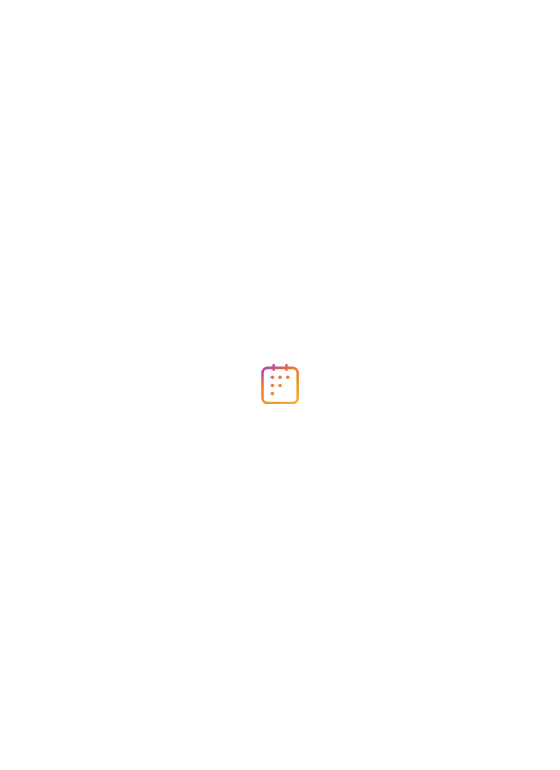 scroll, scrollTop: 0, scrollLeft: 0, axis: both 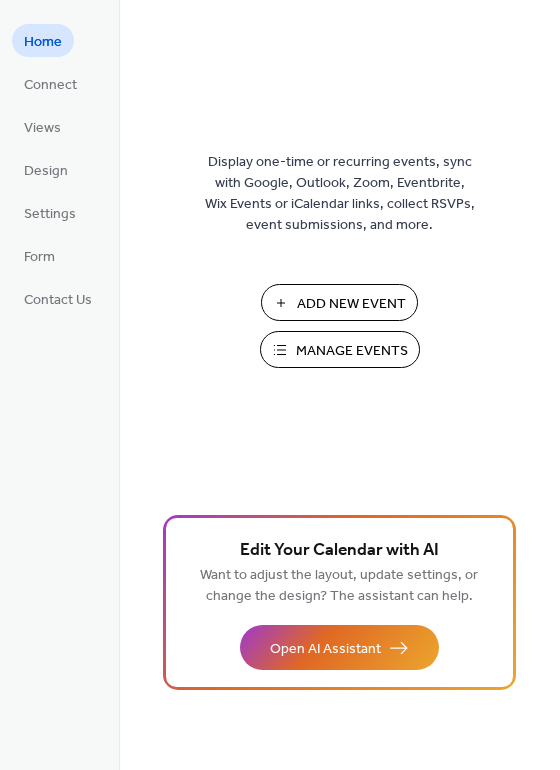 click on "Manage Events" at bounding box center (352, 351) 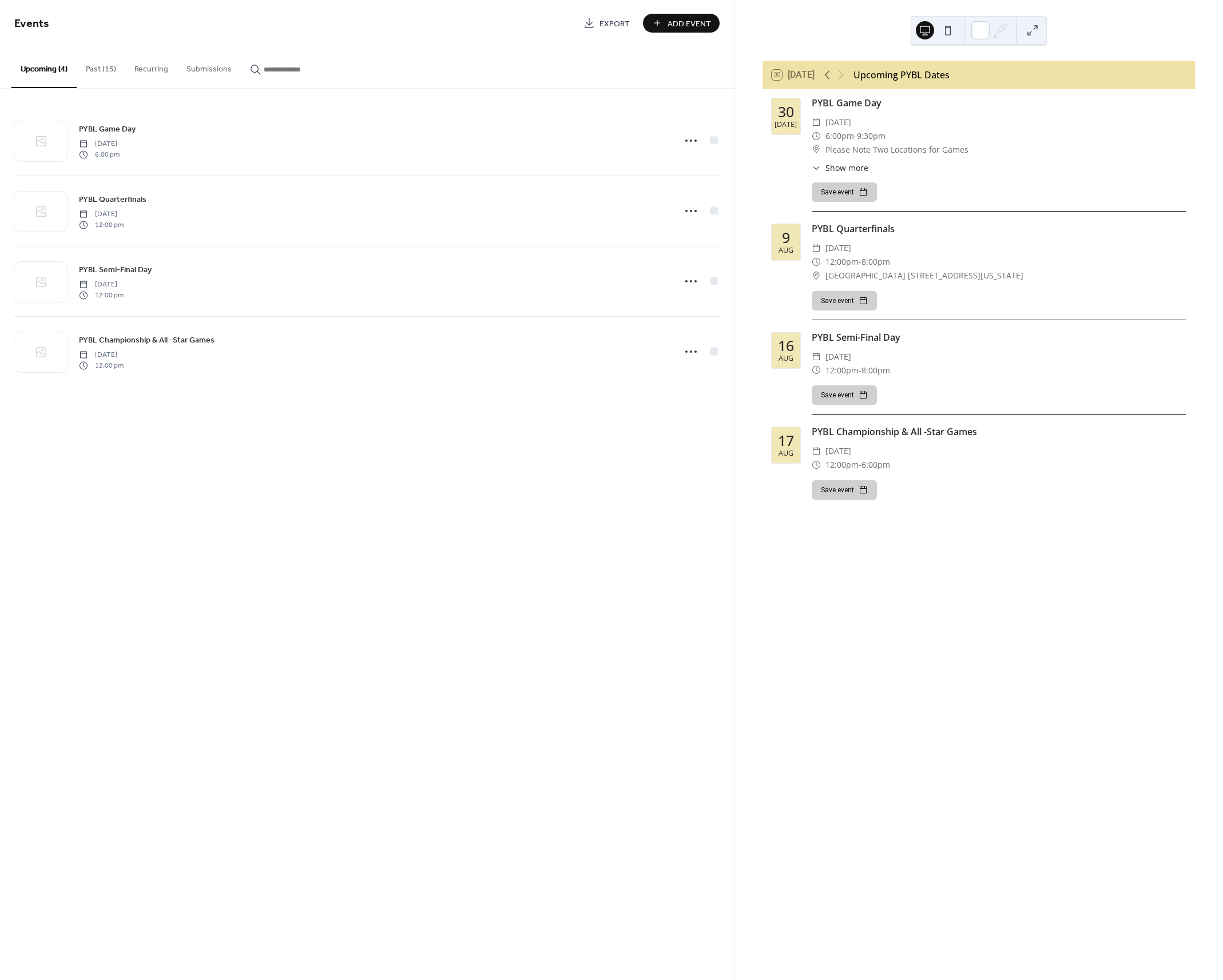 scroll, scrollTop: 0, scrollLeft: 0, axis: both 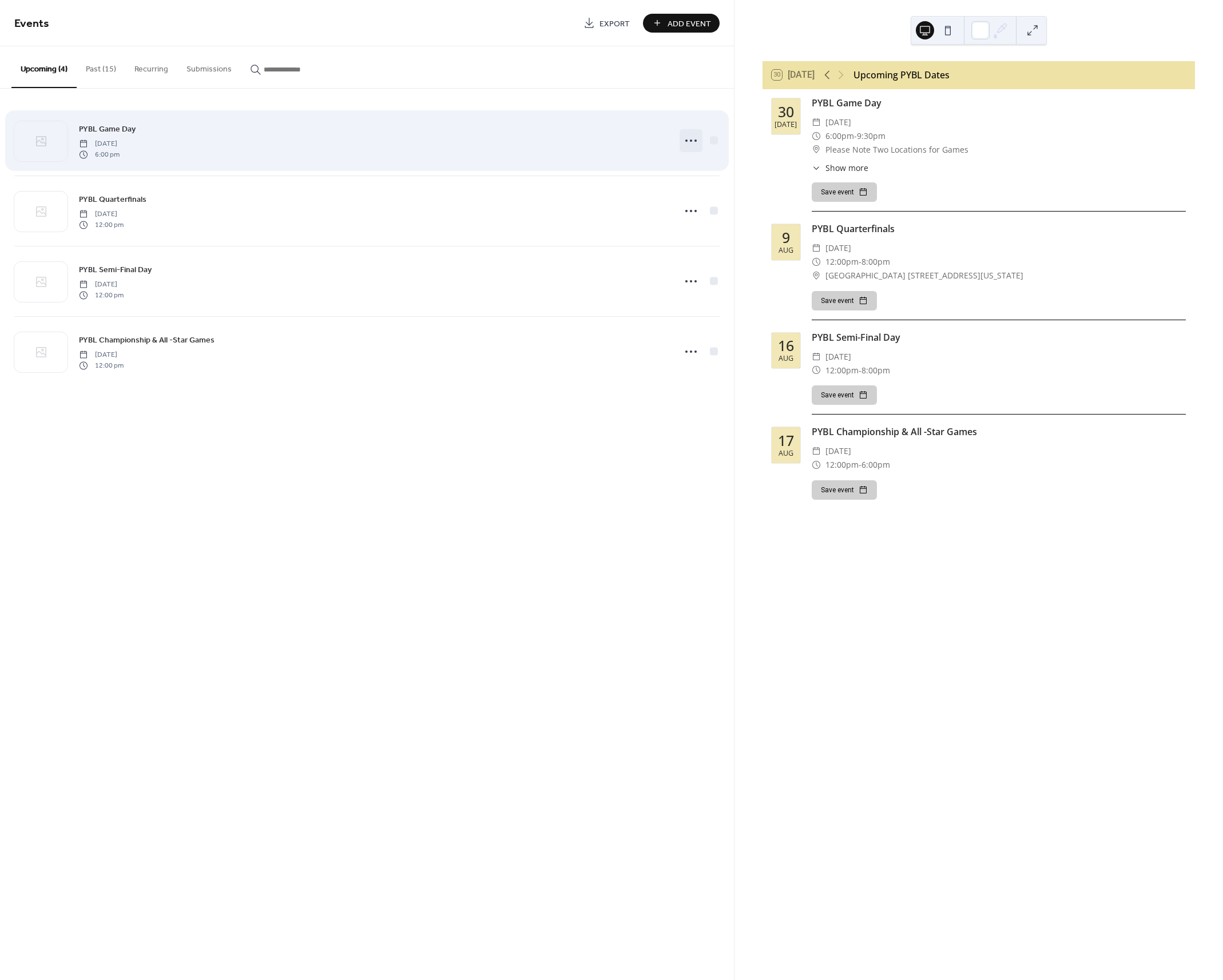 click 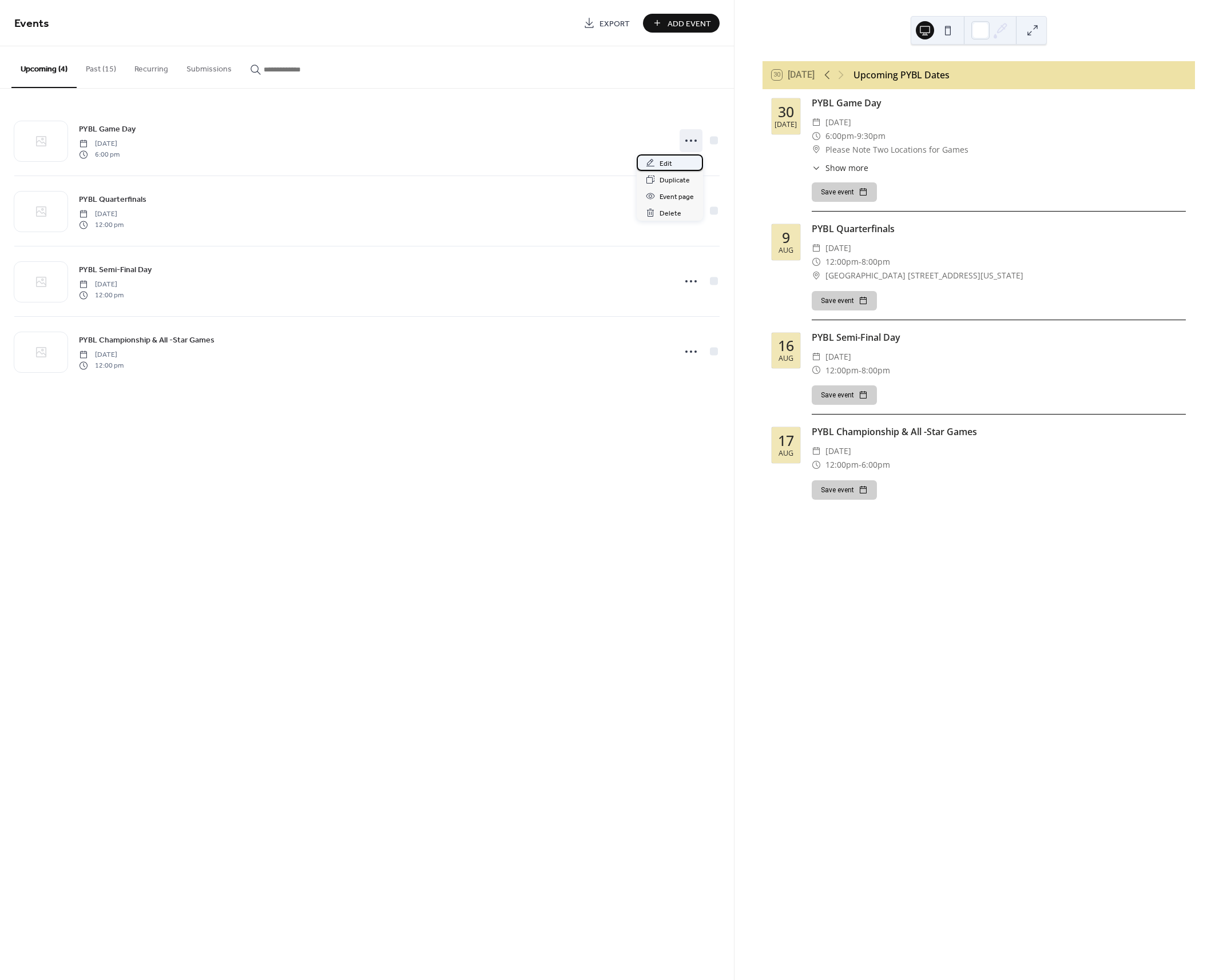 click on "Edit" at bounding box center [670, 162] 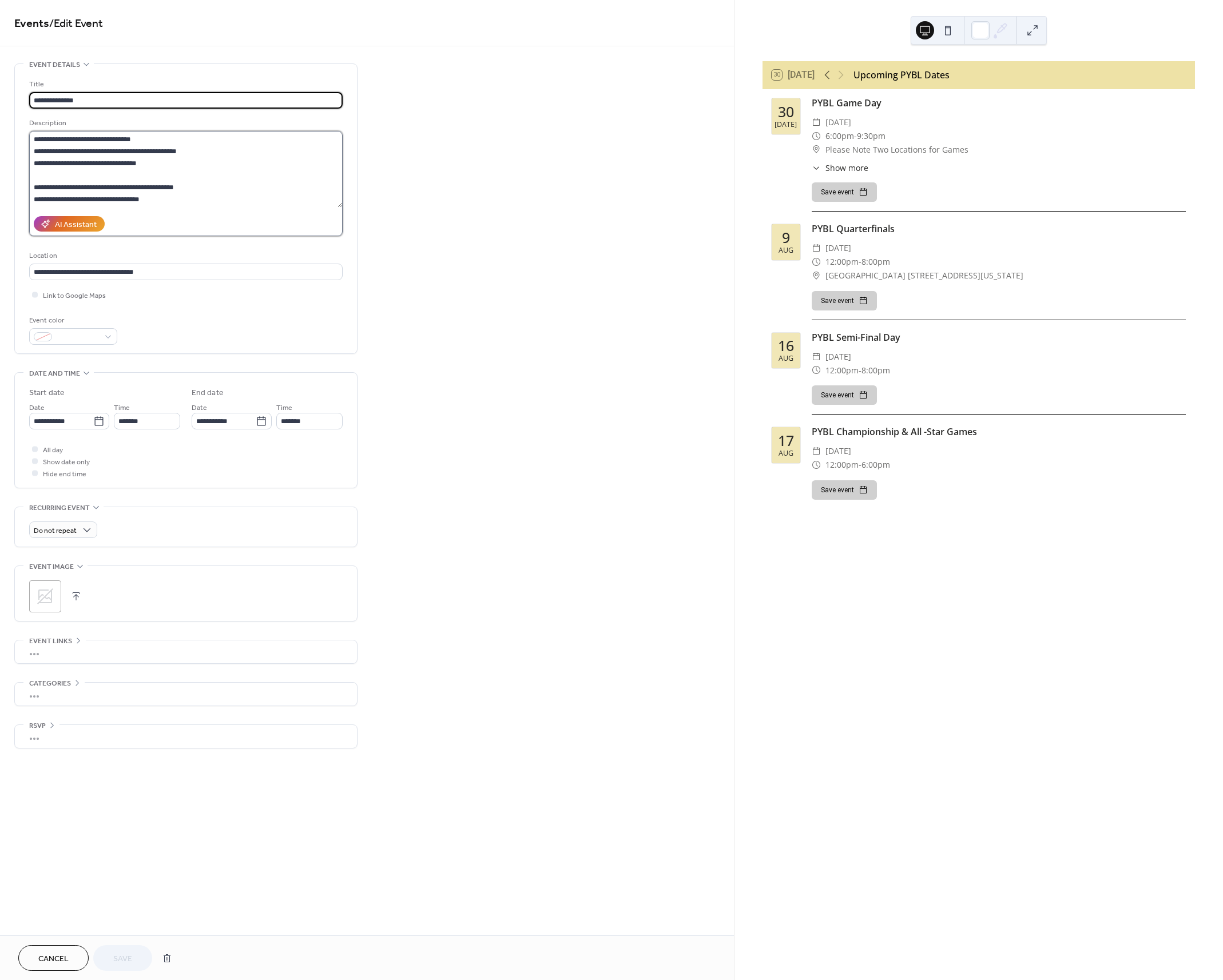 click on "**********" at bounding box center [186, 169] 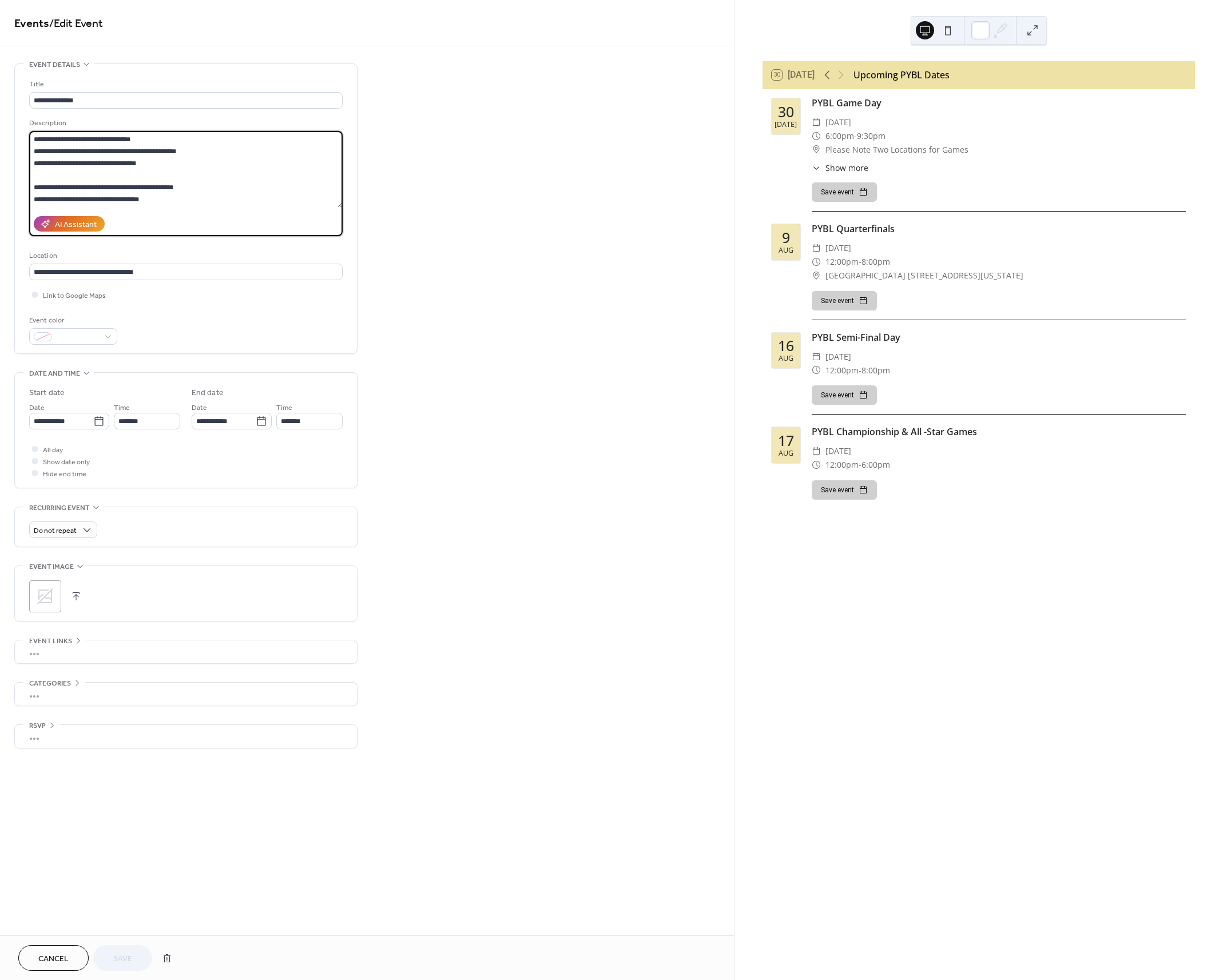 click on "**********" at bounding box center (186, 169) 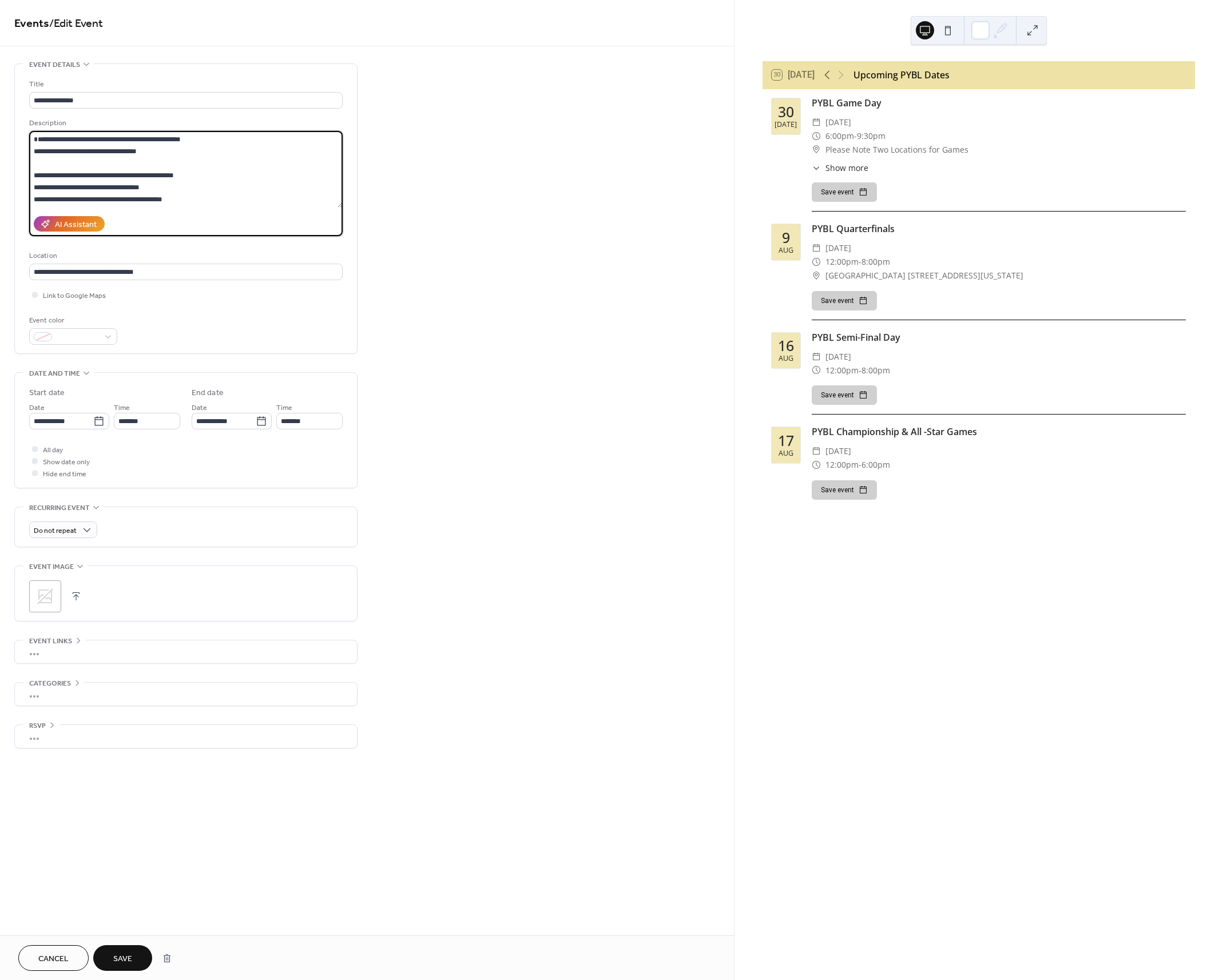 click on "**********" at bounding box center (186, 169) 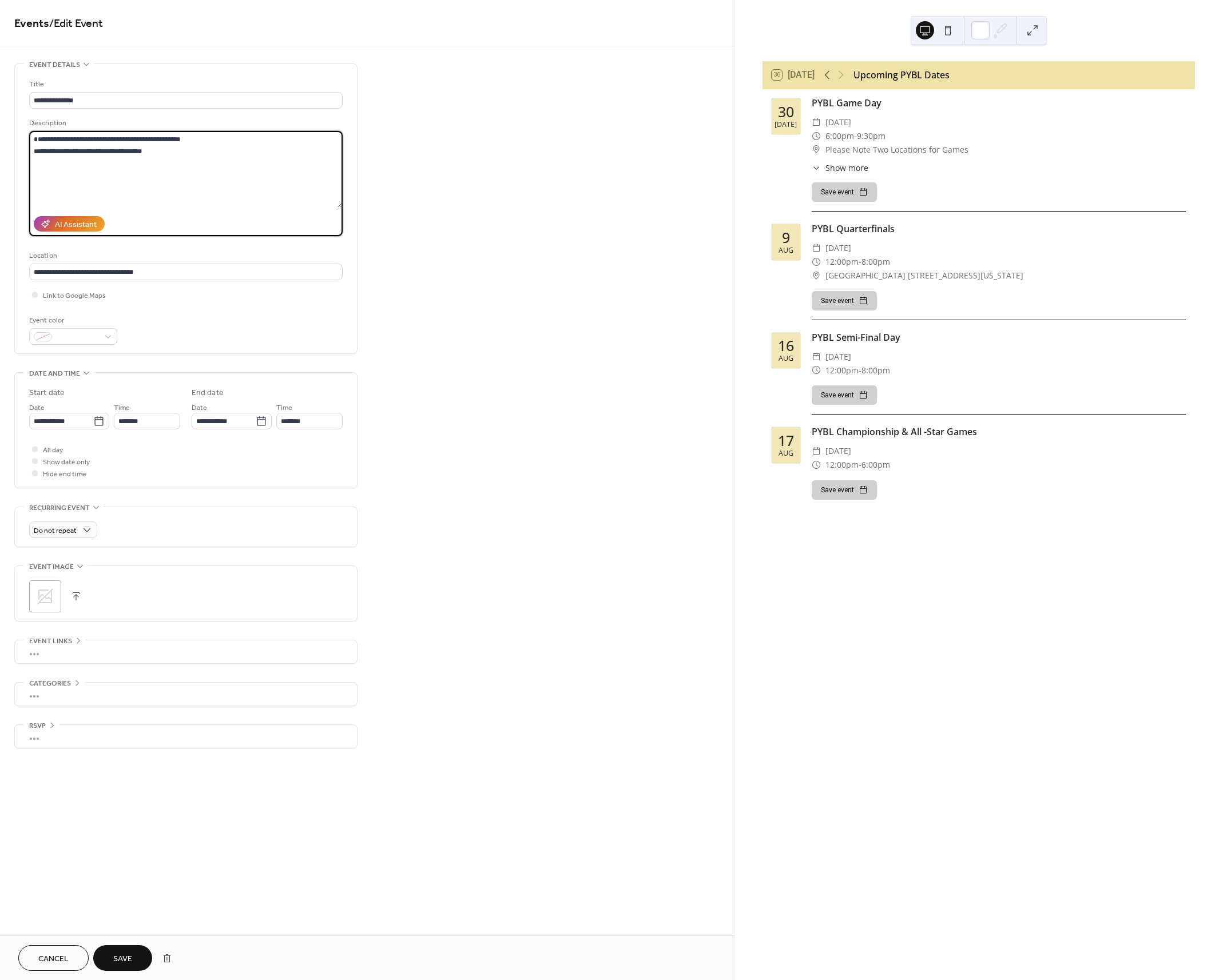 scroll, scrollTop: 0, scrollLeft: 0, axis: both 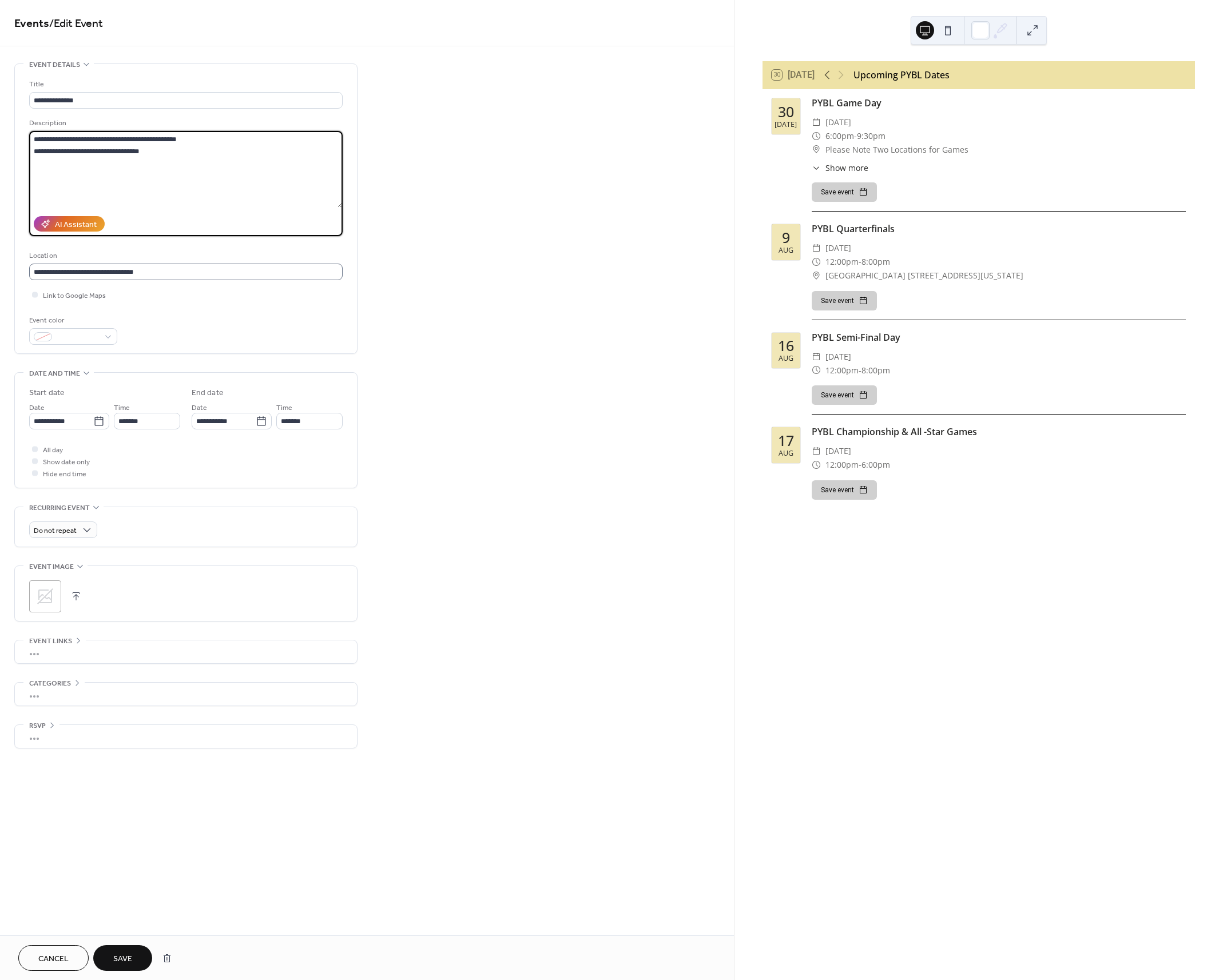 type on "**********" 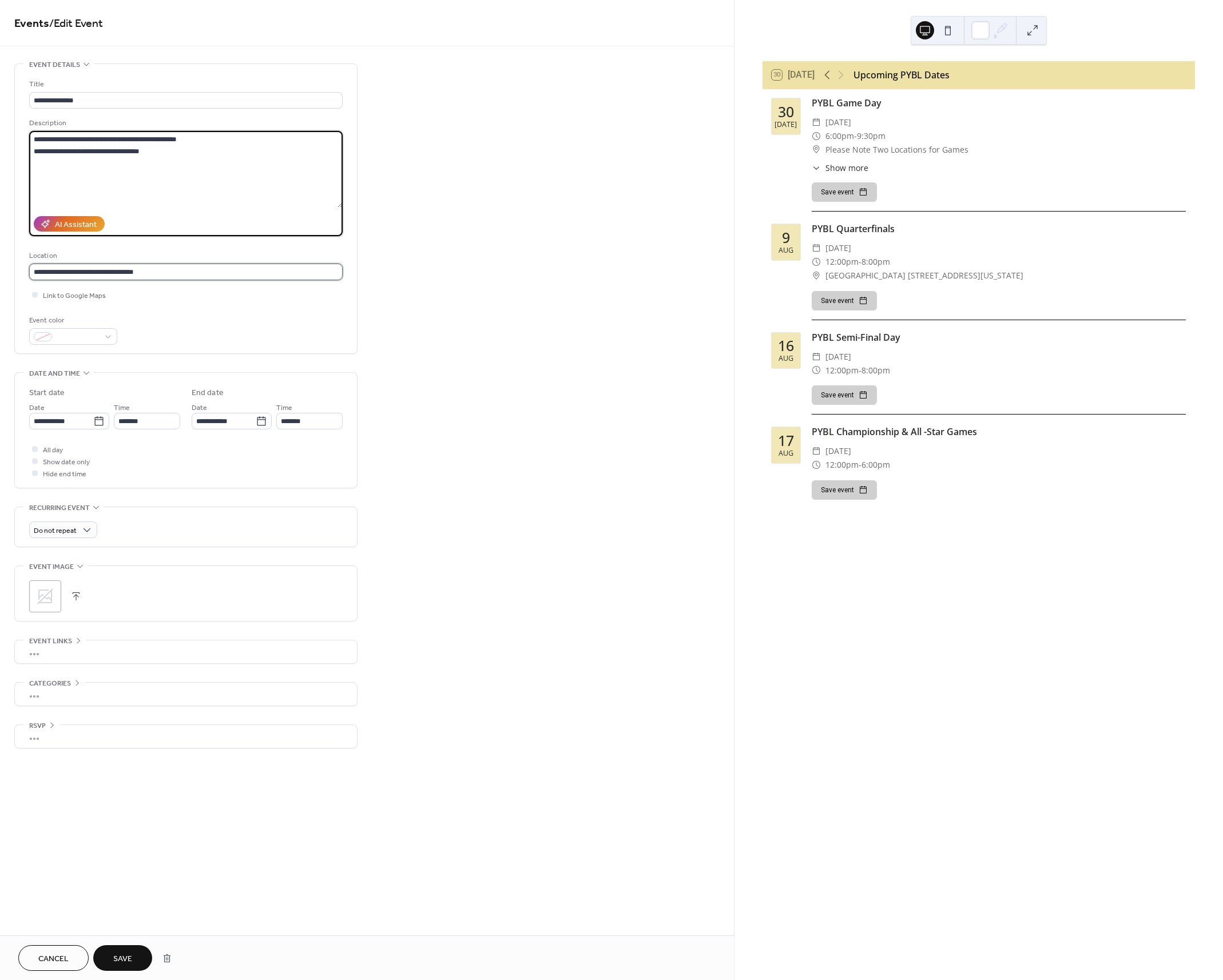 click on "**********" at bounding box center (186, 272) 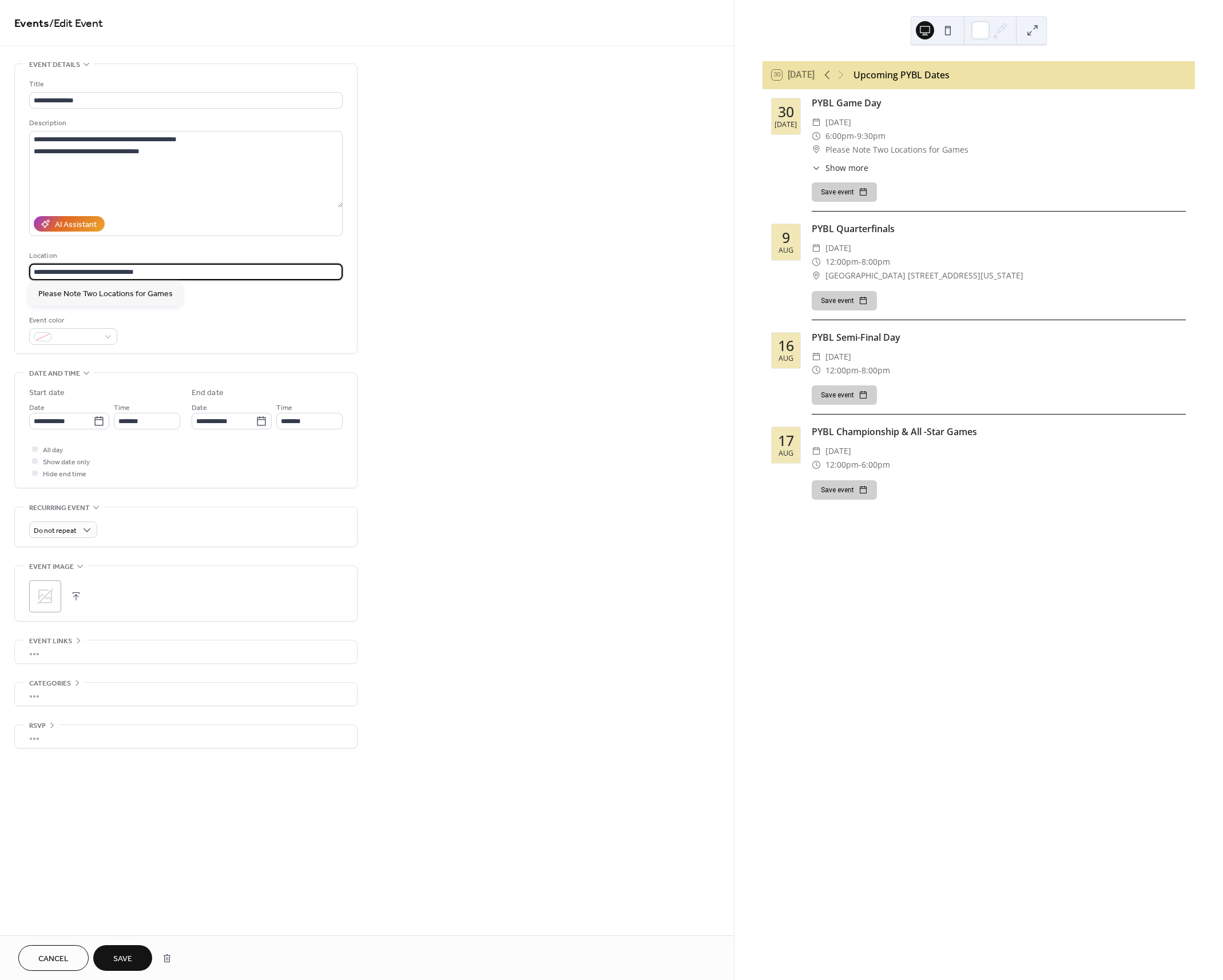 click on "**********" at bounding box center [186, 272] 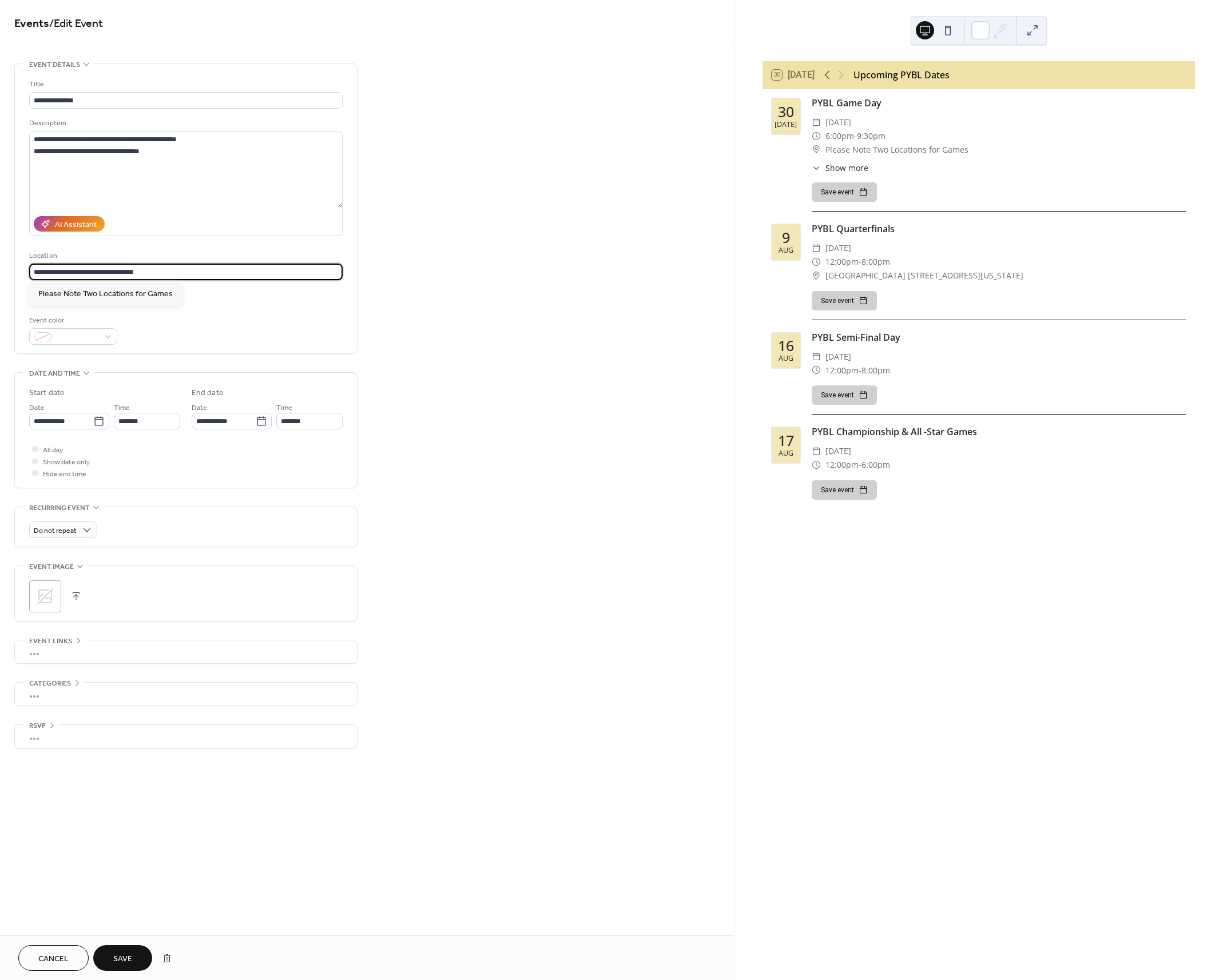 click on "**********" at bounding box center [186, 272] 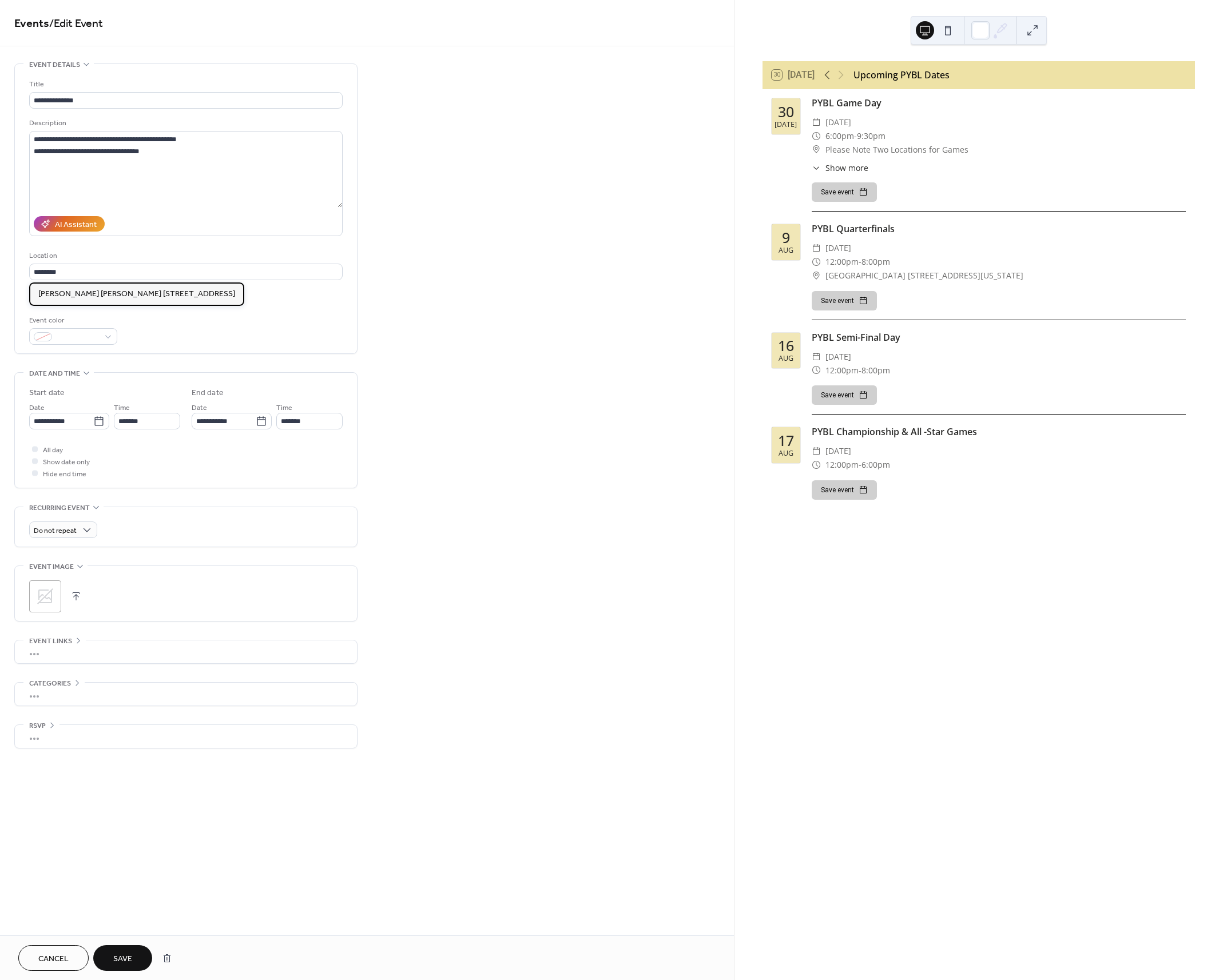 click on "[PERSON_NAME] [PERSON_NAME]  [STREET_ADDRESS]" at bounding box center (137, 294) 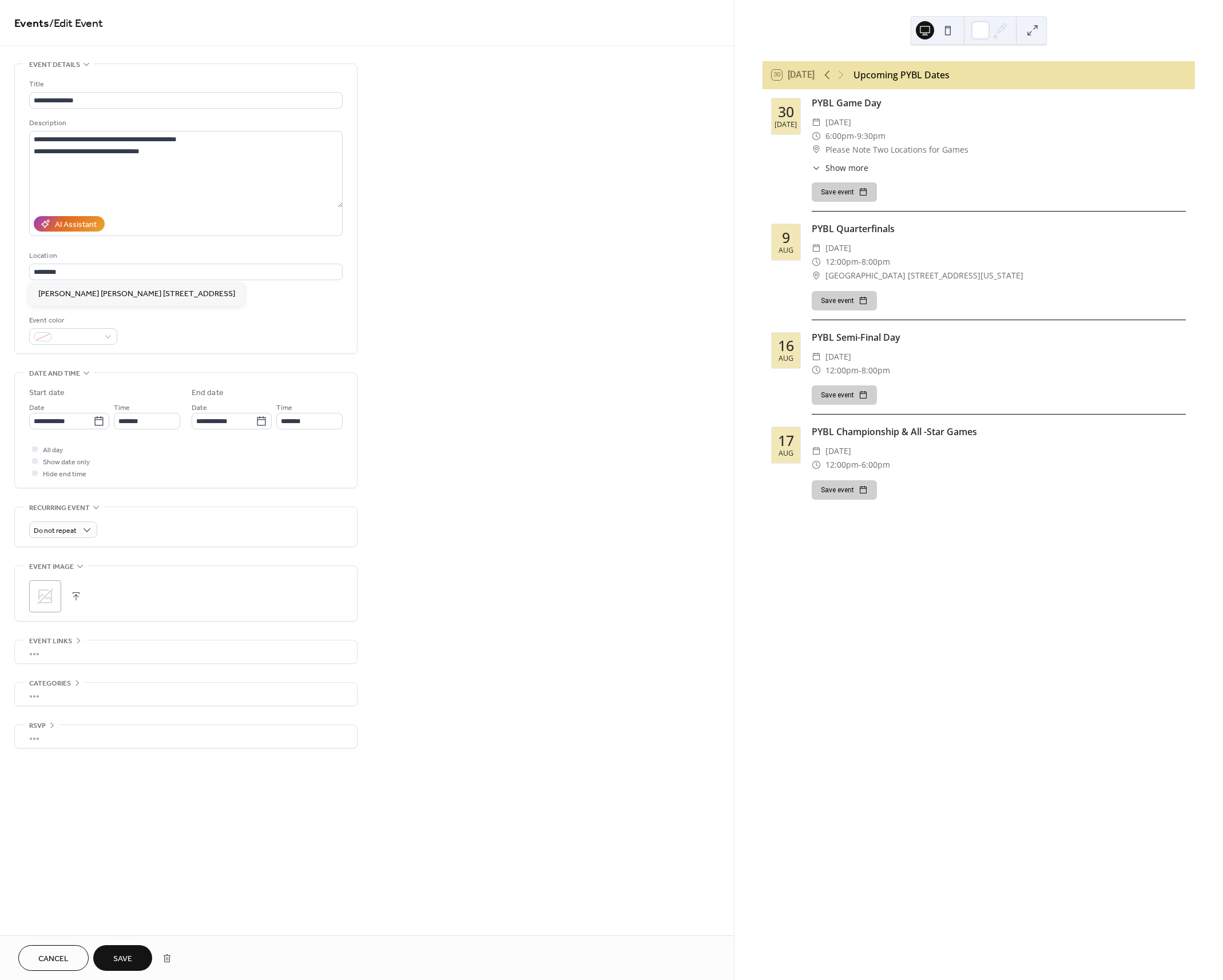 type on "**********" 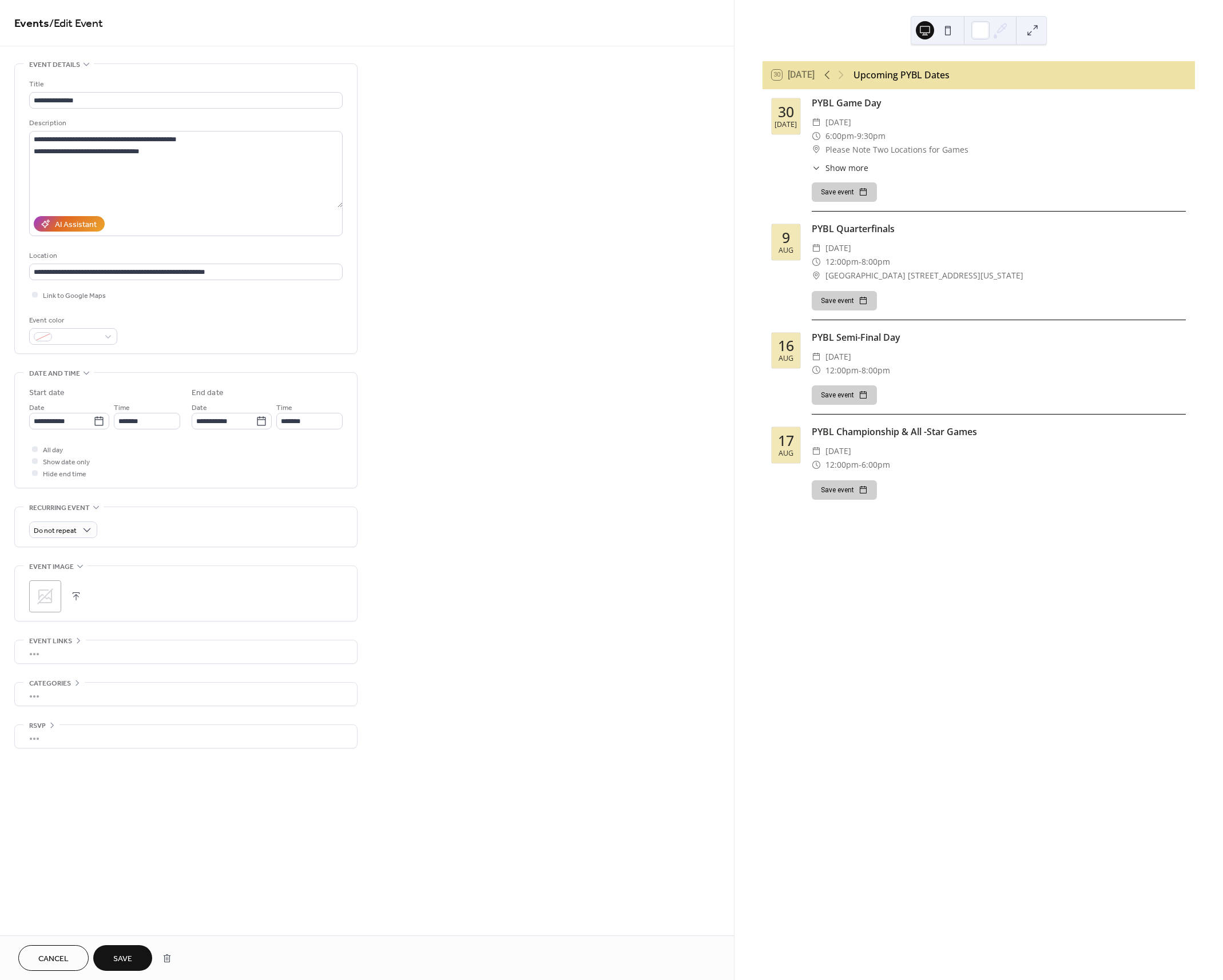 click on "**********" at bounding box center [367, 412] 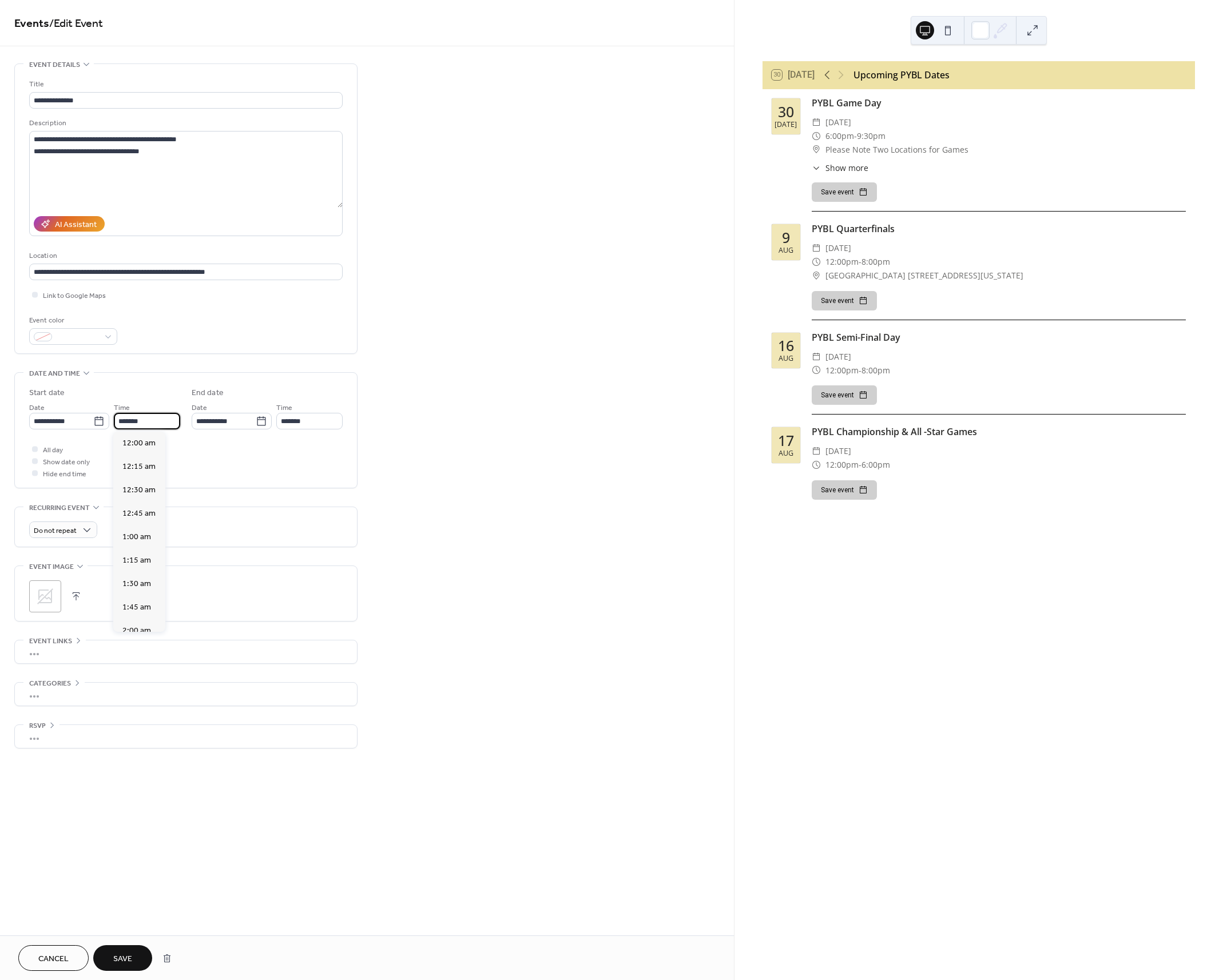 click on "*******" at bounding box center (147, 421) 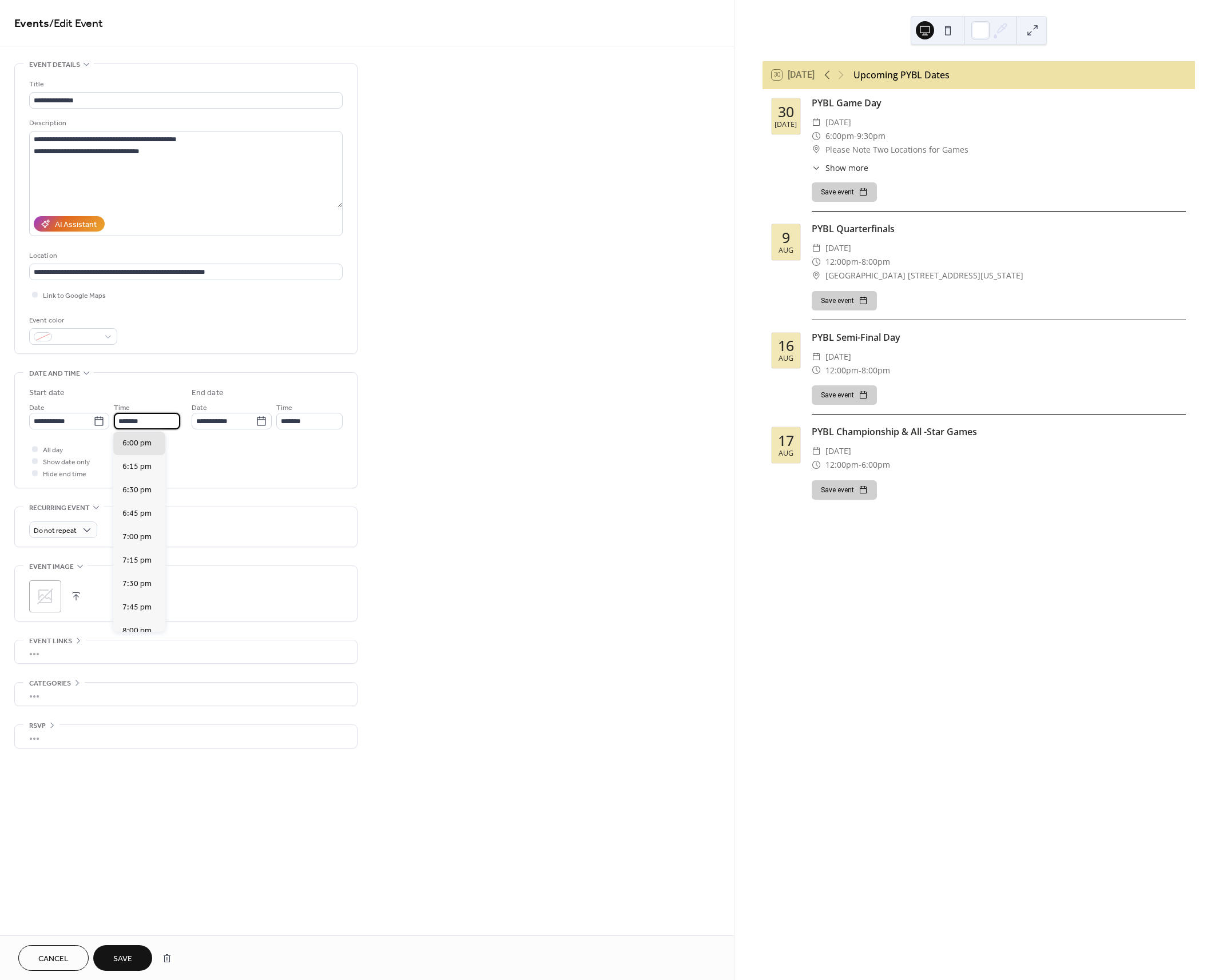 click on "*******" at bounding box center (147, 421) 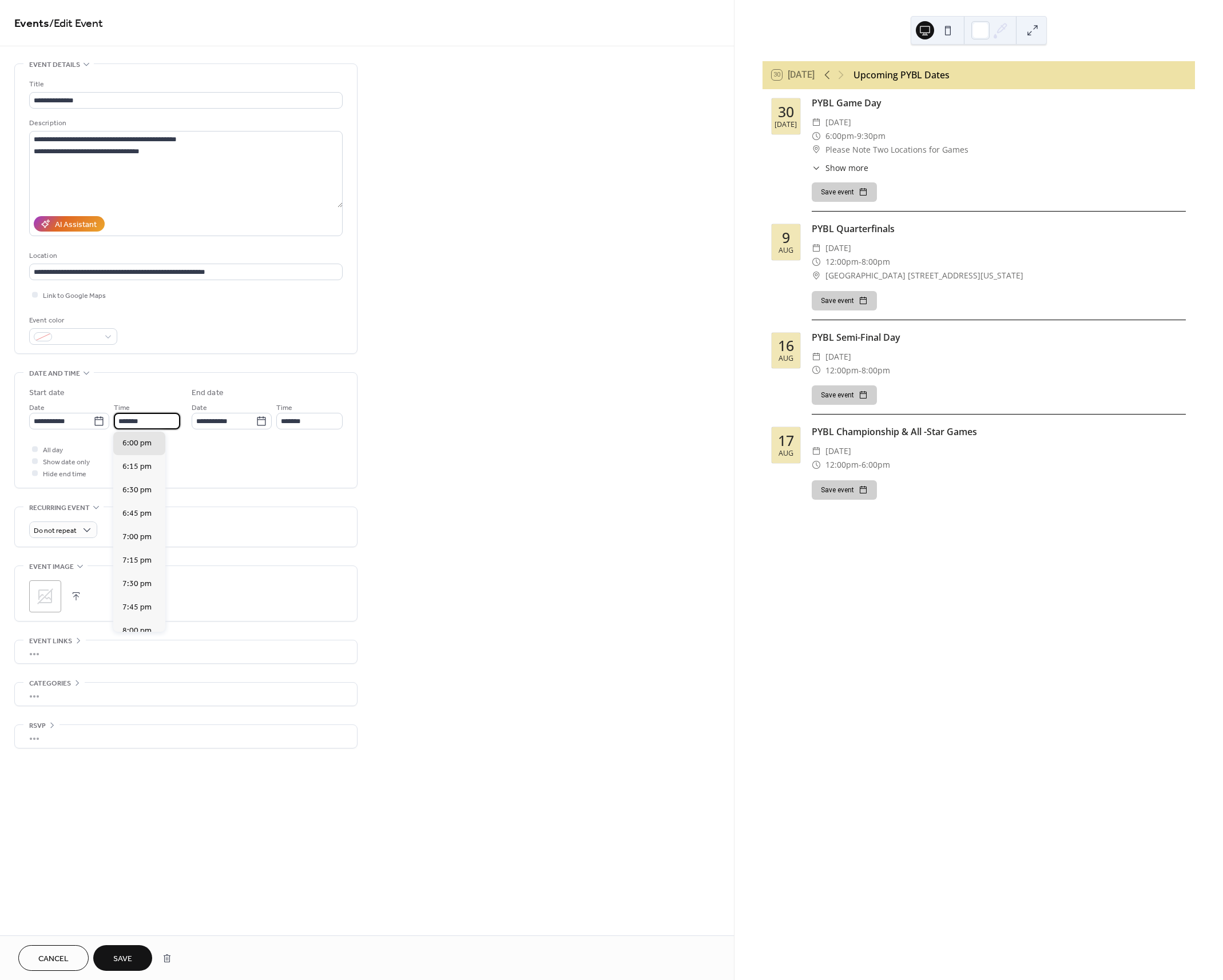 scroll, scrollTop: 1, scrollLeft: 0, axis: vertical 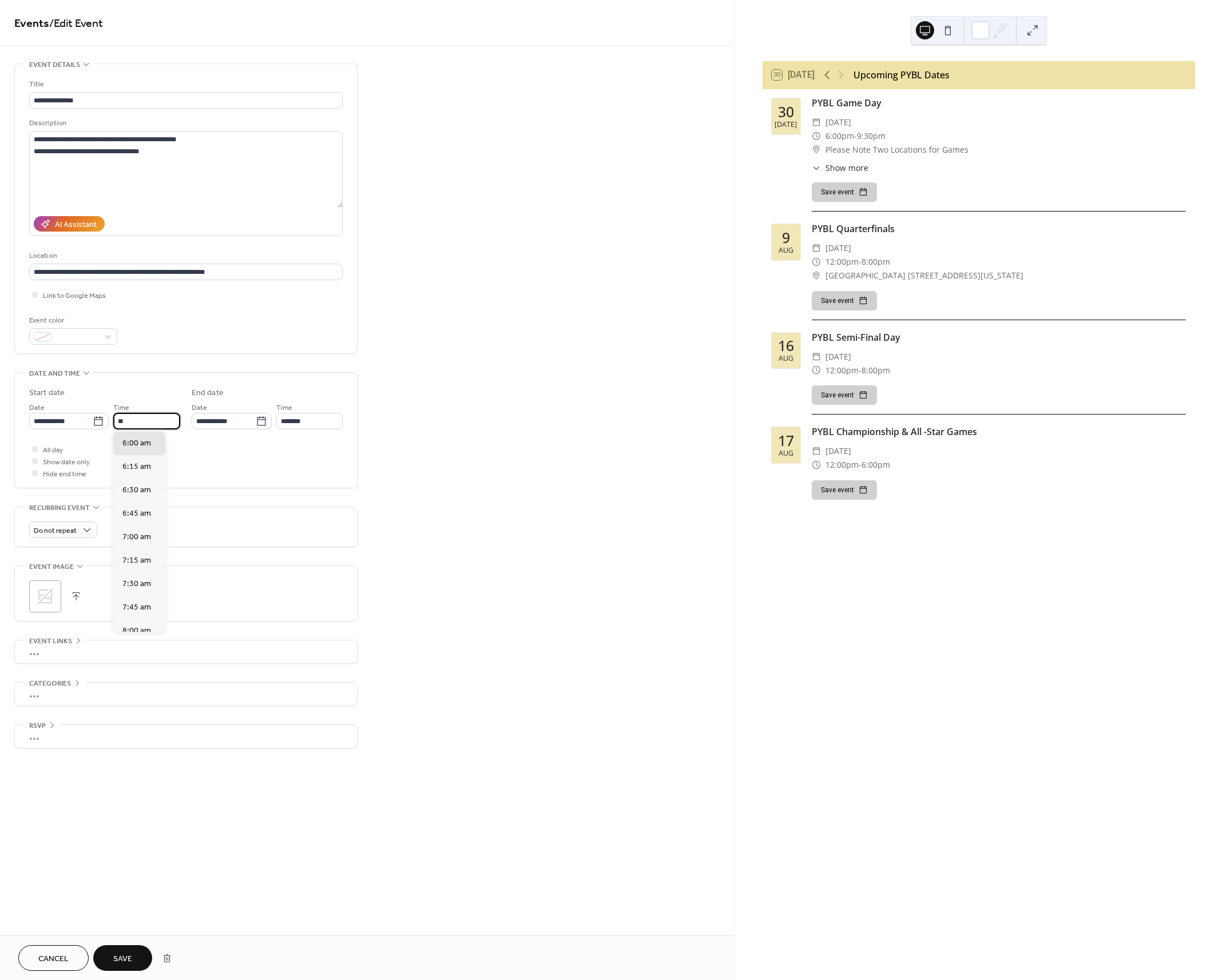 type on "*" 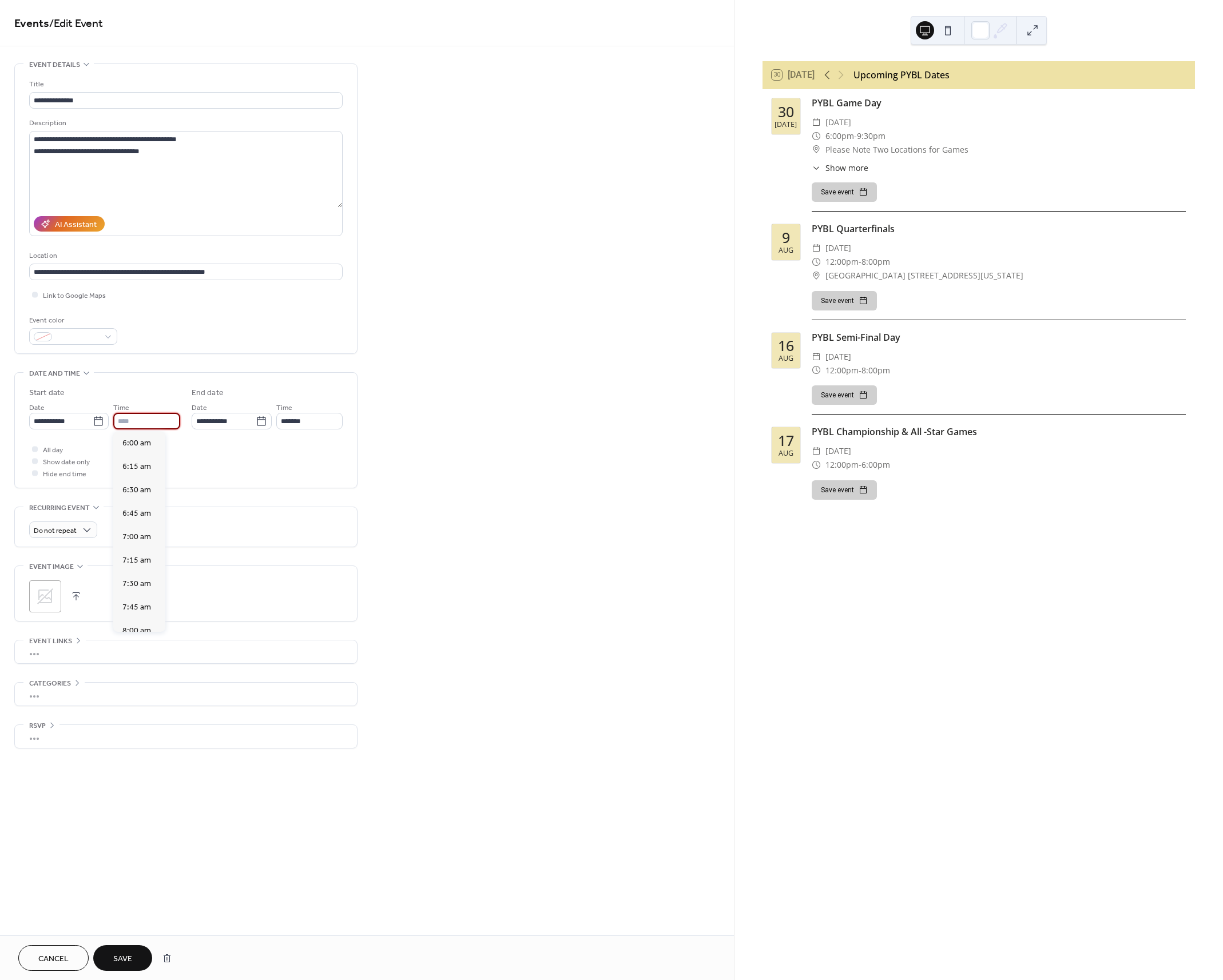 scroll, scrollTop: 0, scrollLeft: 0, axis: both 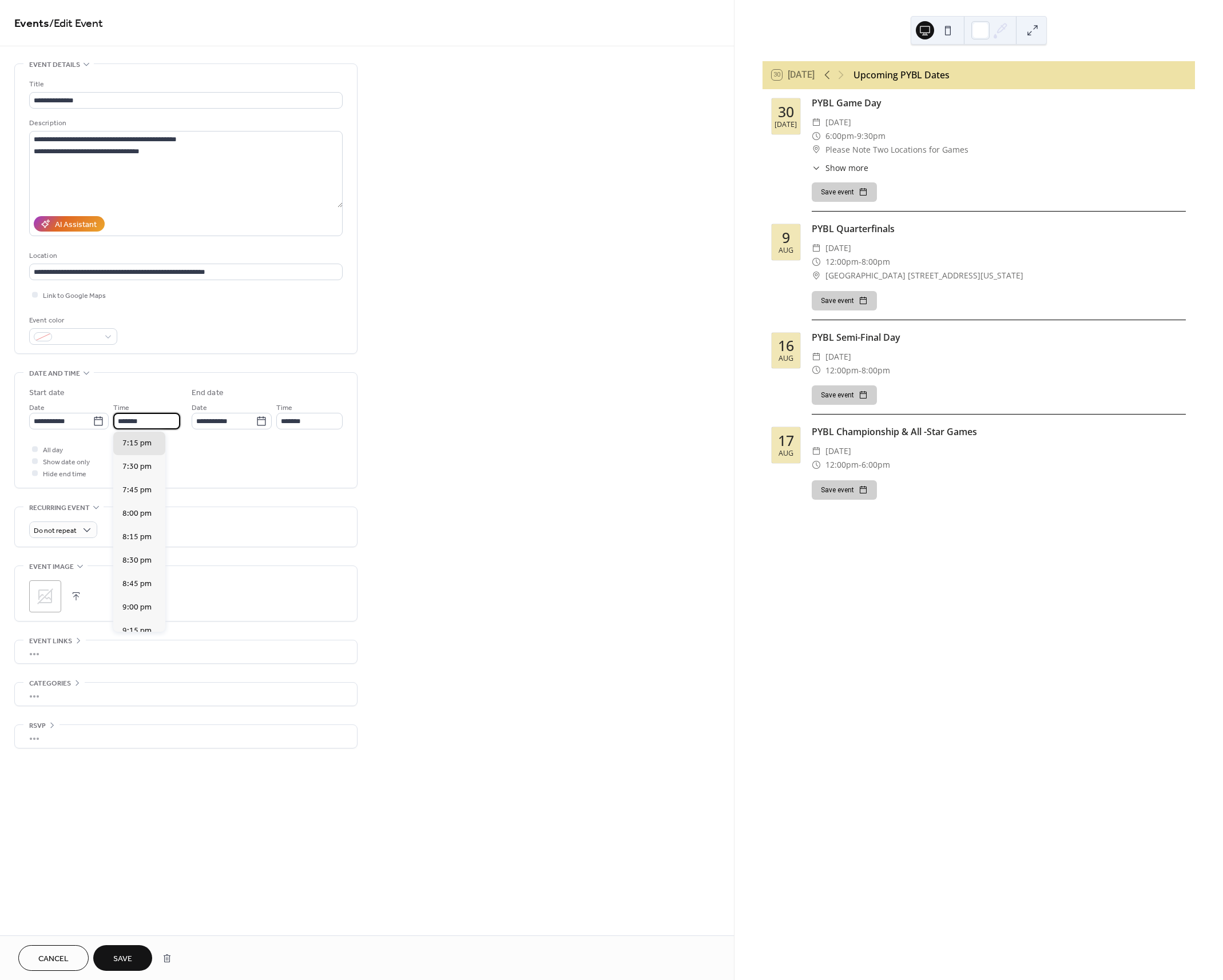 type on "*******" 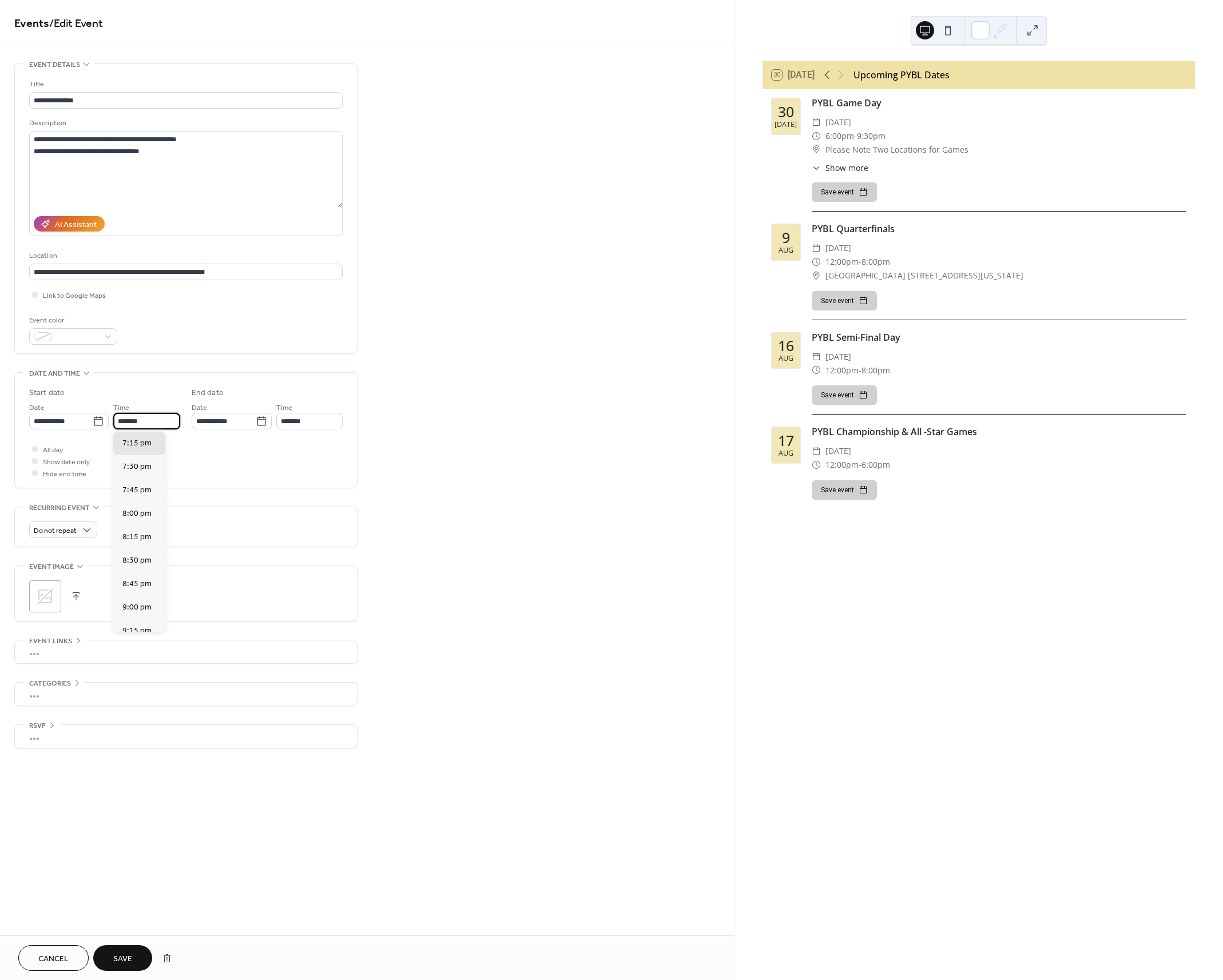 type on "********" 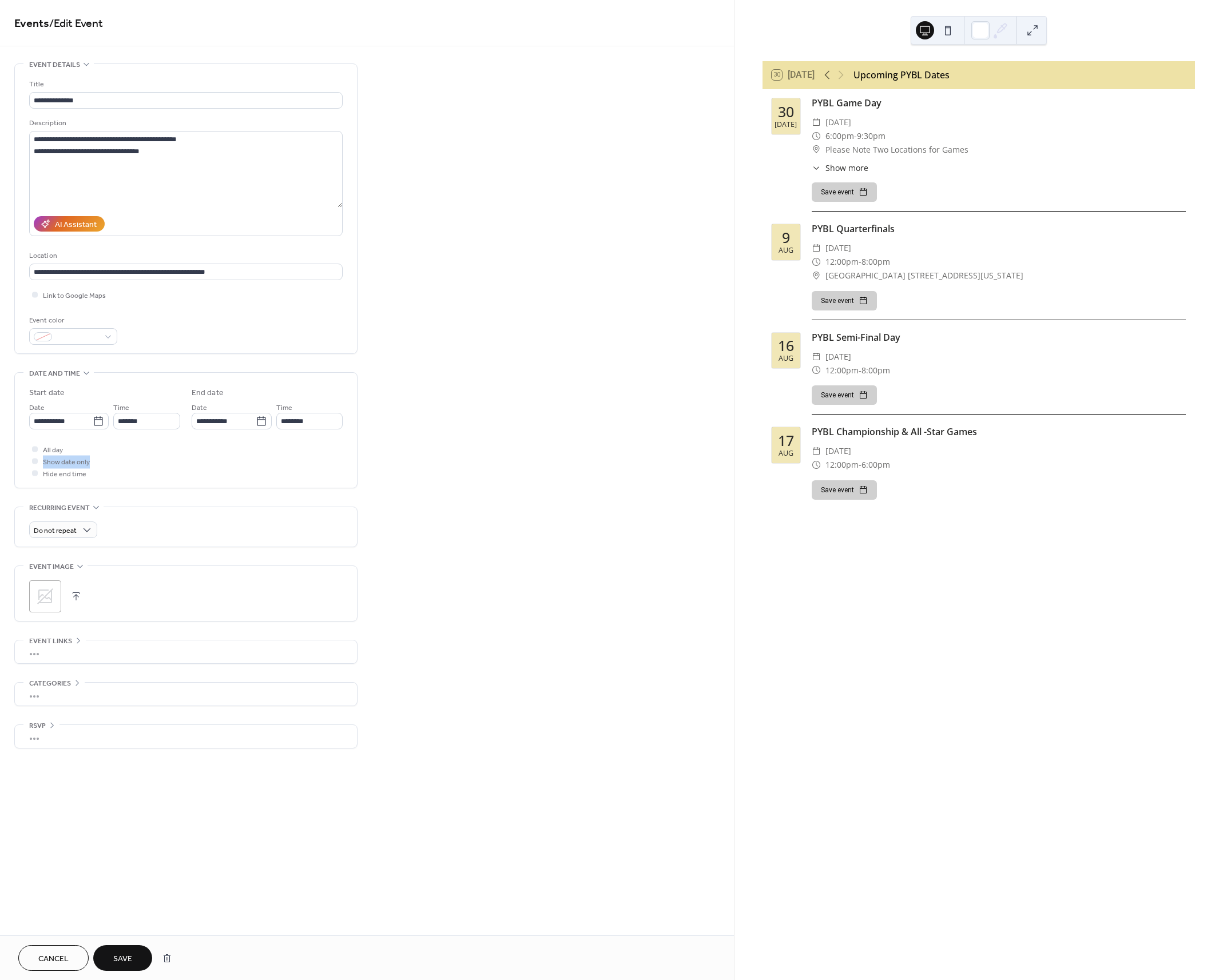 drag, startPoint x: 477, startPoint y: 457, endPoint x: 476, endPoint y: 467, distance: 10.049876 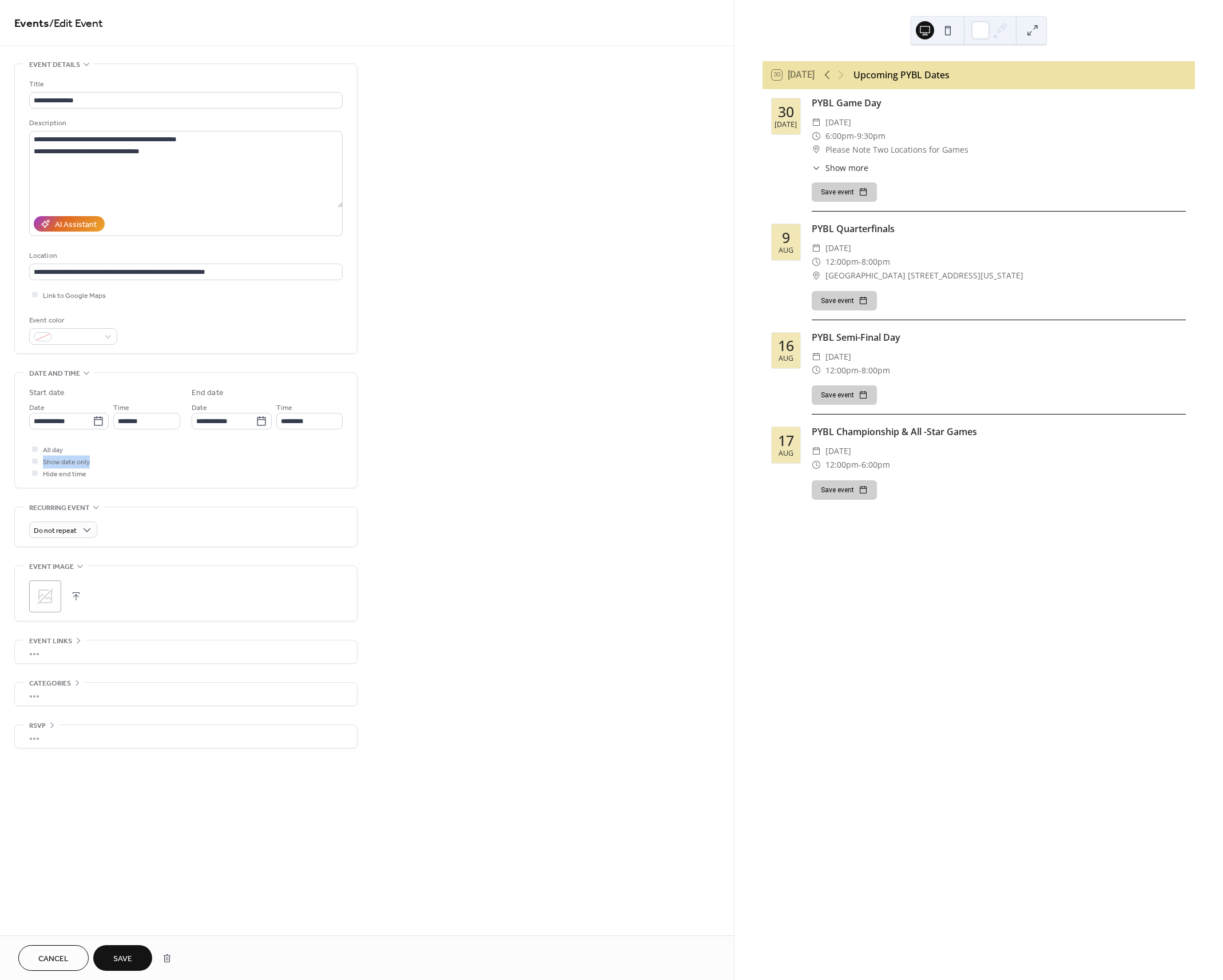 click on "**********" at bounding box center (367, 412) 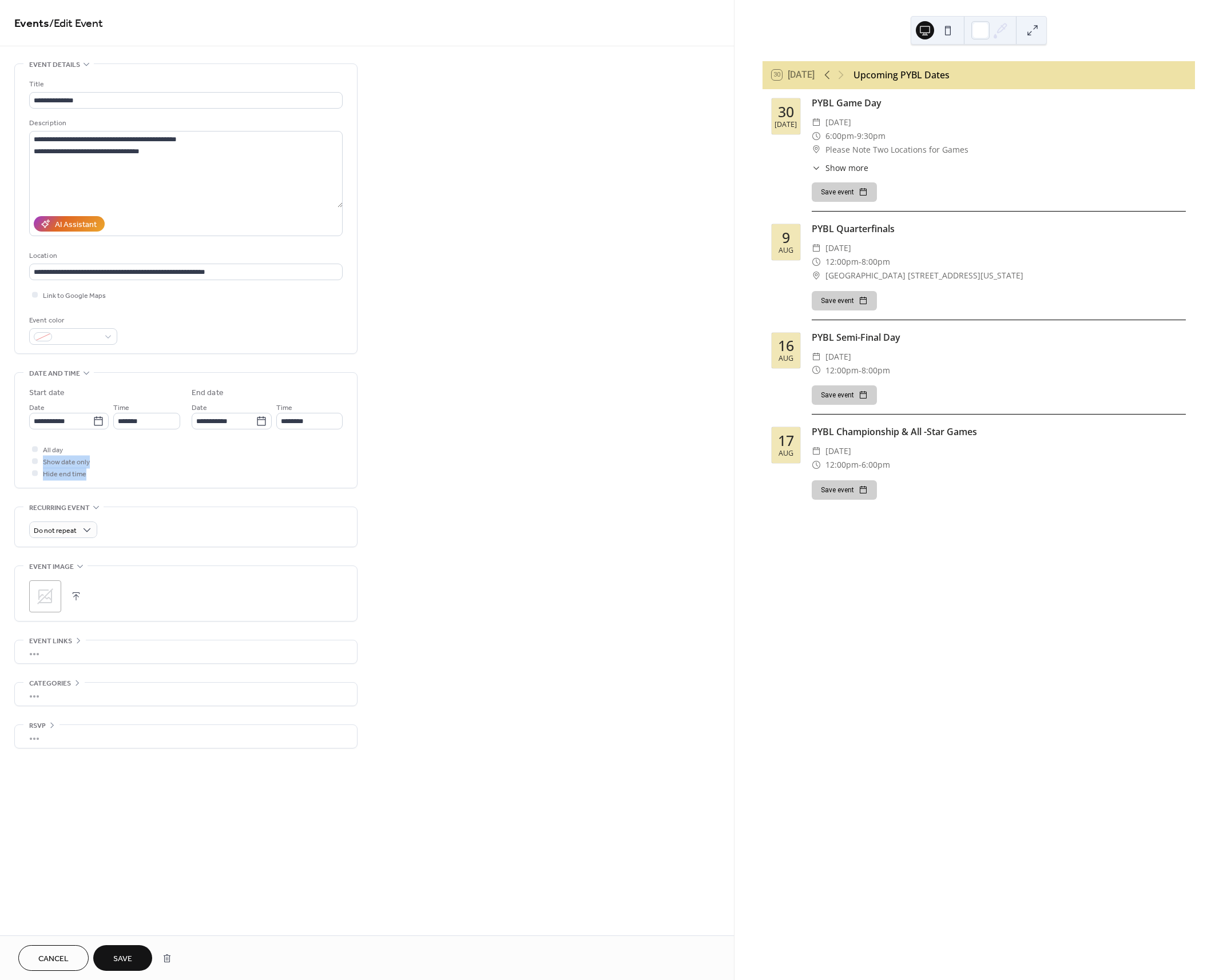 click on "Save" at bounding box center (122, 959) 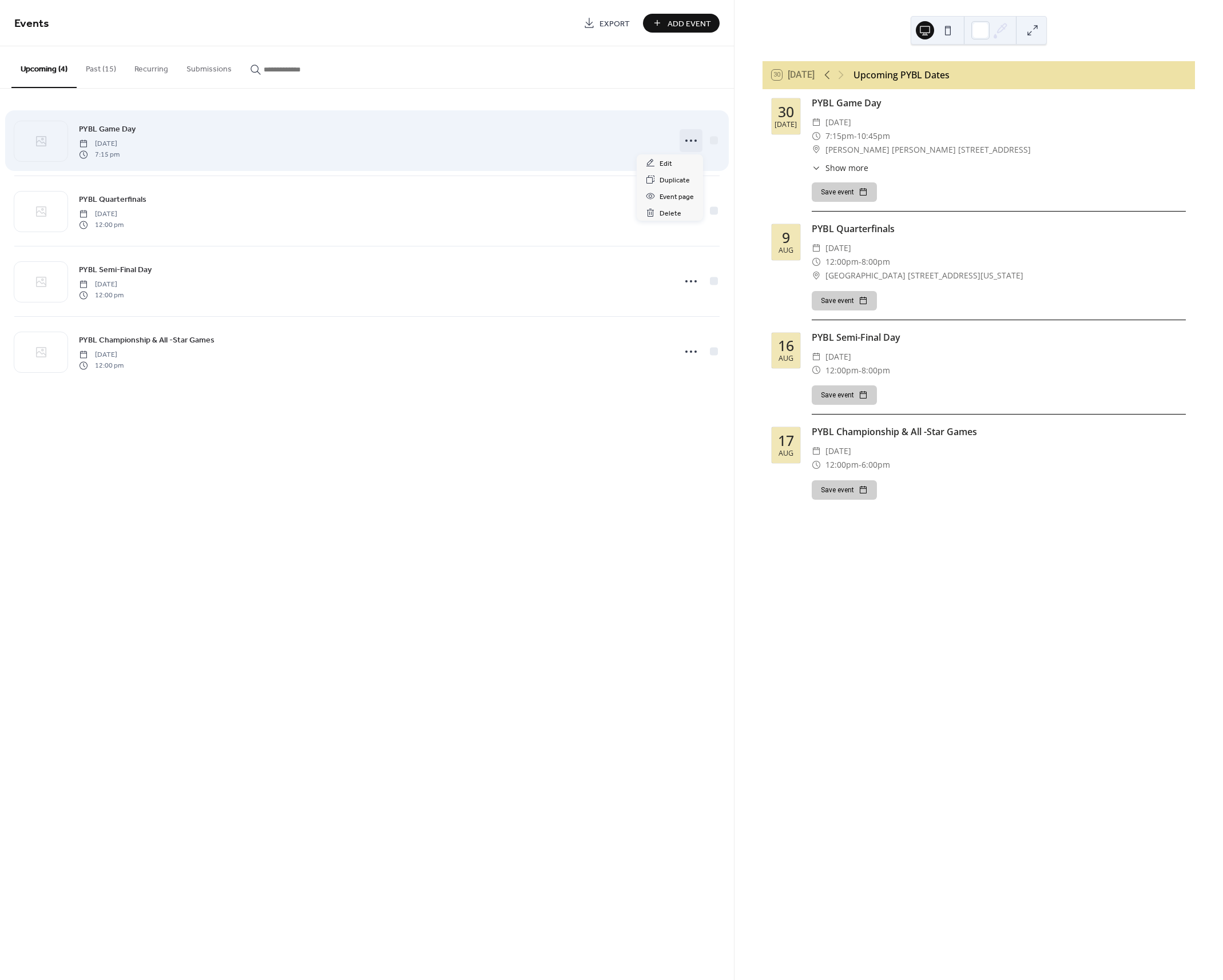 click 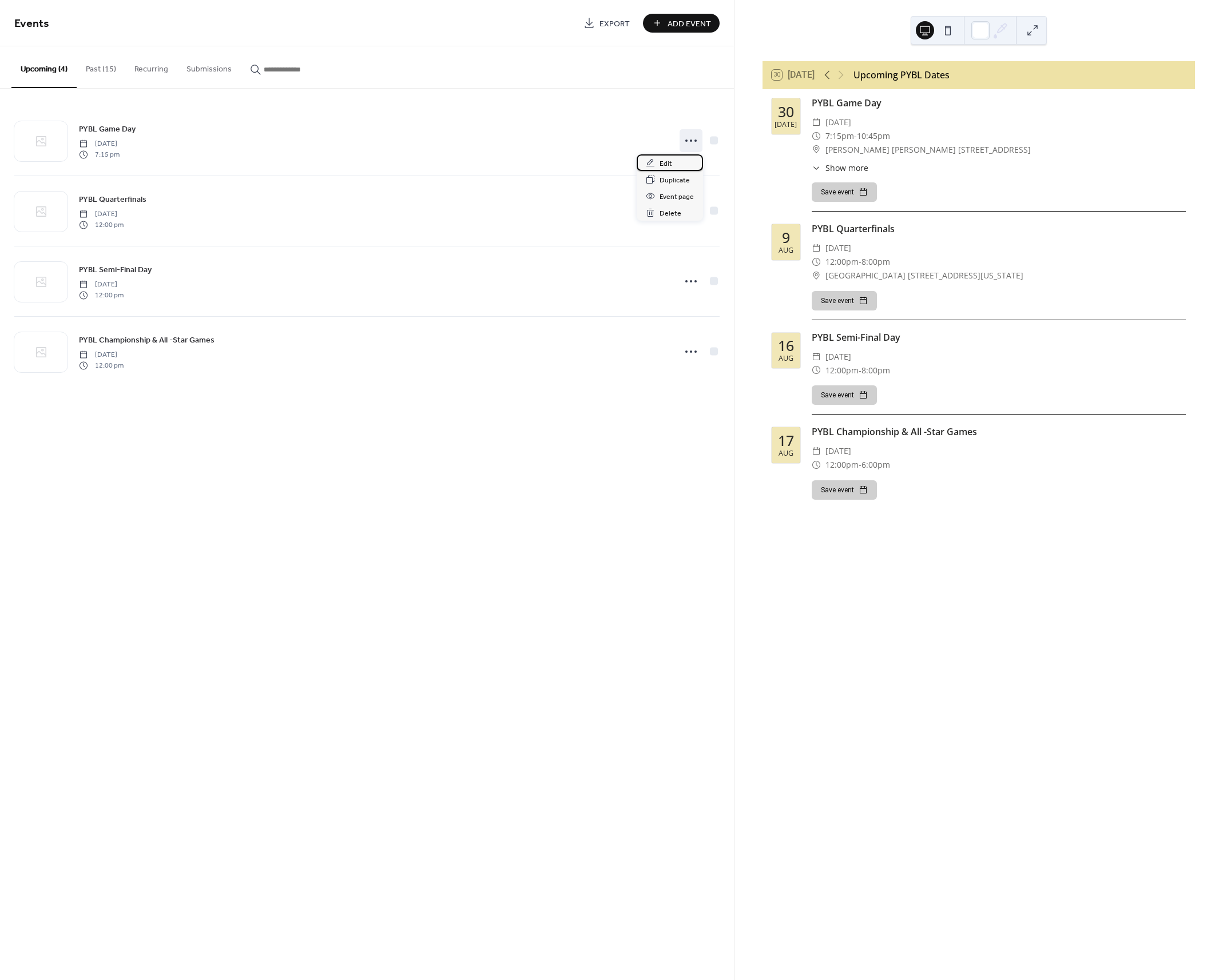 drag, startPoint x: 666, startPoint y: 165, endPoint x: 1002, endPoint y: 206, distance: 338.4922 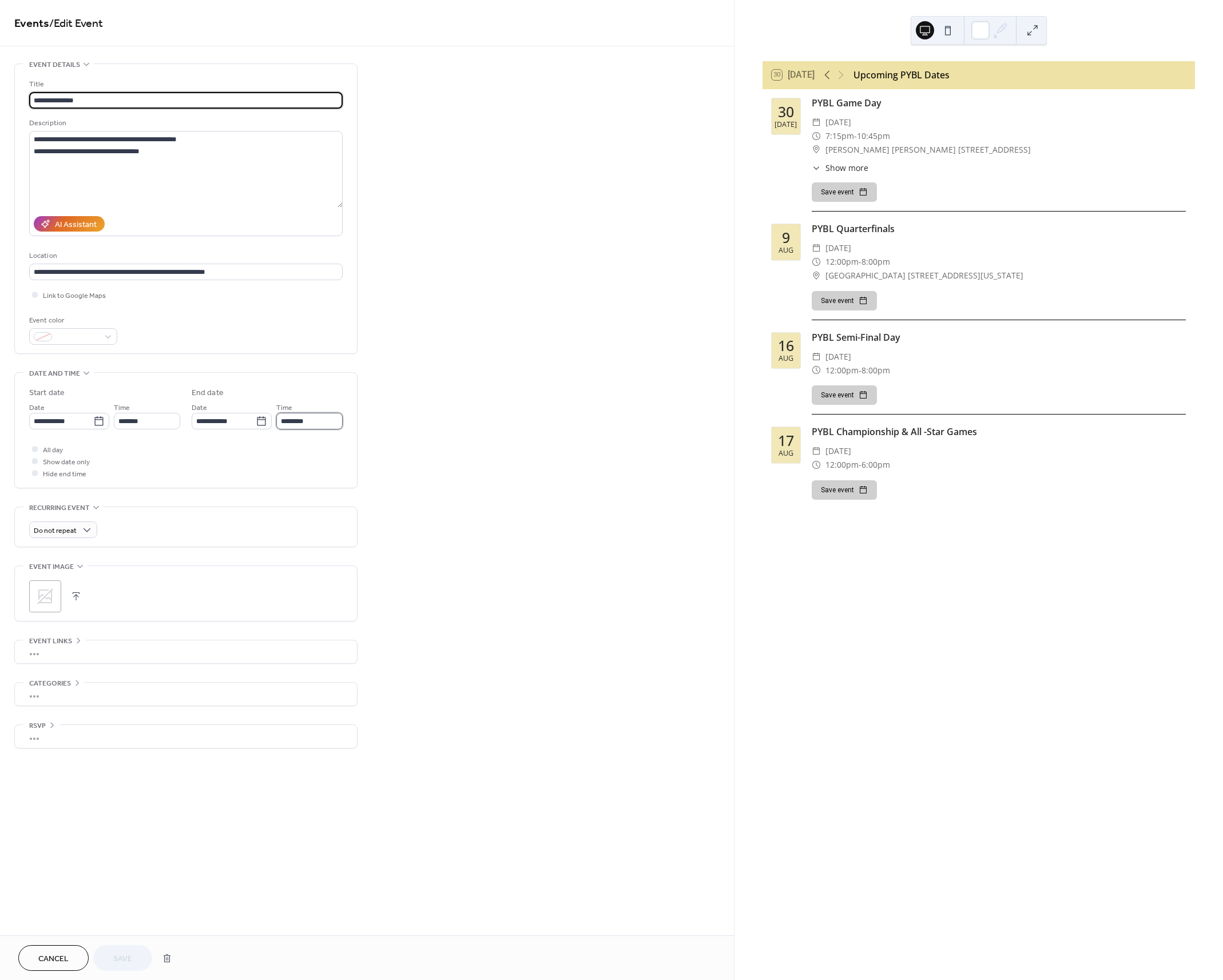 click on "********" at bounding box center (309, 421) 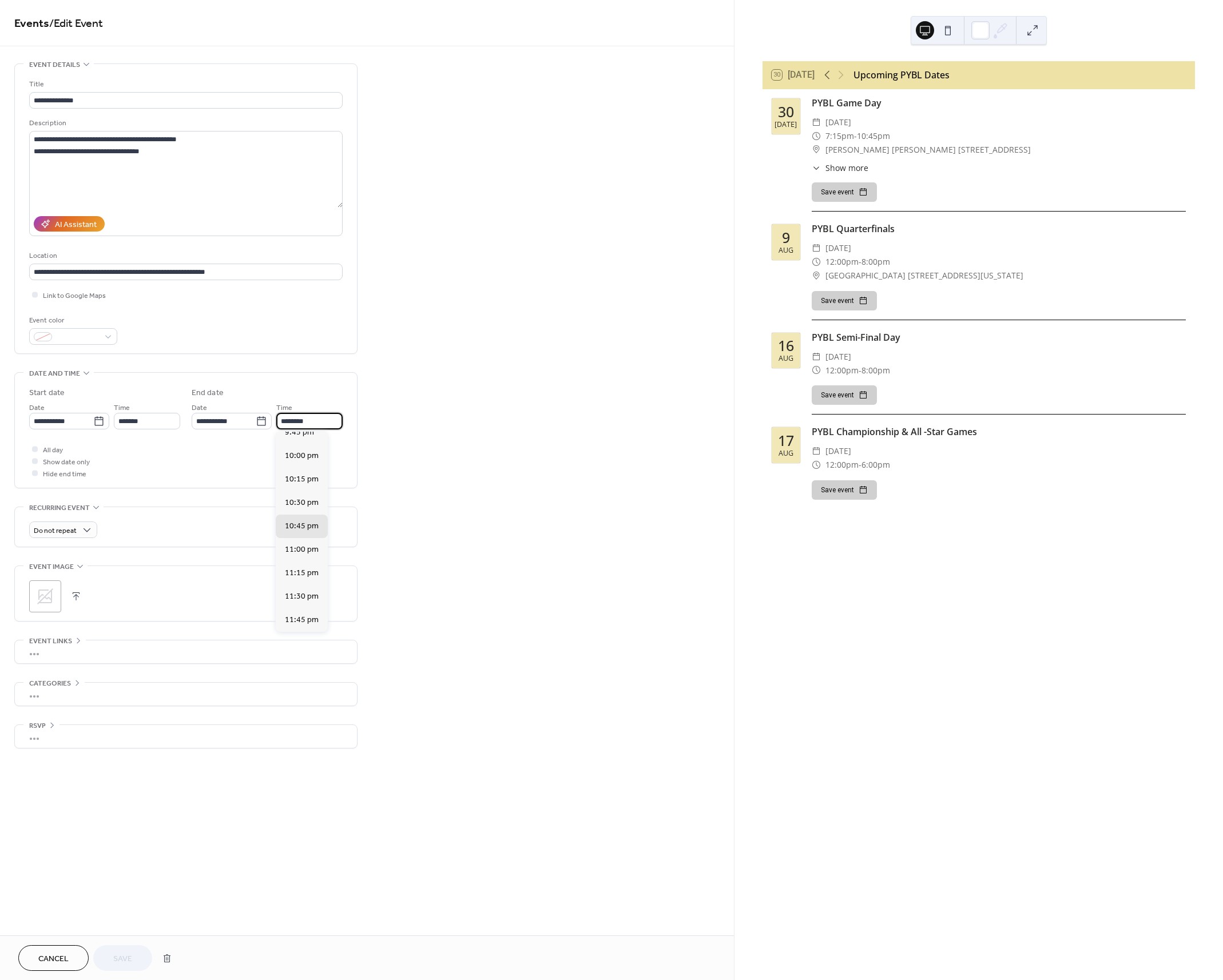 click on "********" at bounding box center (309, 421) 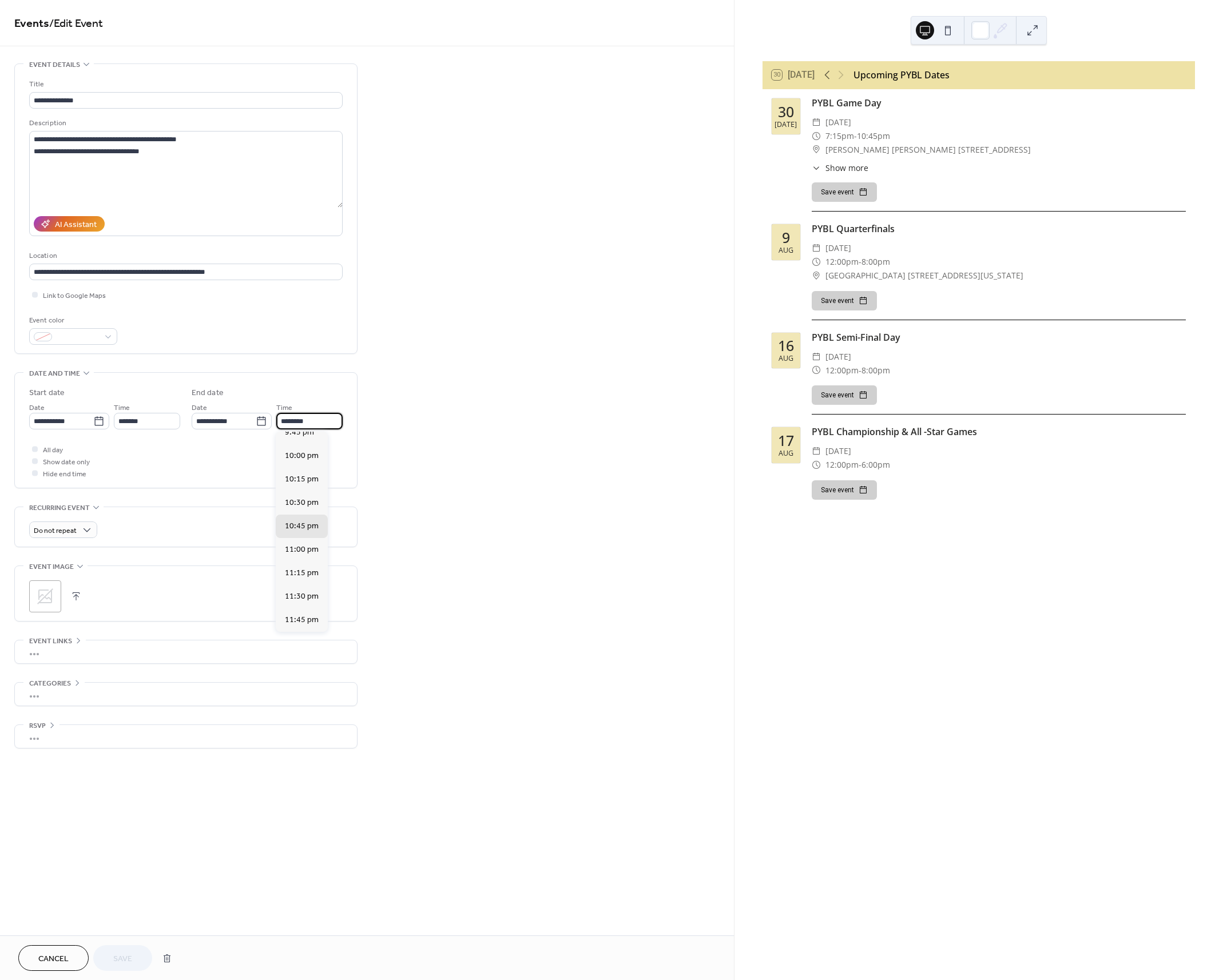 click on "********" at bounding box center [309, 421] 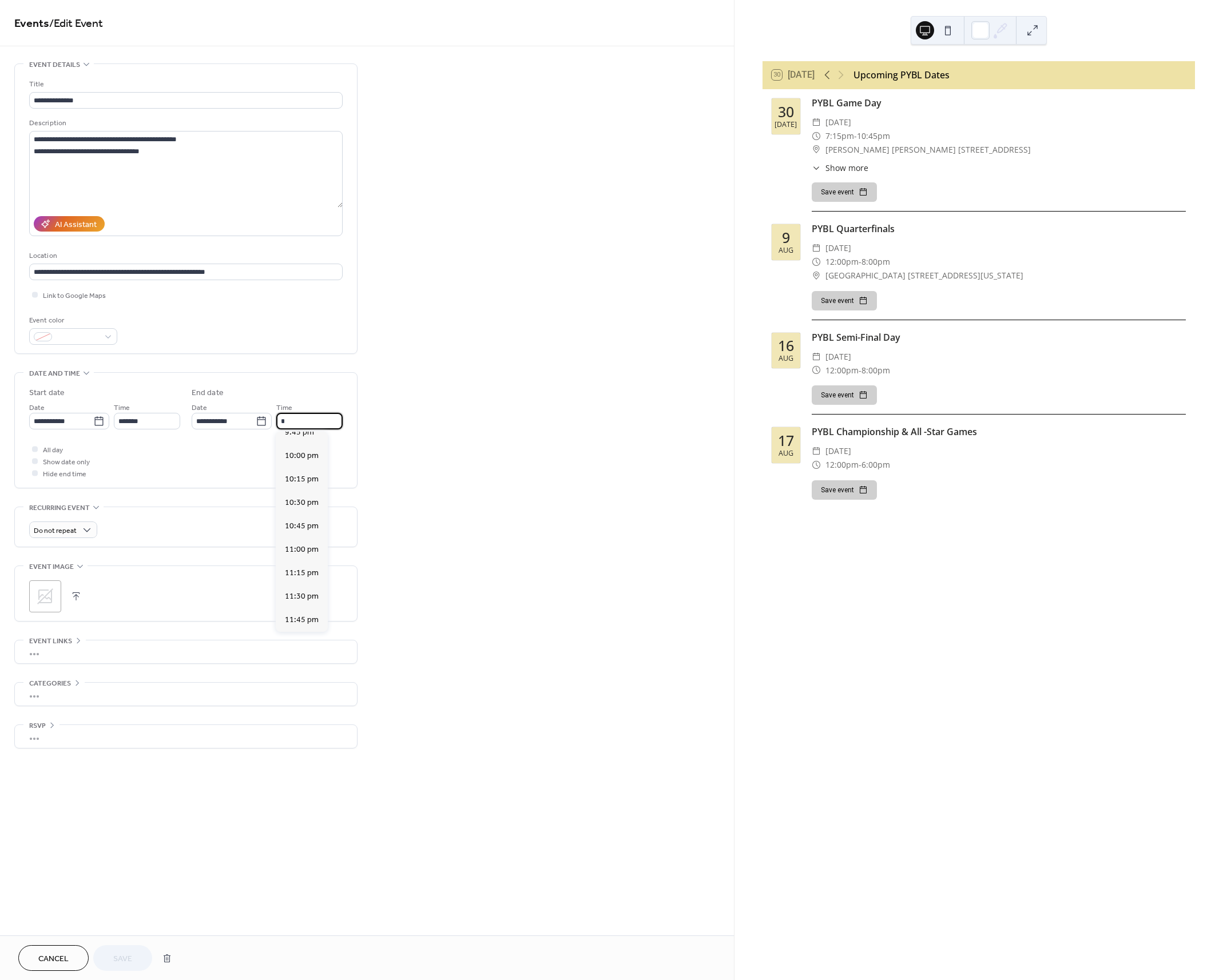 scroll, scrollTop: 141, scrollLeft: 0, axis: vertical 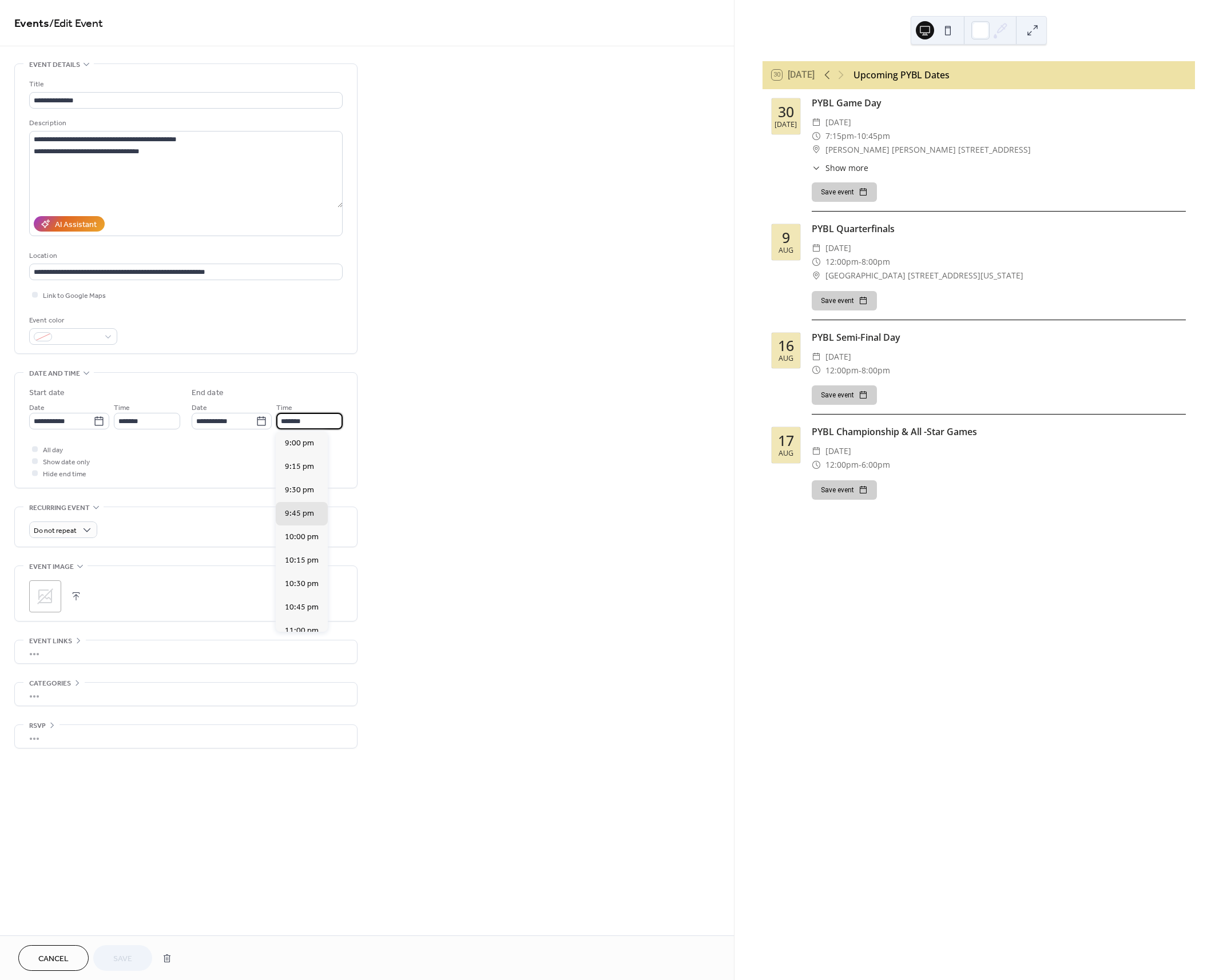 type on "*******" 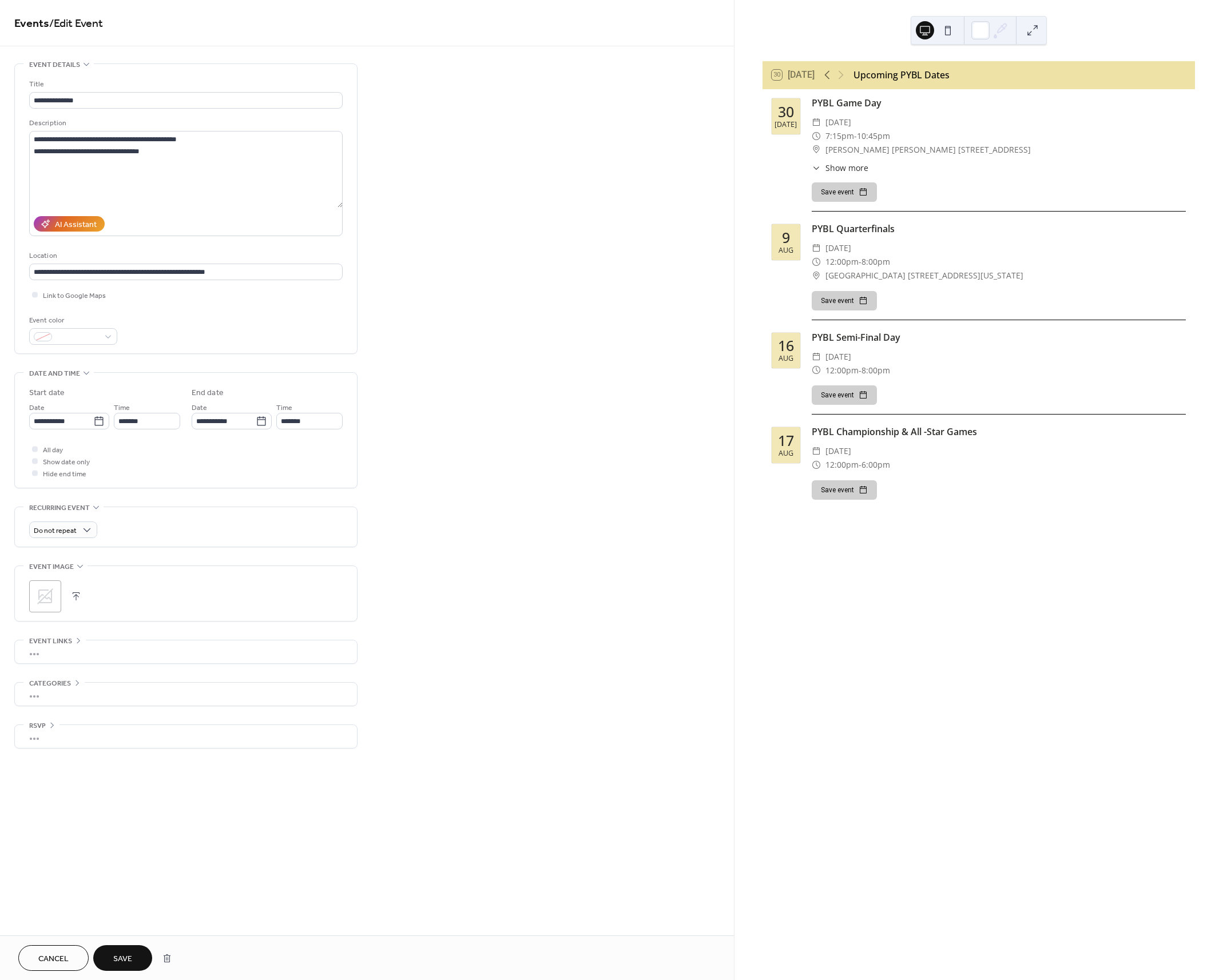 drag, startPoint x: 446, startPoint y: 391, endPoint x: 430, endPoint y: 500, distance: 110.16805 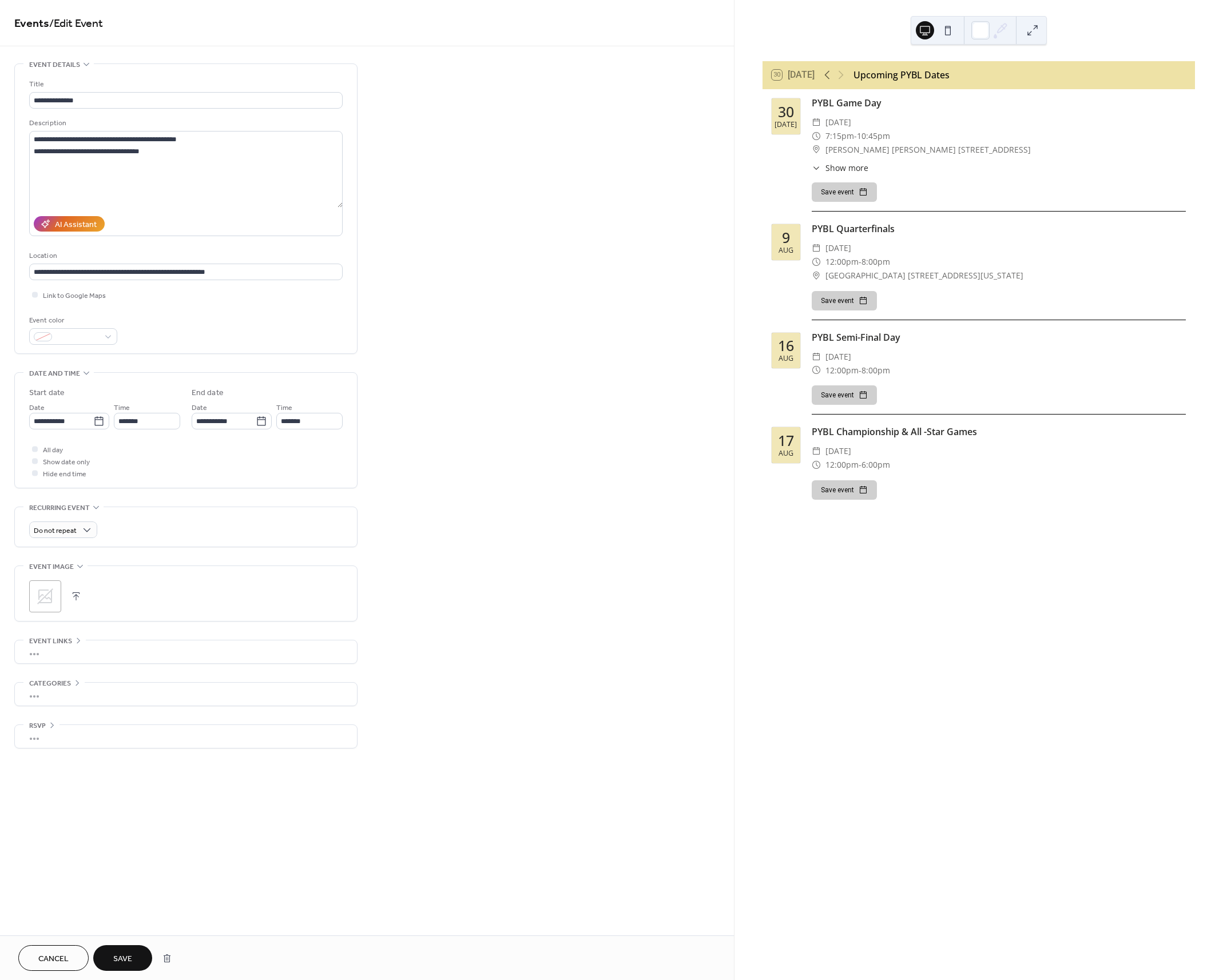 click on "**********" at bounding box center [367, 412] 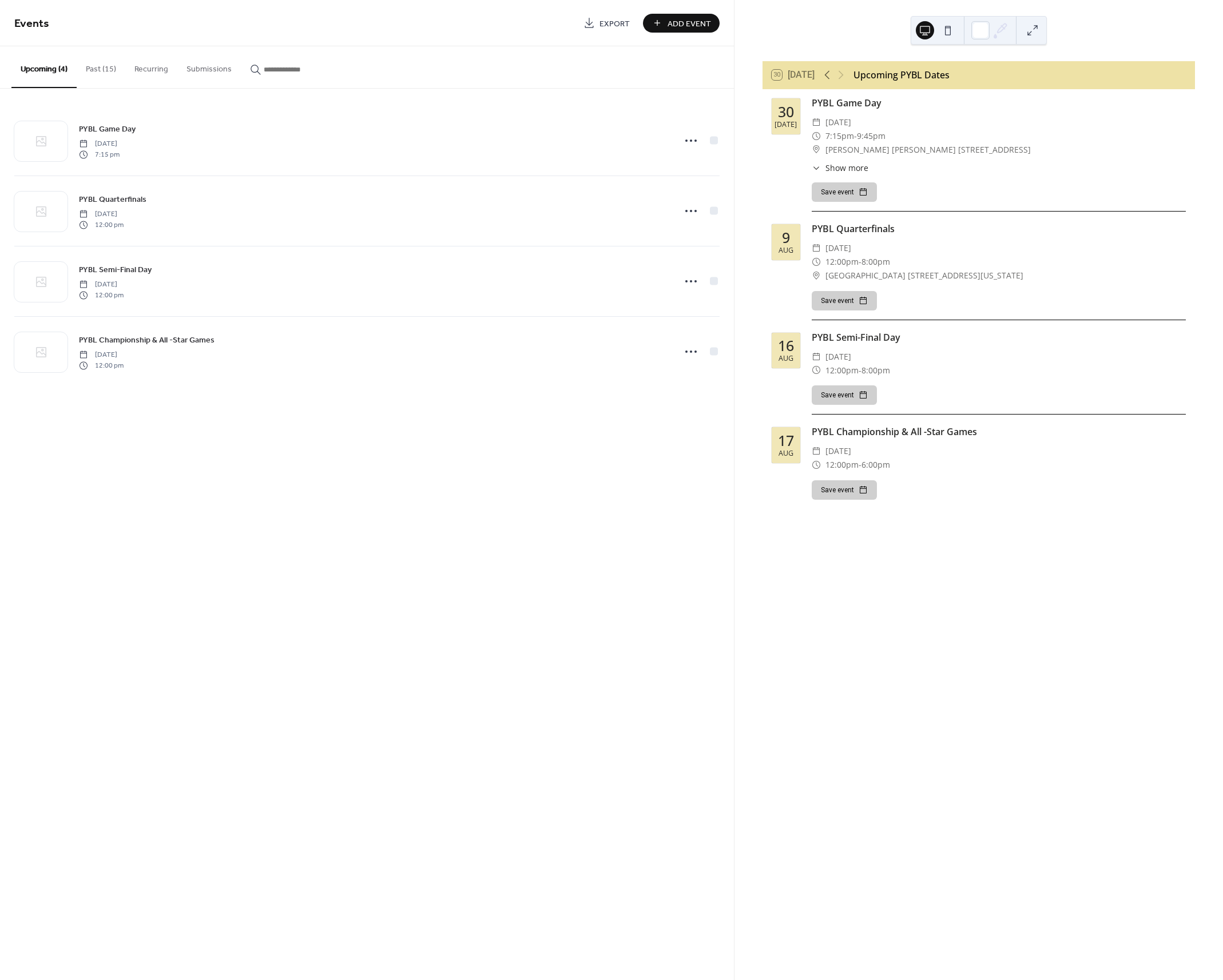 click on "Add Event" at bounding box center [689, 23] 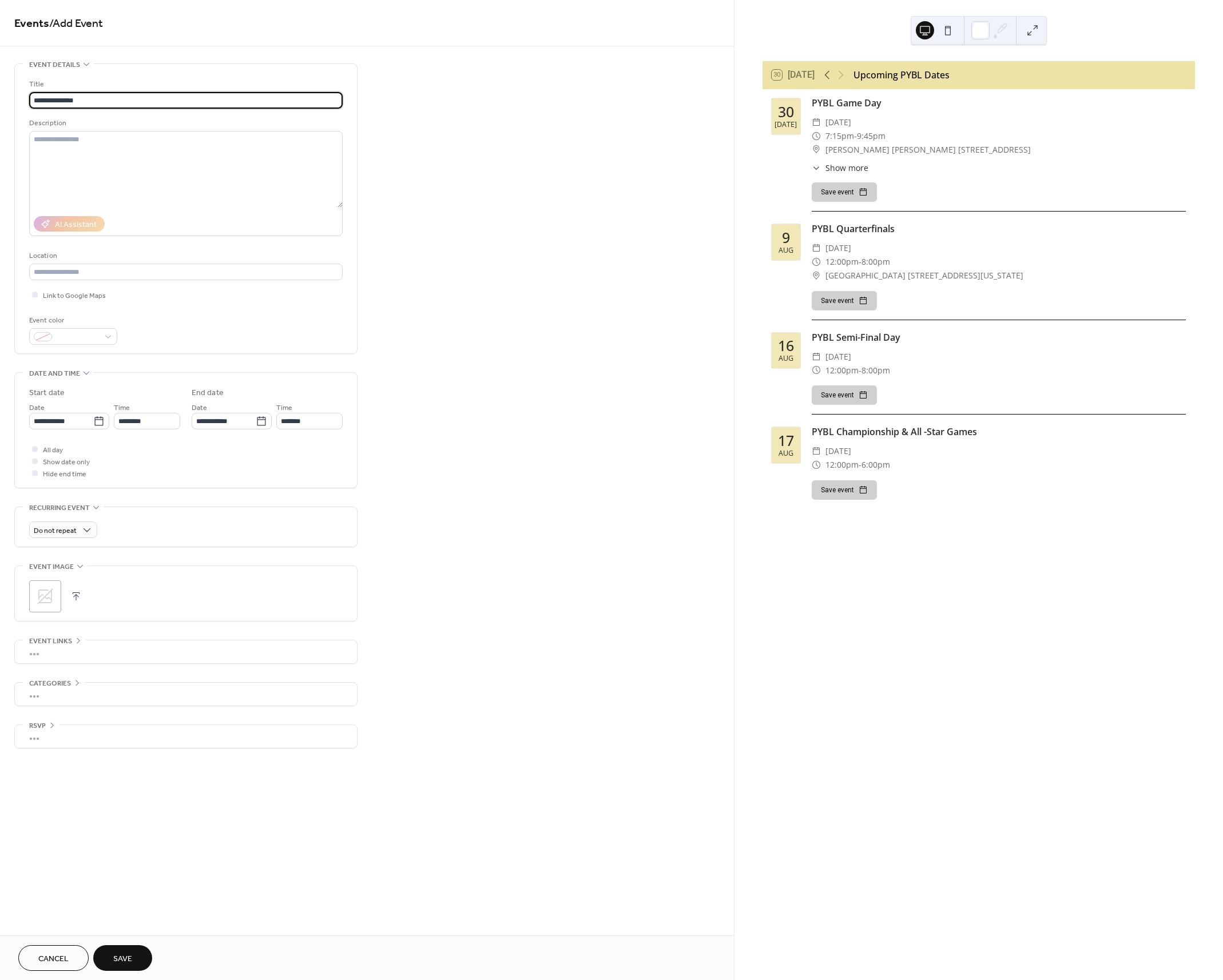 type on "**********" 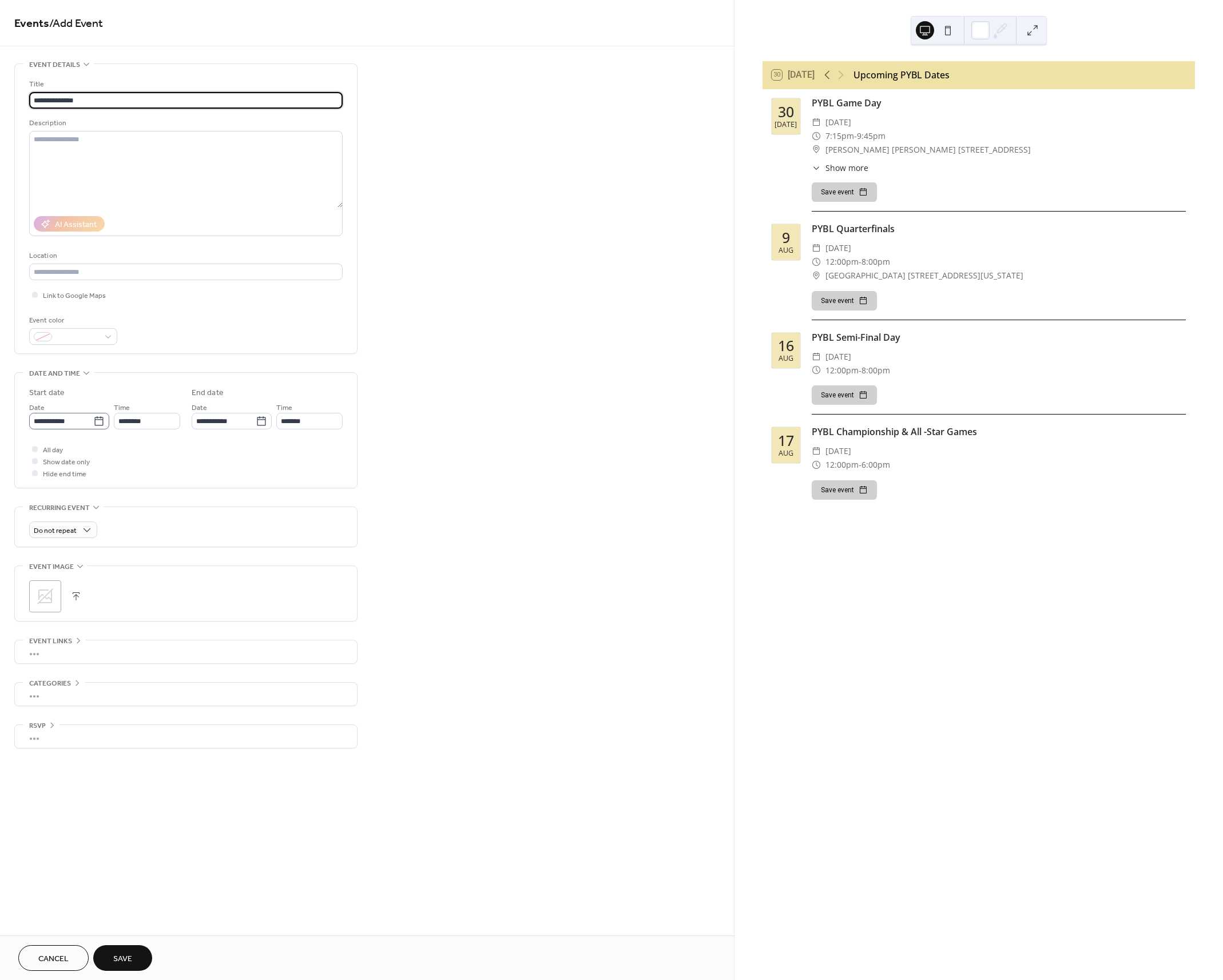 click 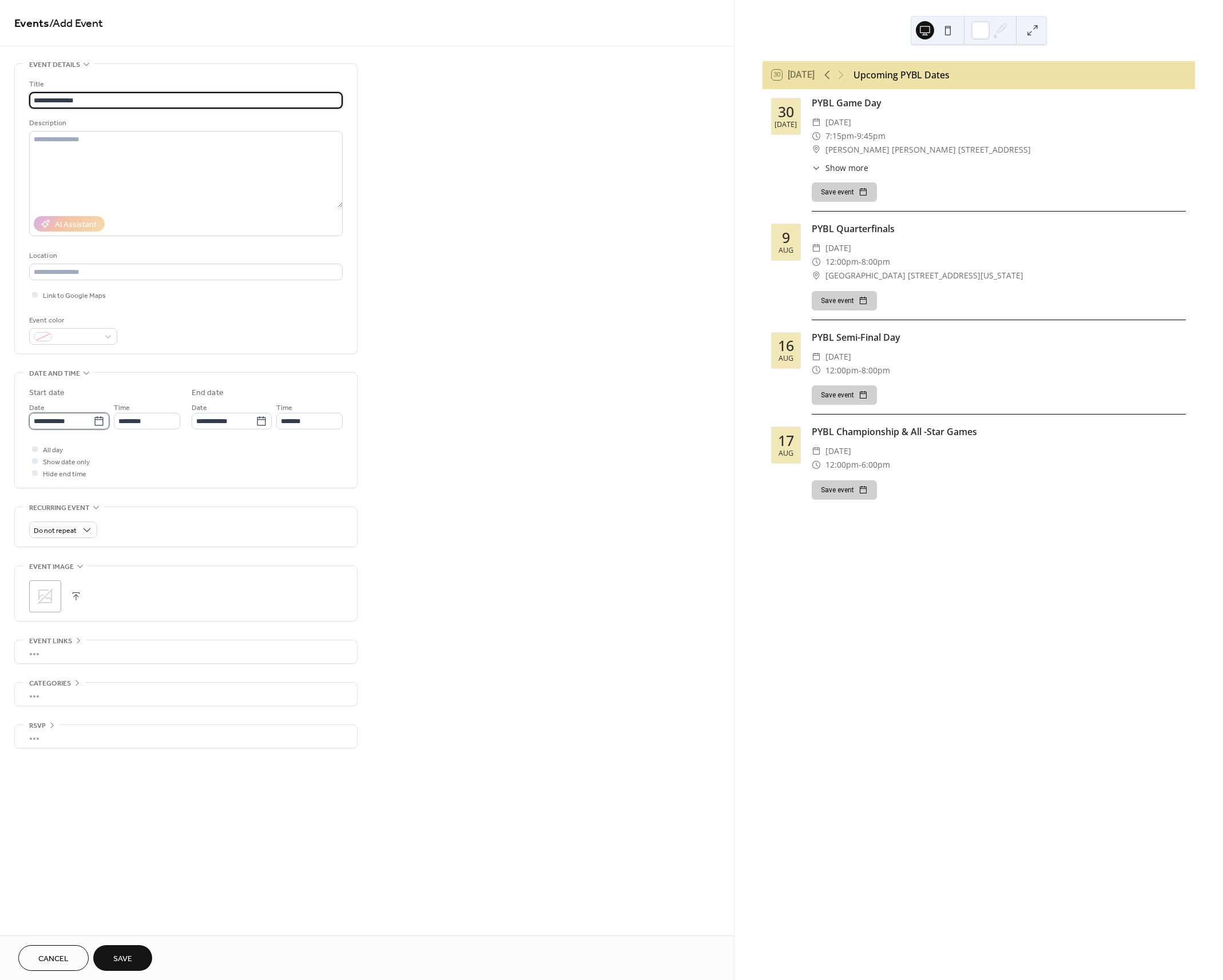 click on "**********" at bounding box center (61, 421) 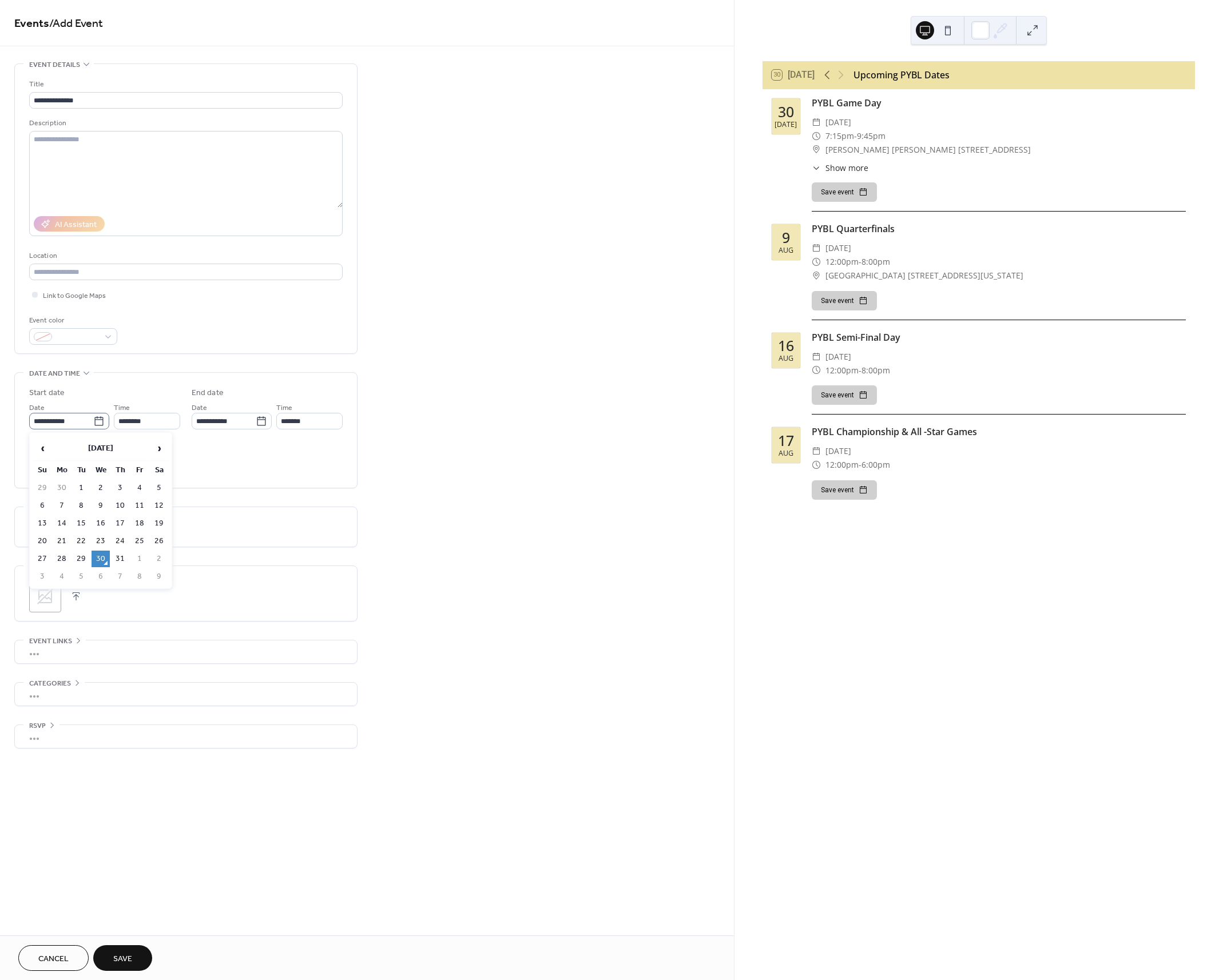 click 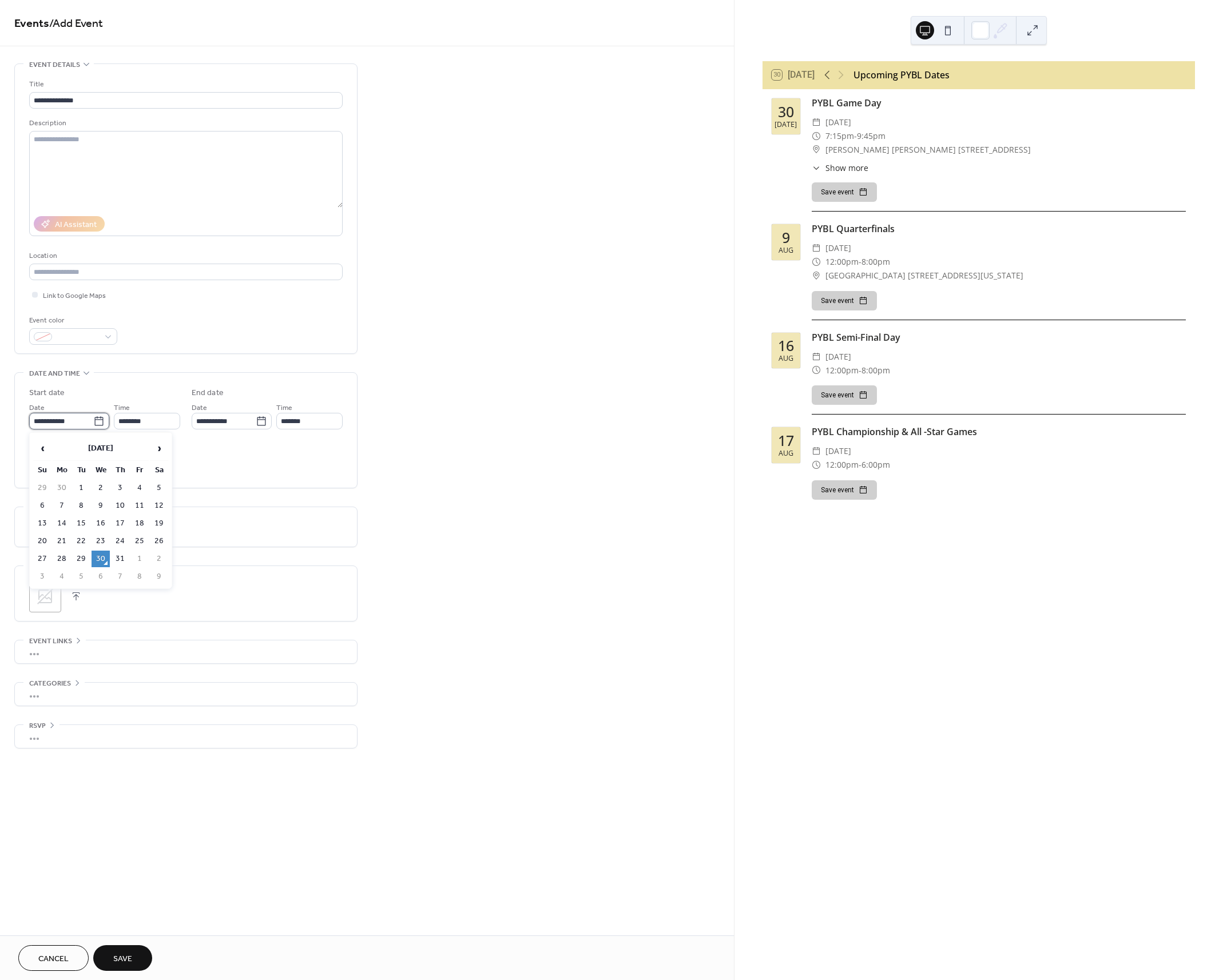 click on "**********" at bounding box center [61, 421] 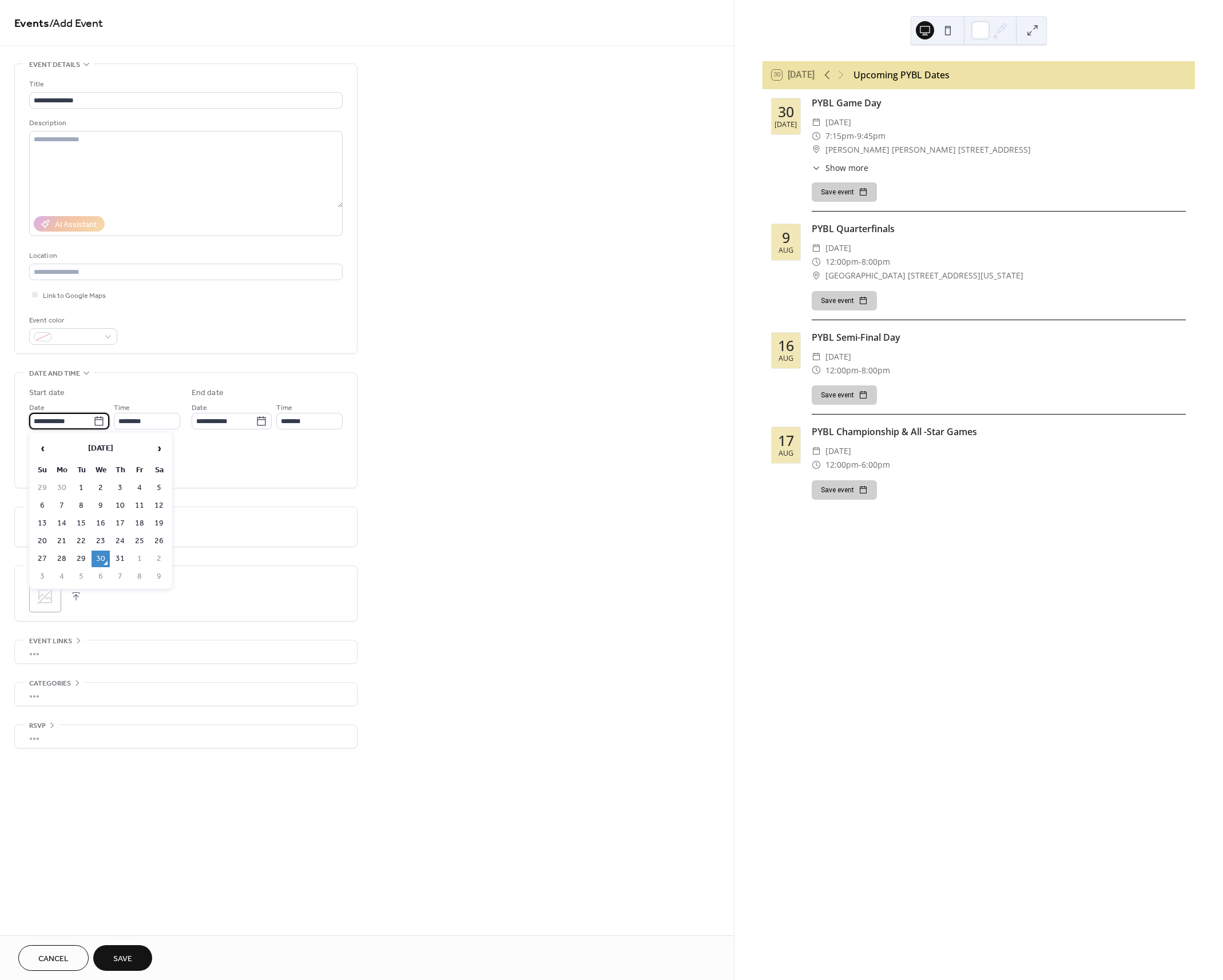 click on "5" at bounding box center [81, 576] 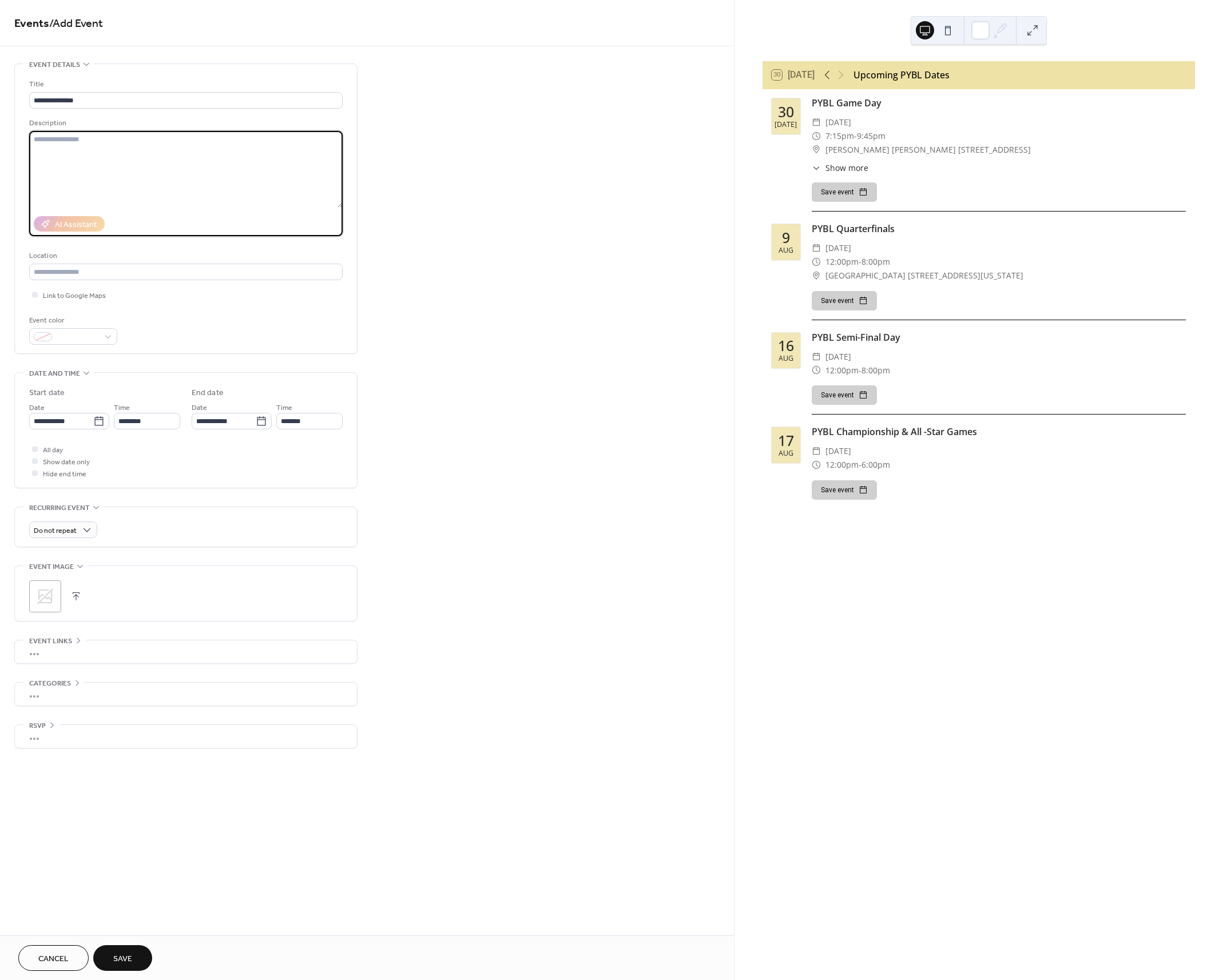 click at bounding box center (186, 169) 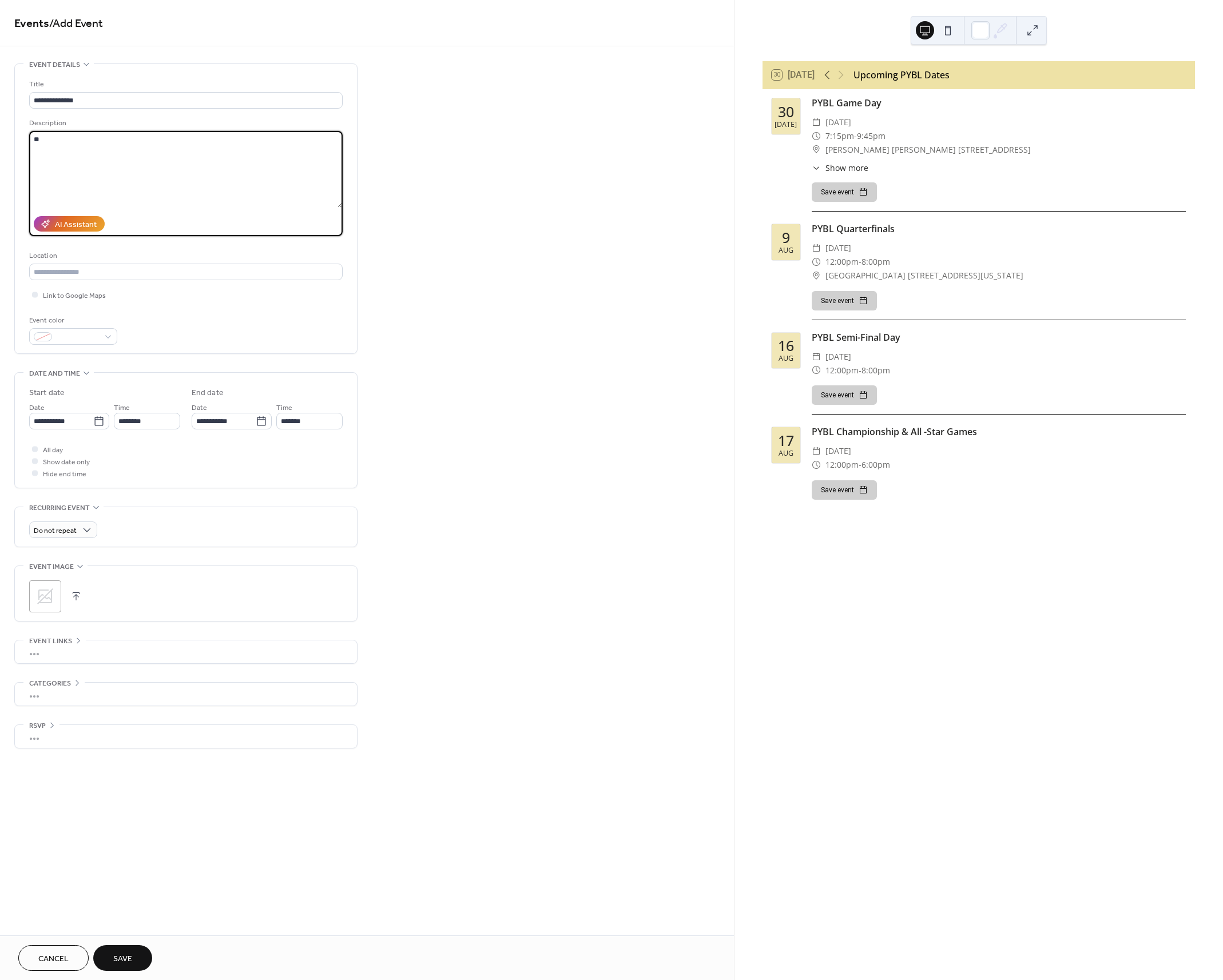 type on "*" 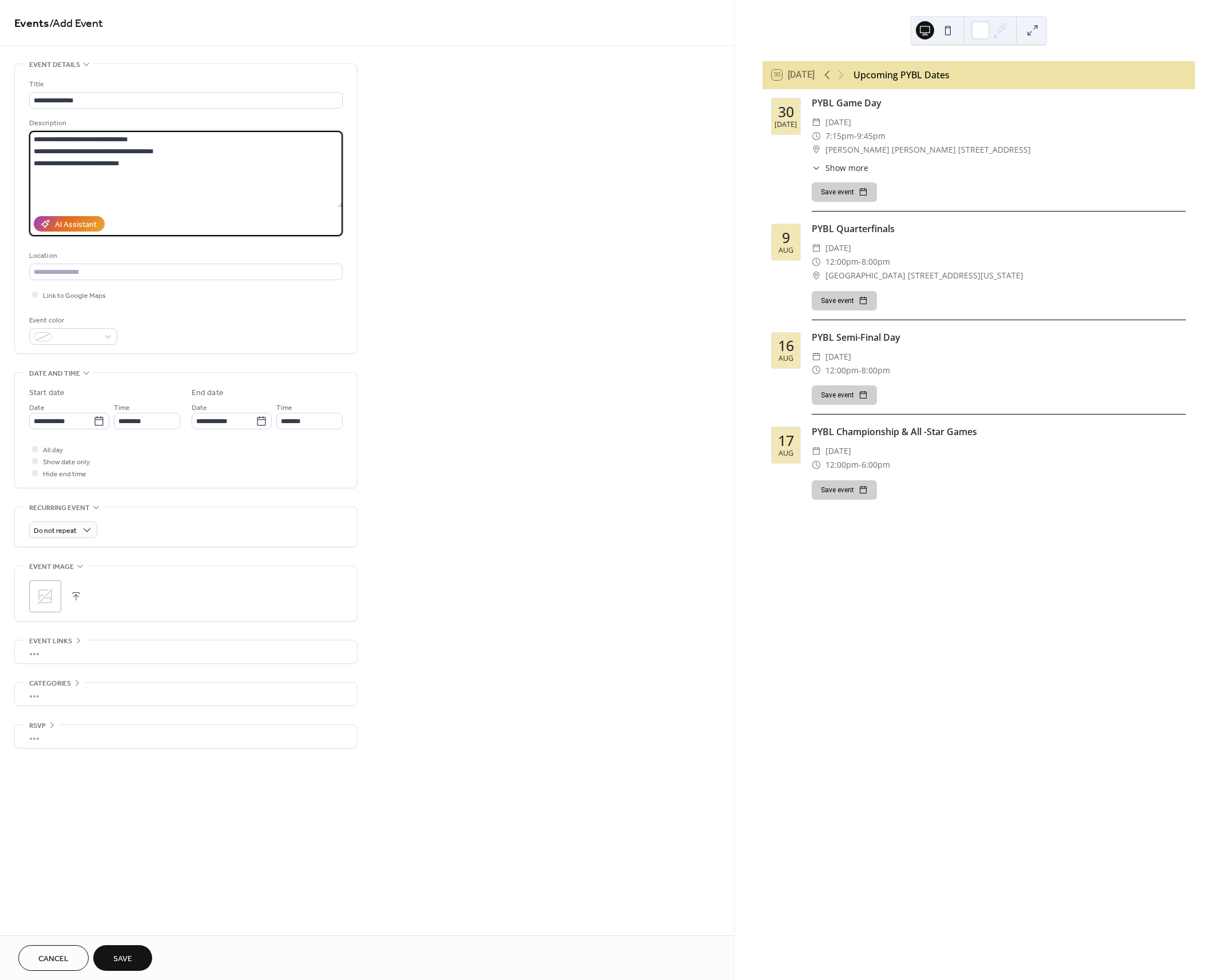type on "**********" 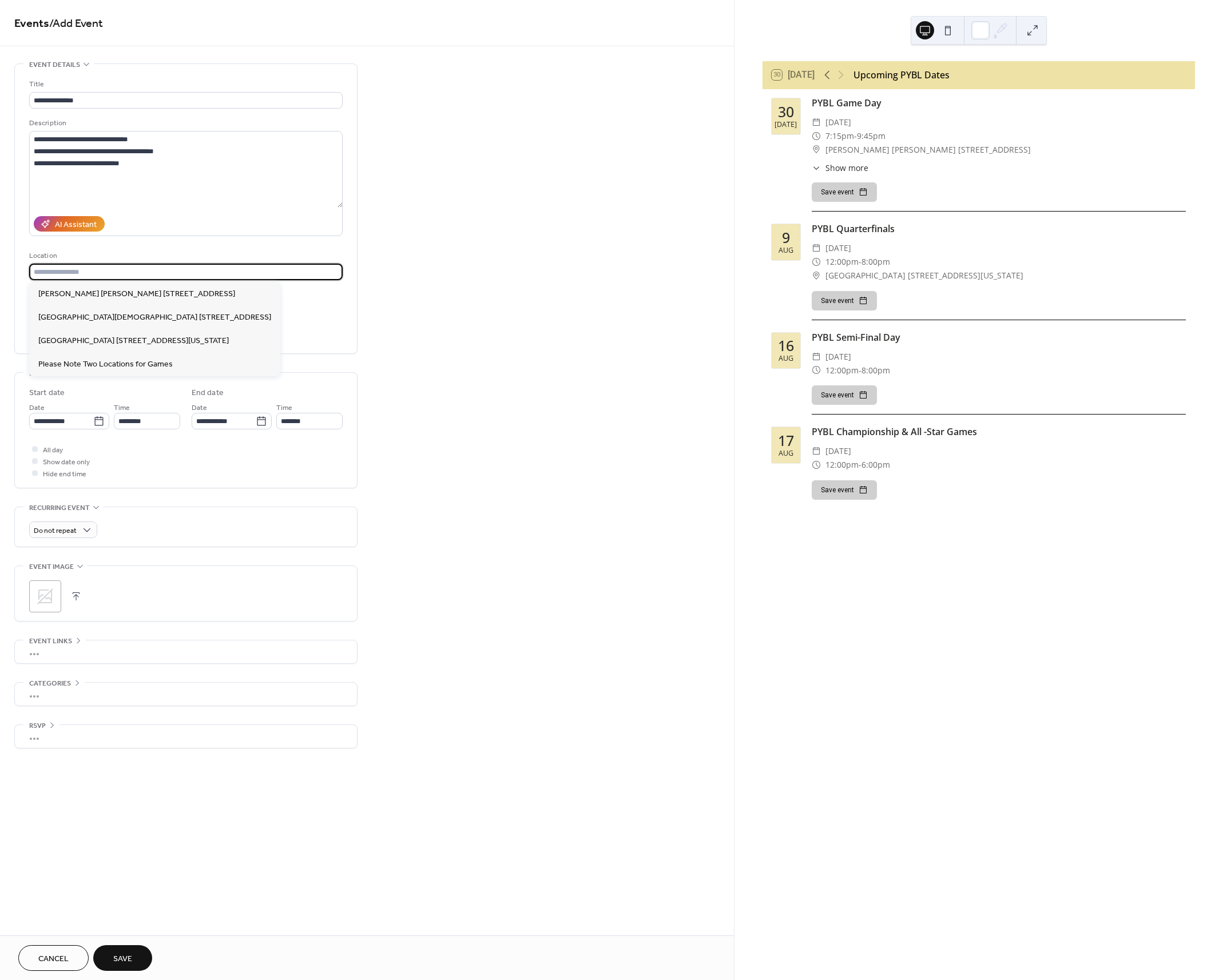 click at bounding box center [186, 272] 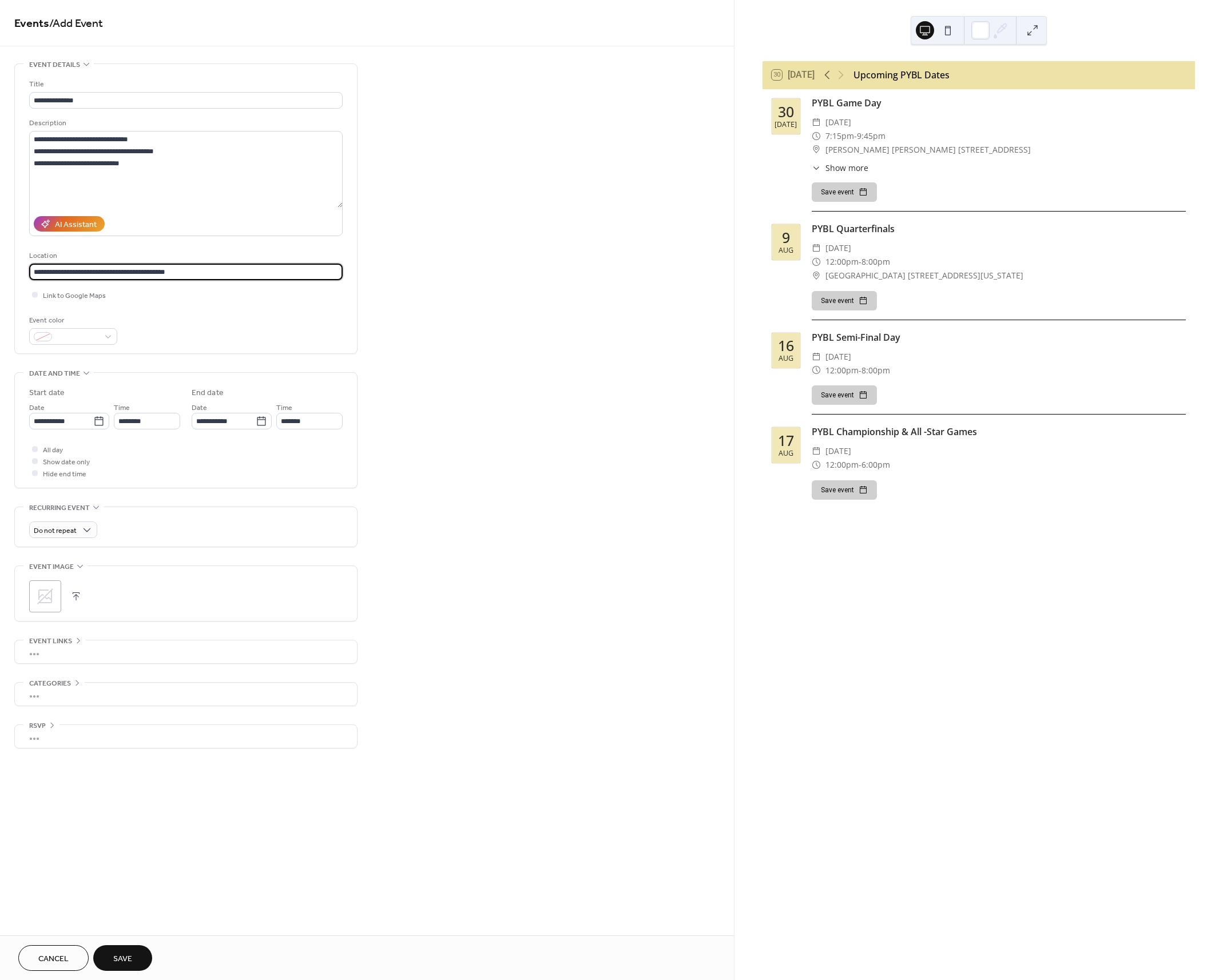 type on "**********" 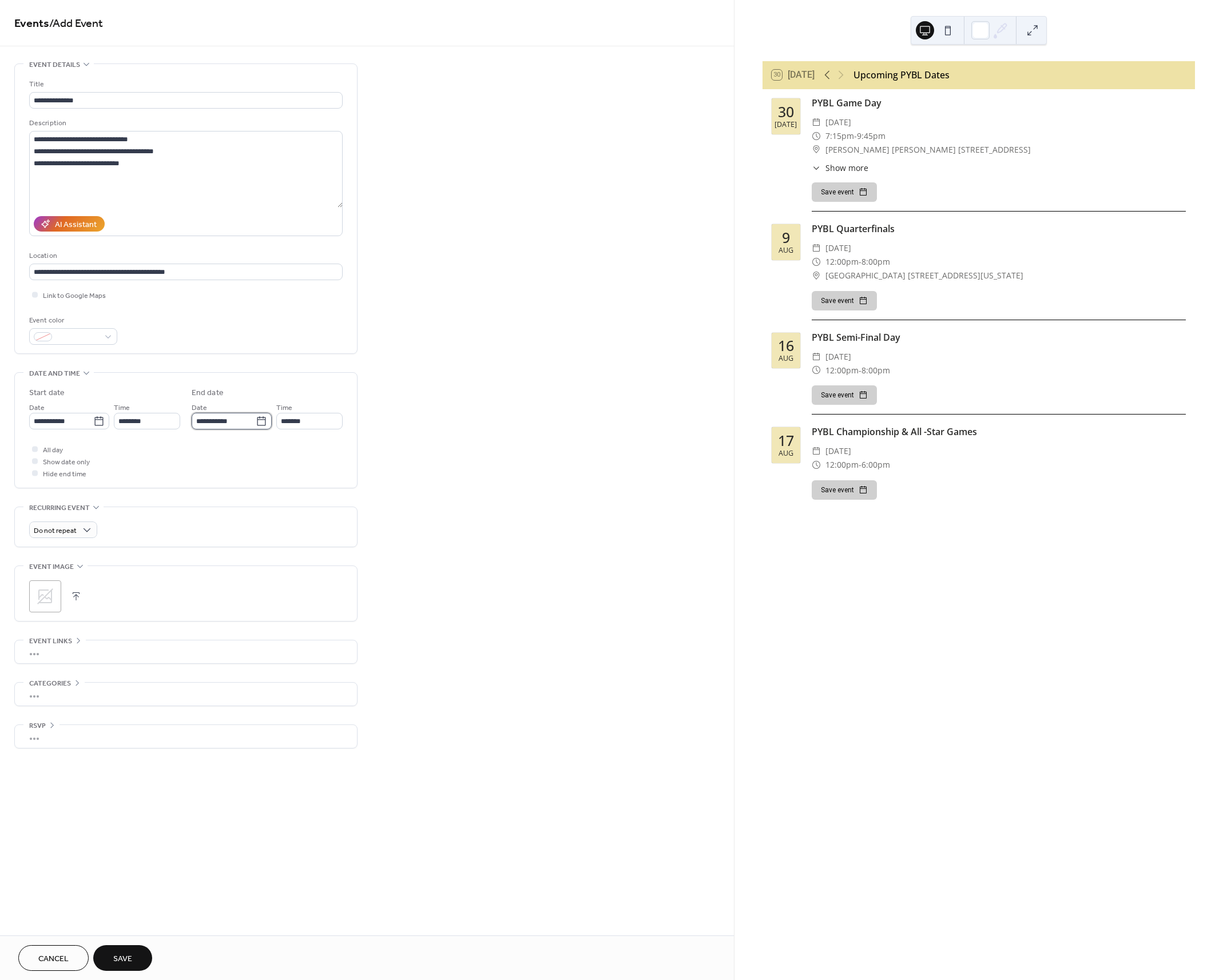 click on "**********" at bounding box center (224, 421) 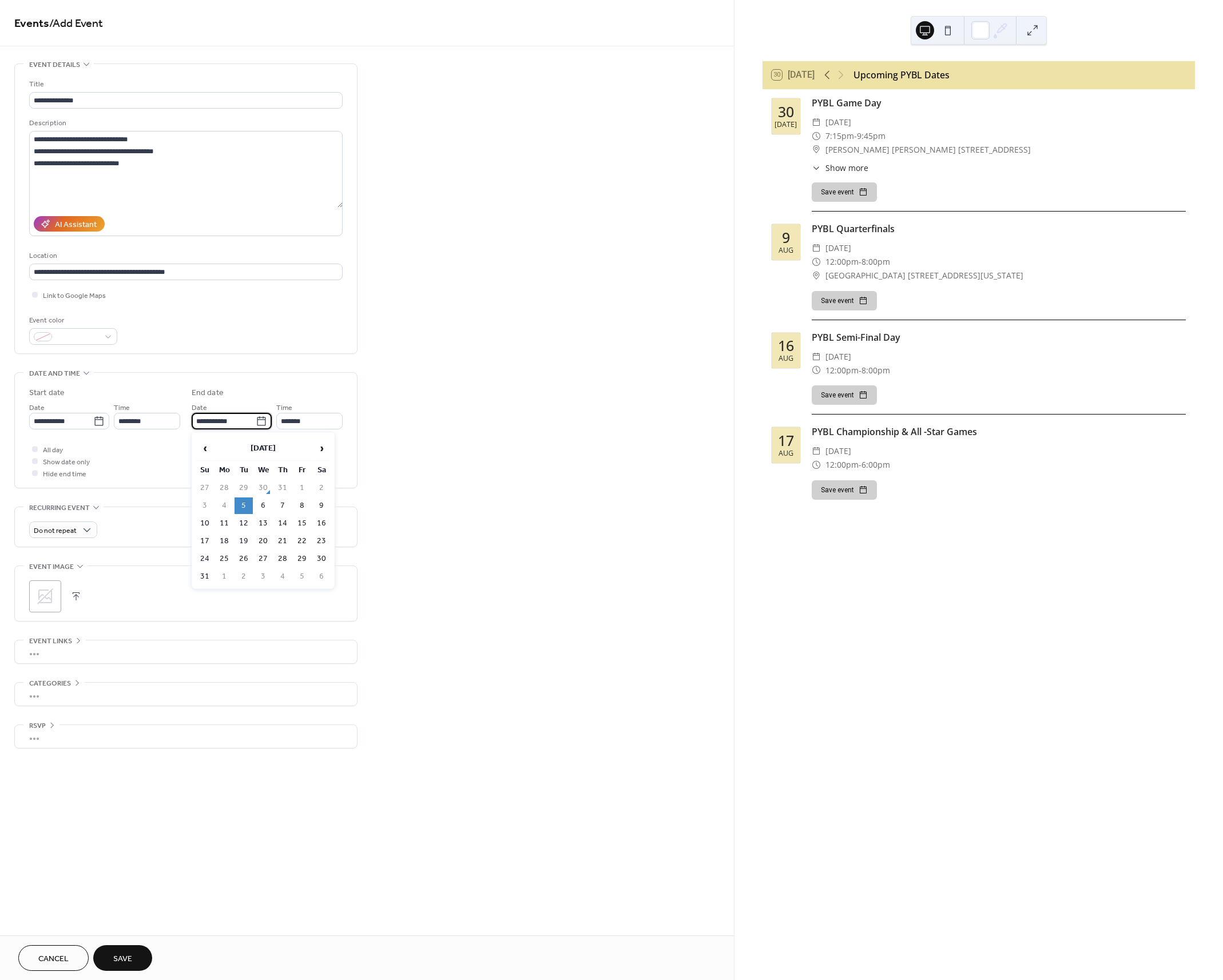 click on "**********" at bounding box center [224, 421] 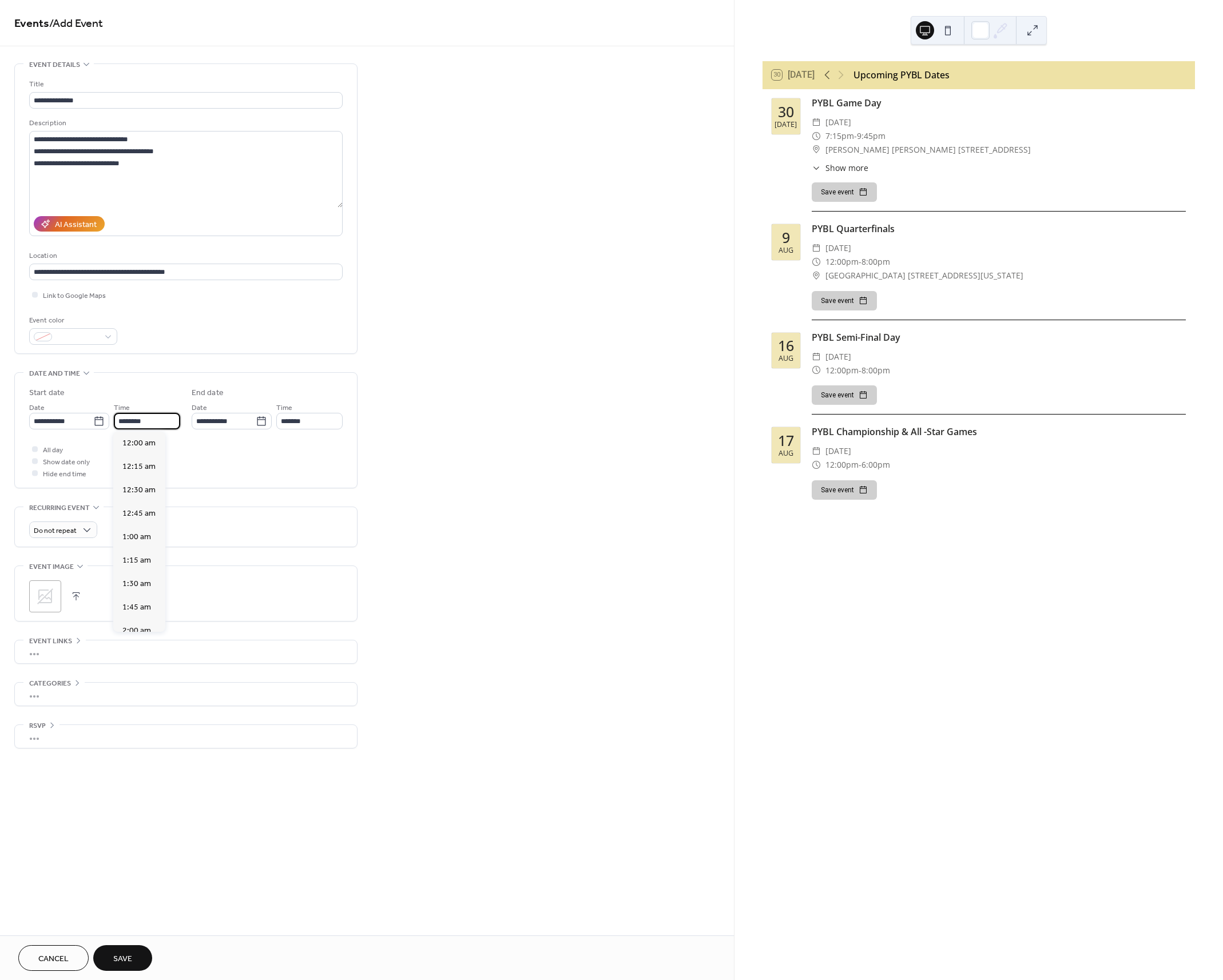 click on "********" at bounding box center (147, 421) 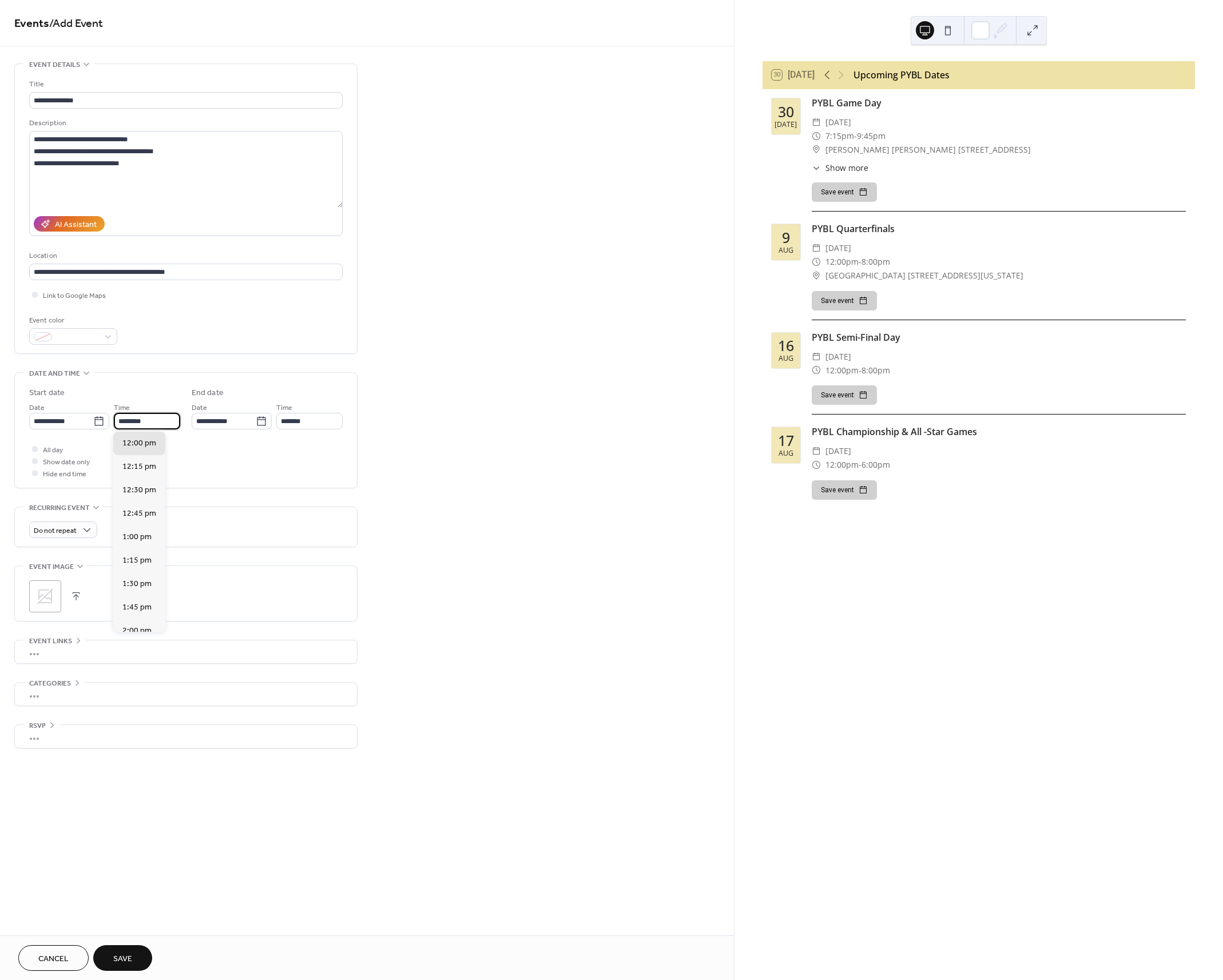 click on "********" at bounding box center [147, 421] 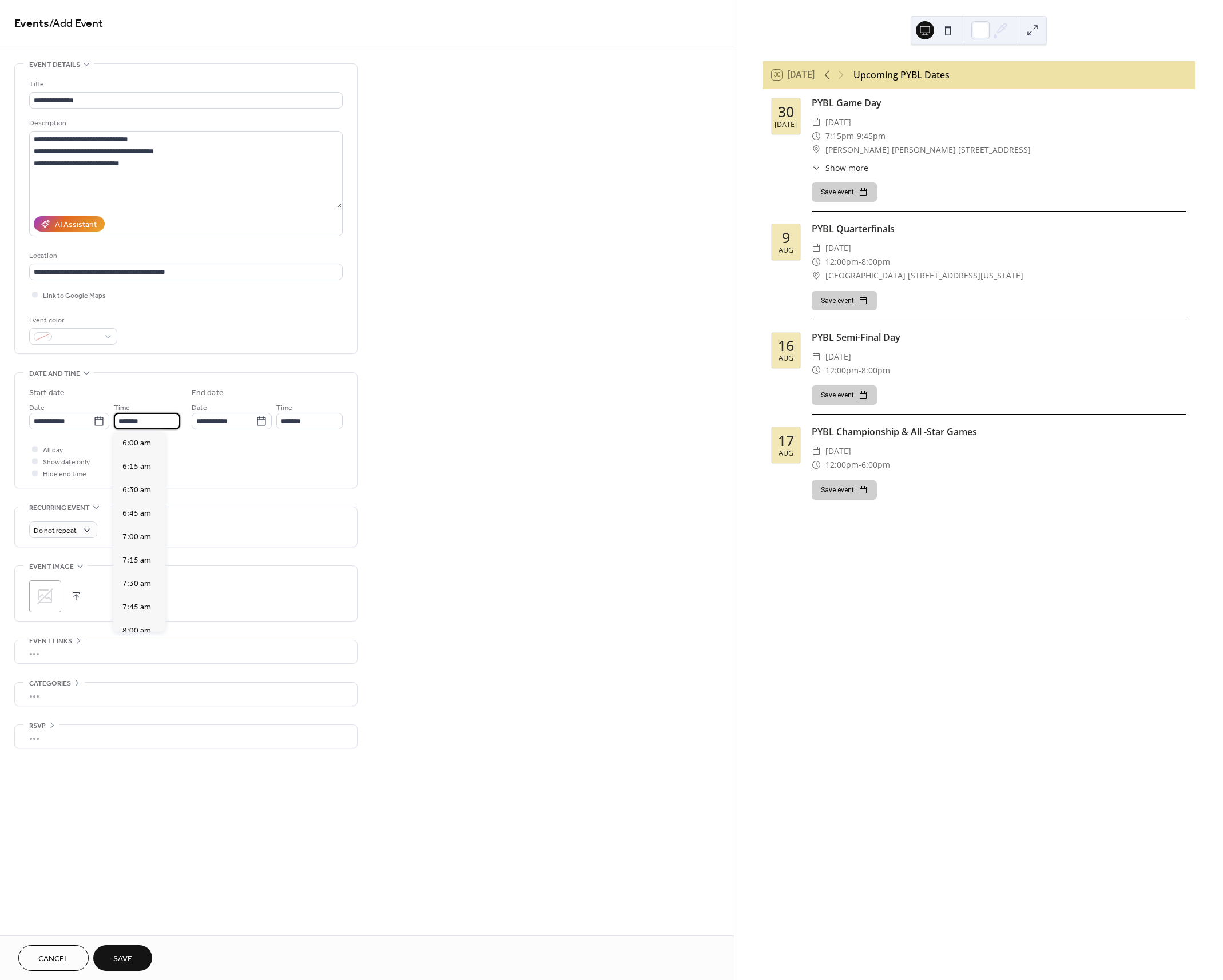 scroll, scrollTop: 1688, scrollLeft: 0, axis: vertical 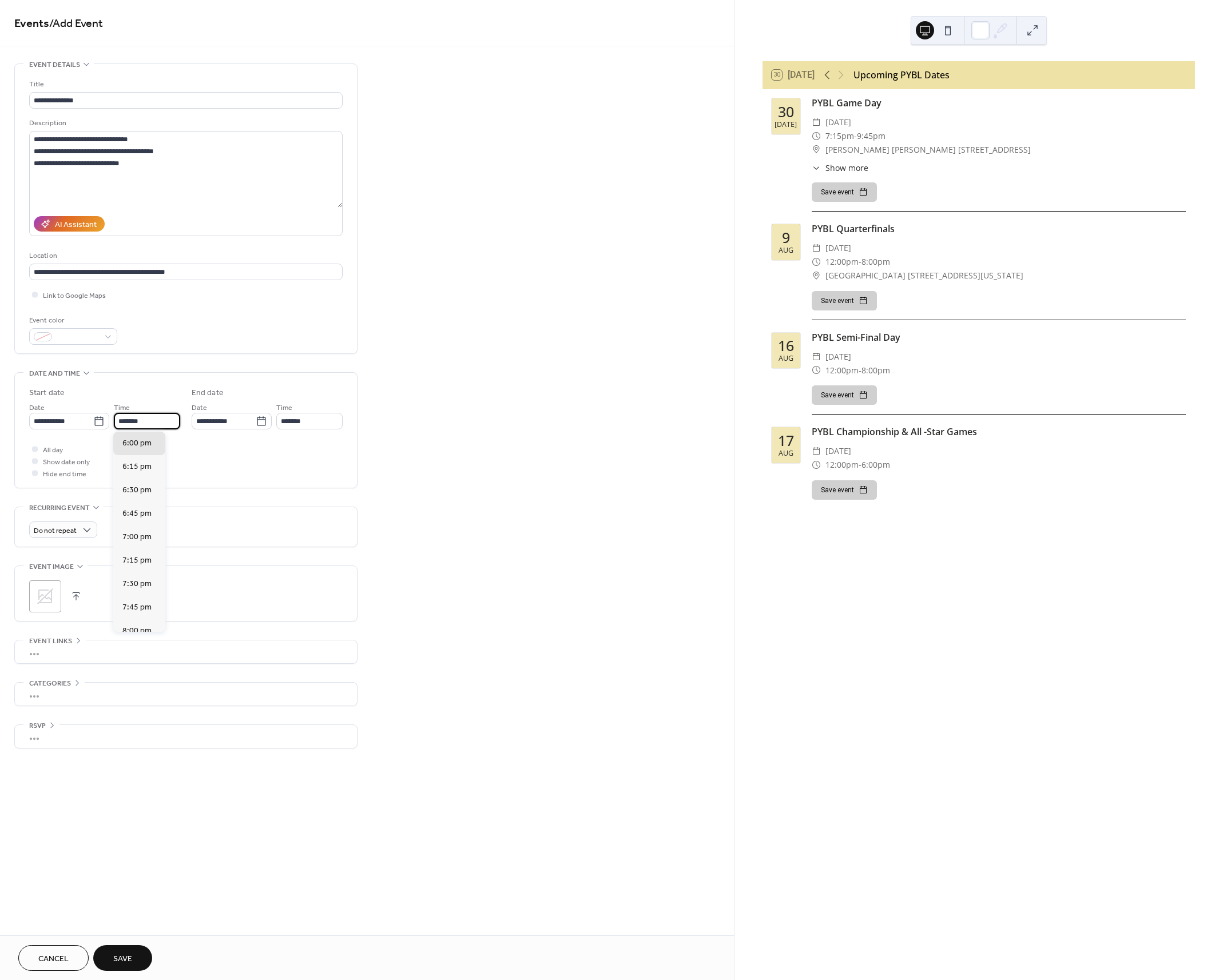 type on "*******" 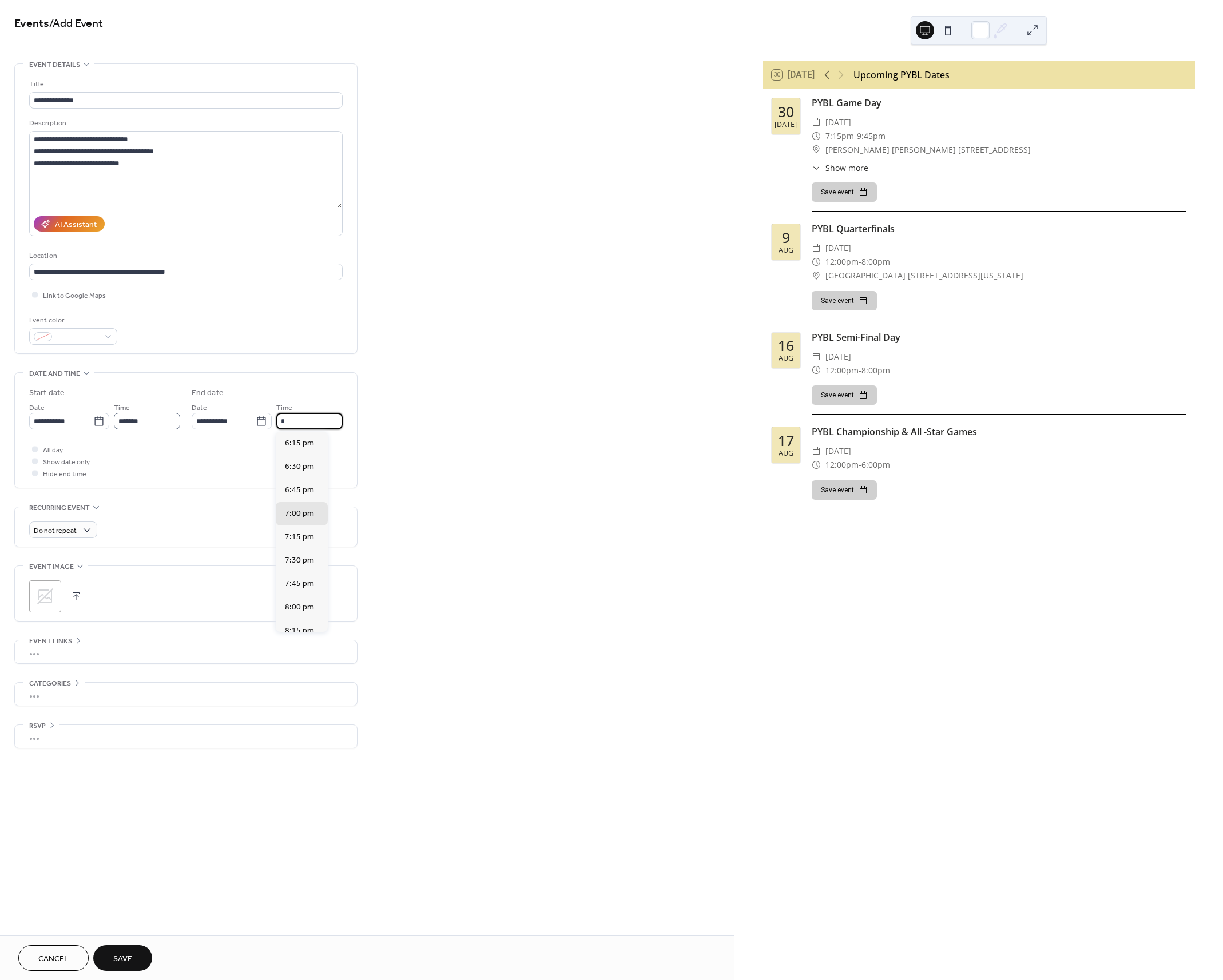 scroll, scrollTop: 258, scrollLeft: 0, axis: vertical 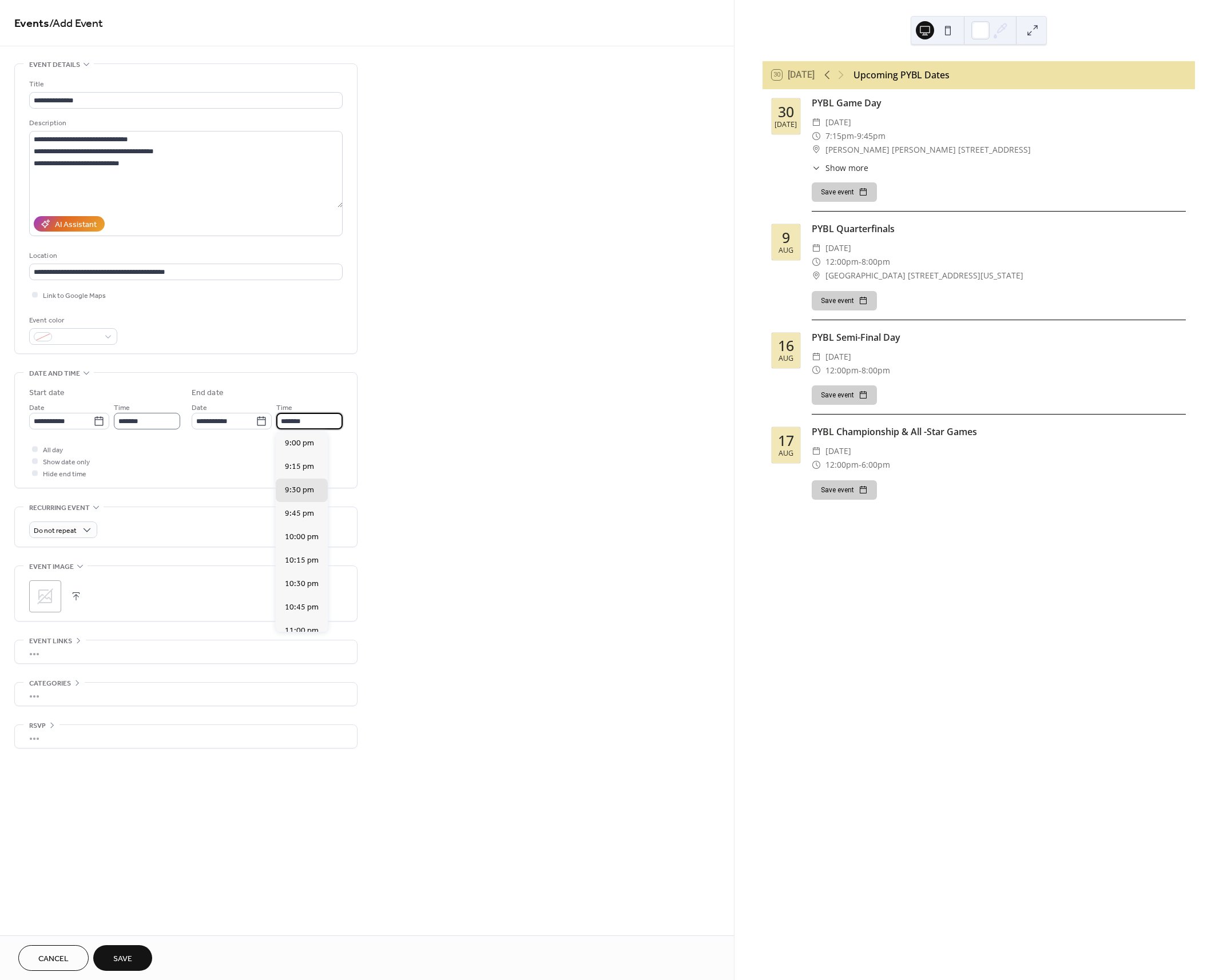 type on "*******" 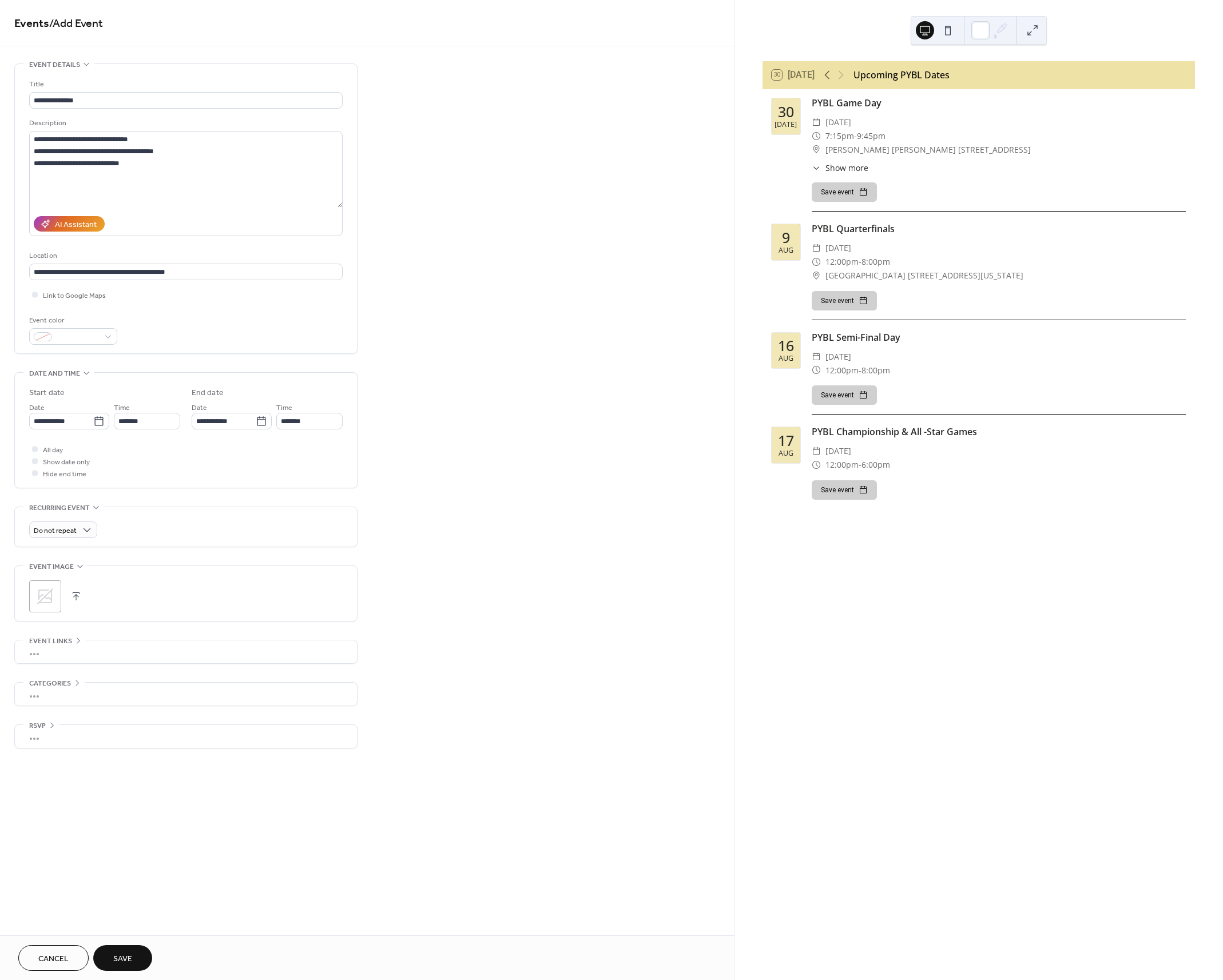 drag, startPoint x: 569, startPoint y: 577, endPoint x: 212, endPoint y: 846, distance: 447.0011 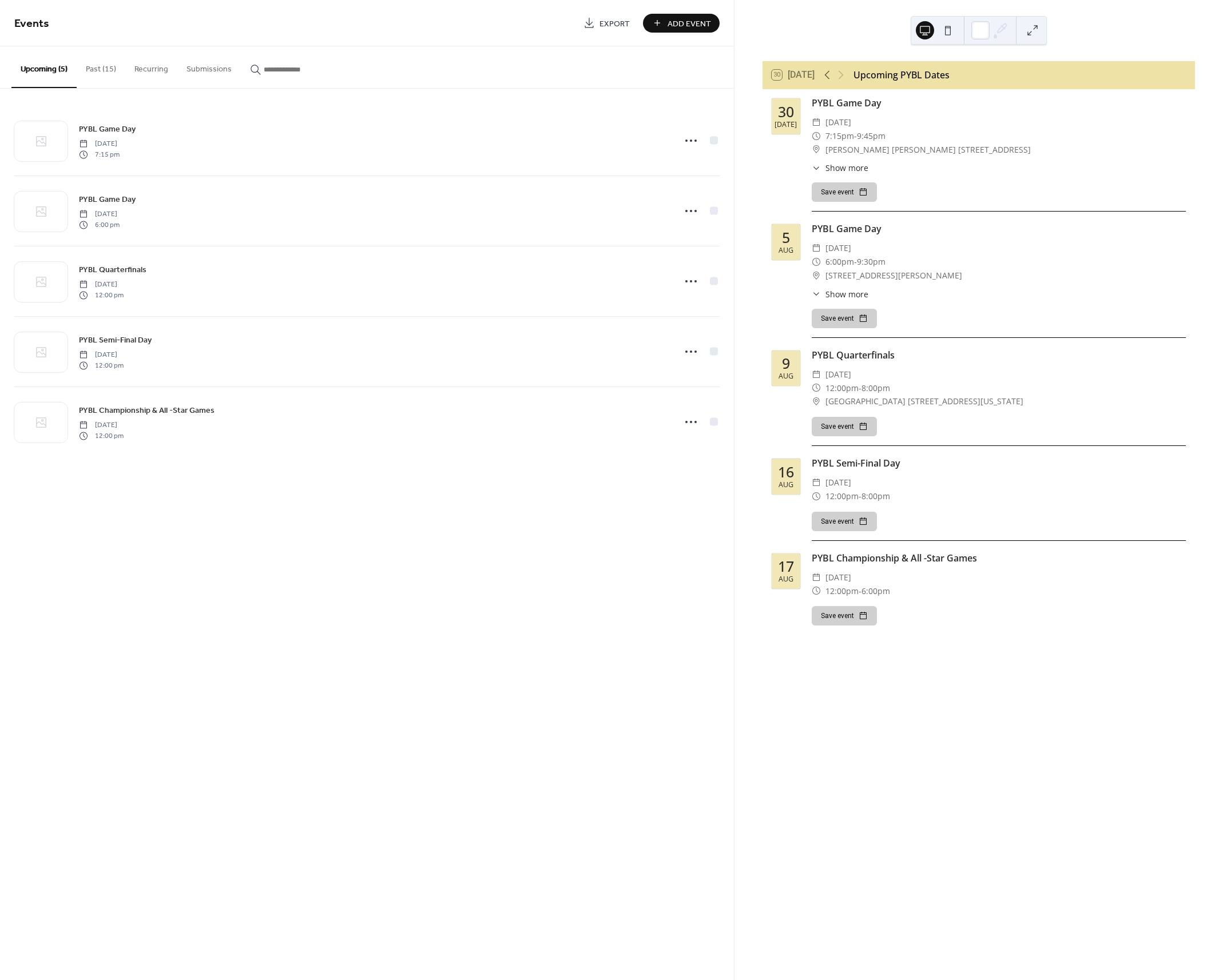 click on "Add Event" at bounding box center [689, 23] 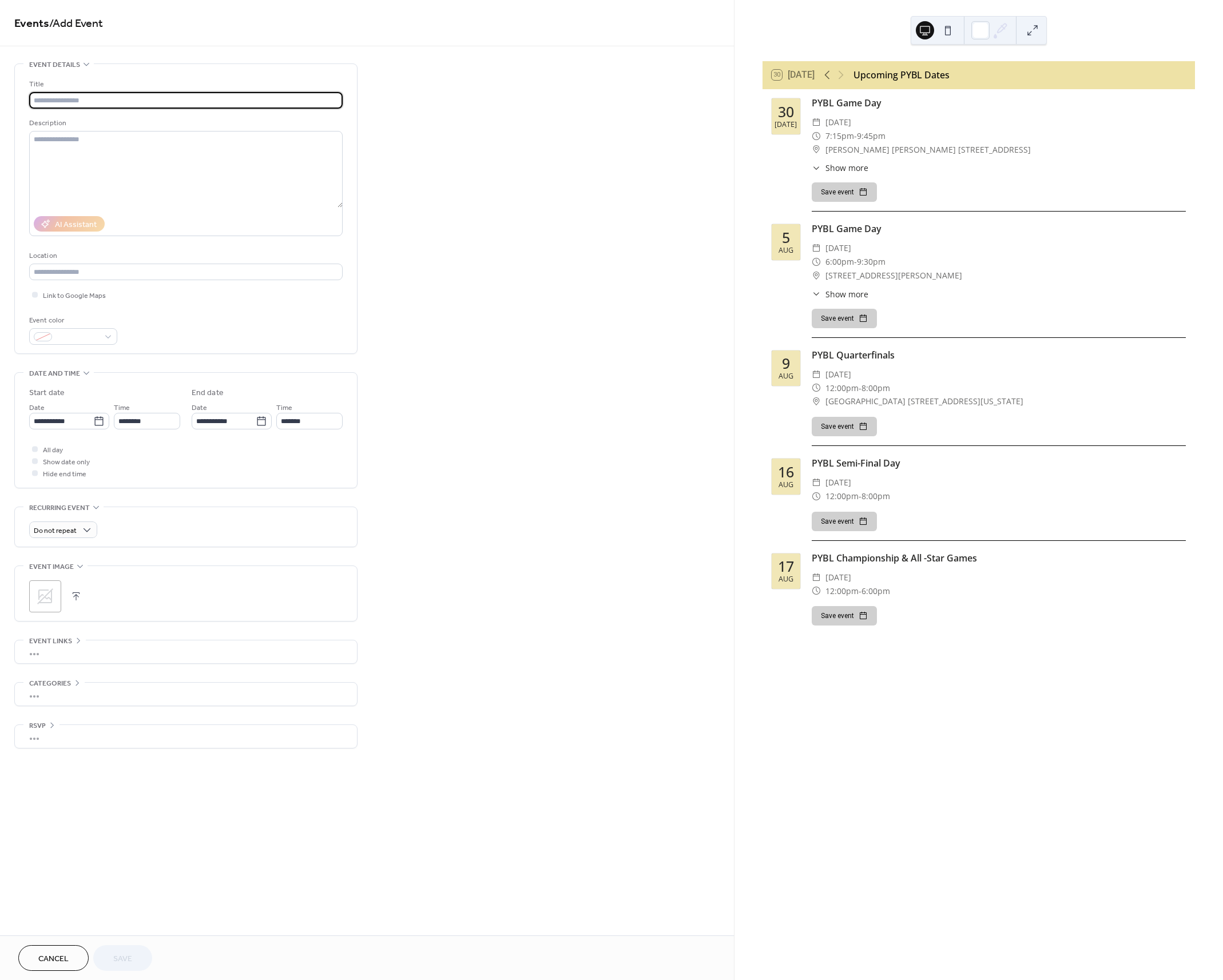 click at bounding box center (186, 100) 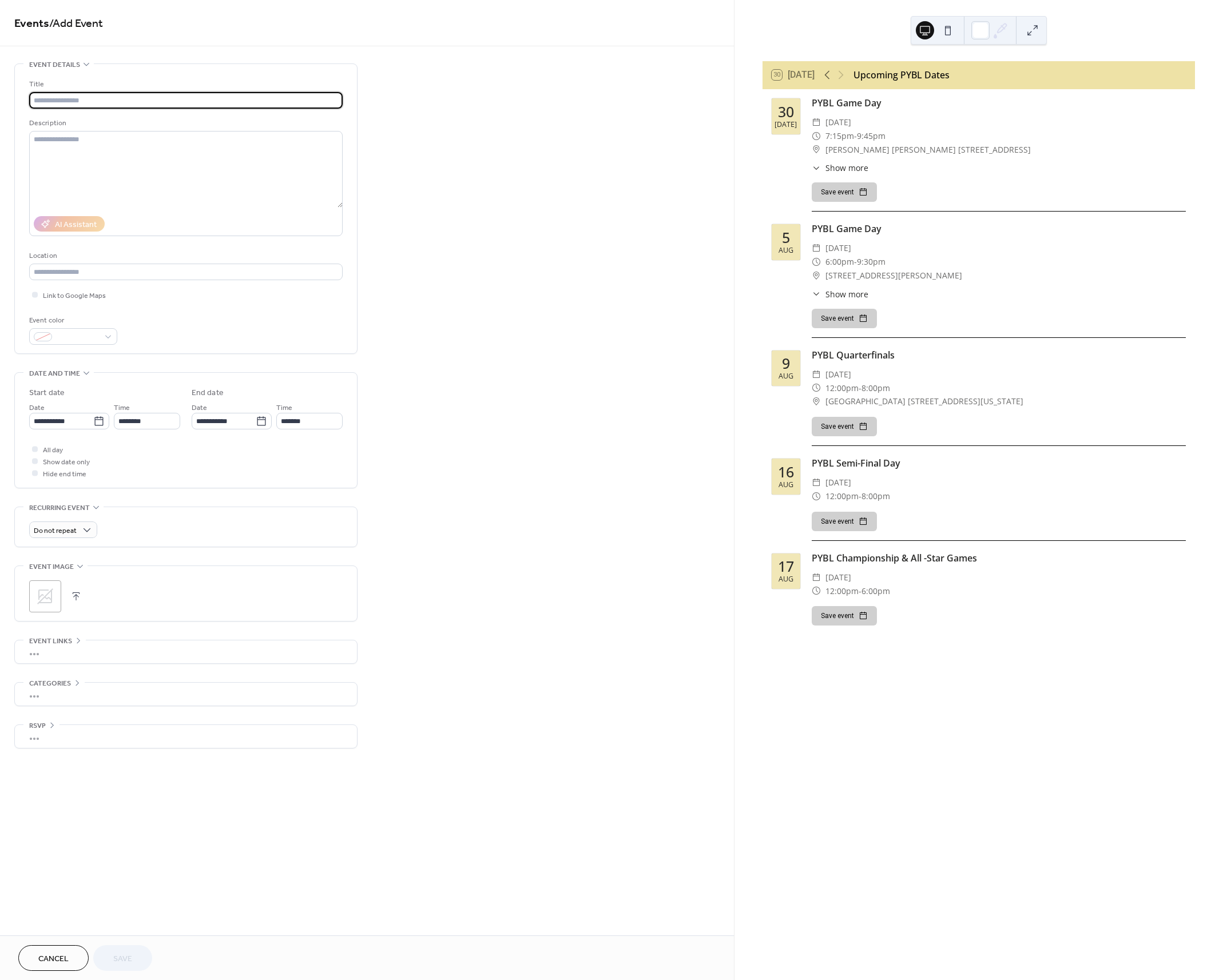 click at bounding box center (186, 100) 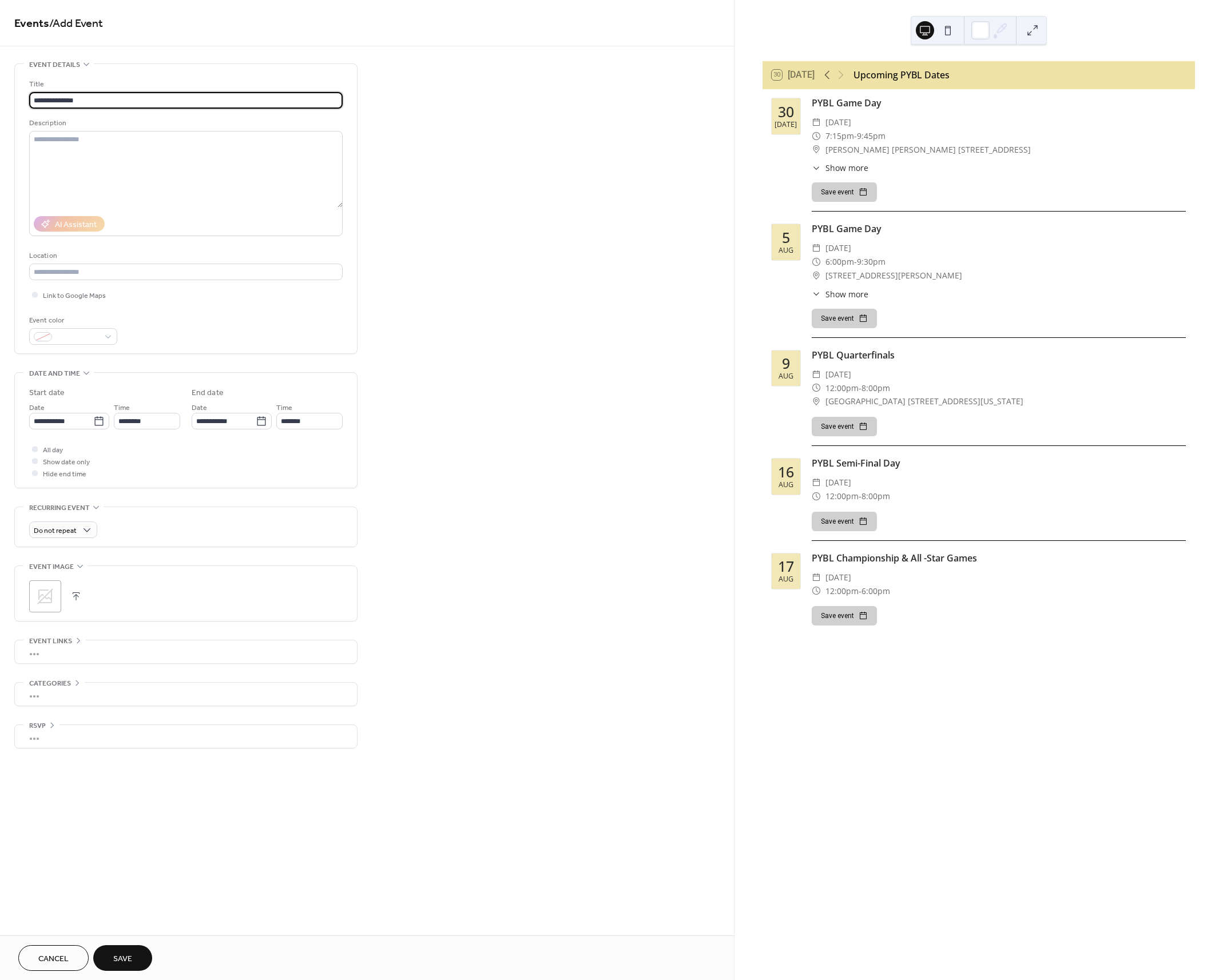 type on "**********" 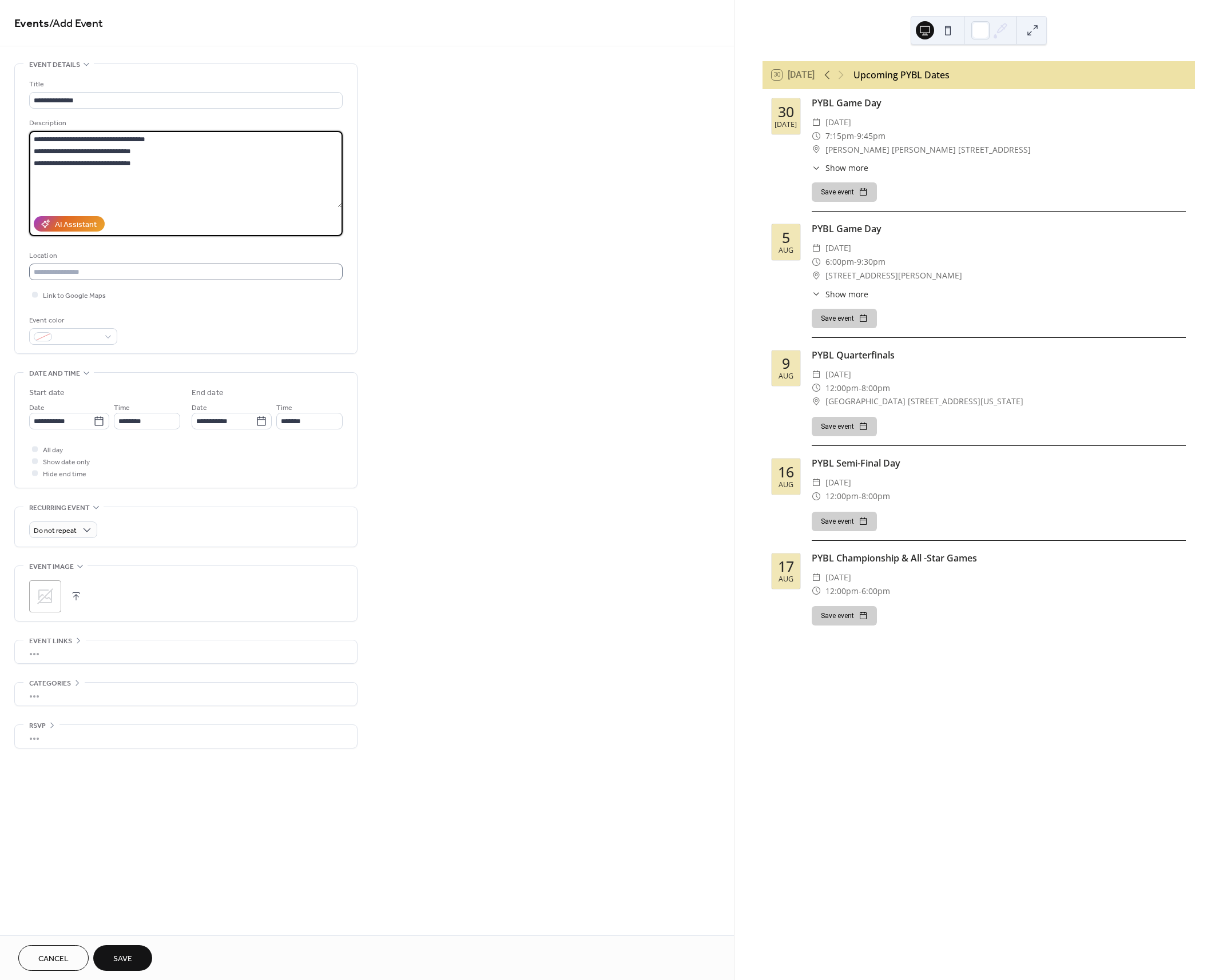 type on "**********" 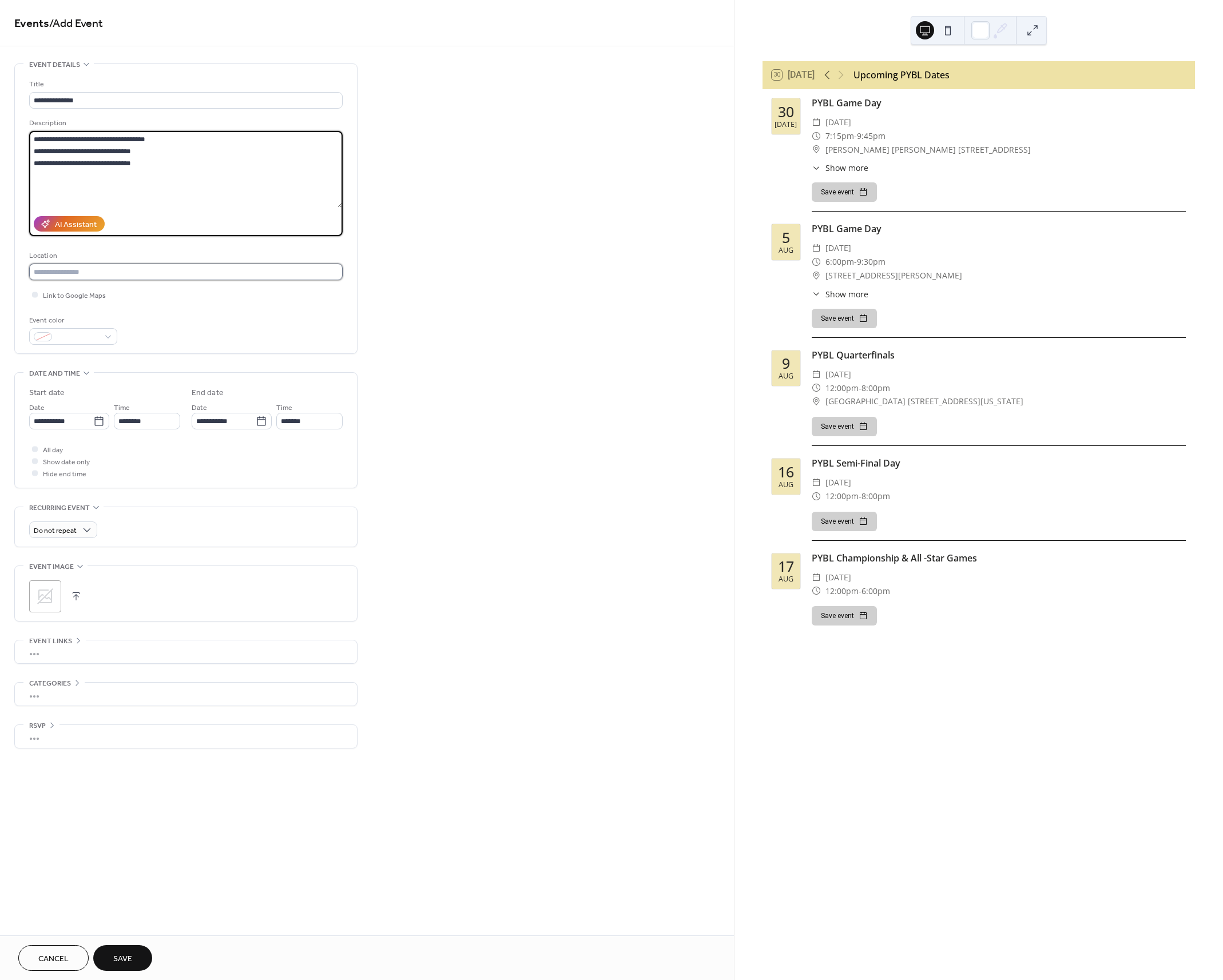 click at bounding box center (186, 272) 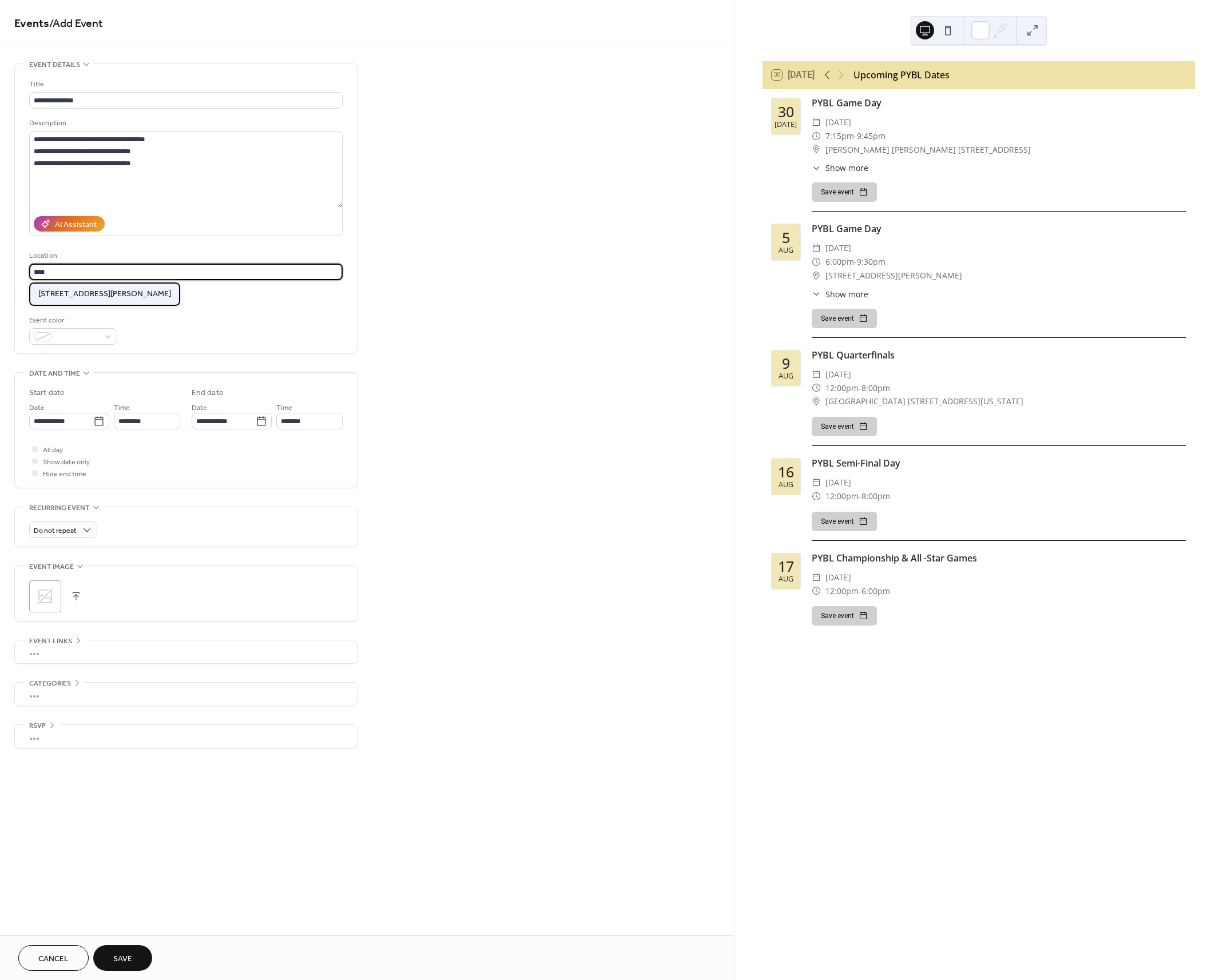 click on "[STREET_ADDRESS][PERSON_NAME]" at bounding box center [105, 294] 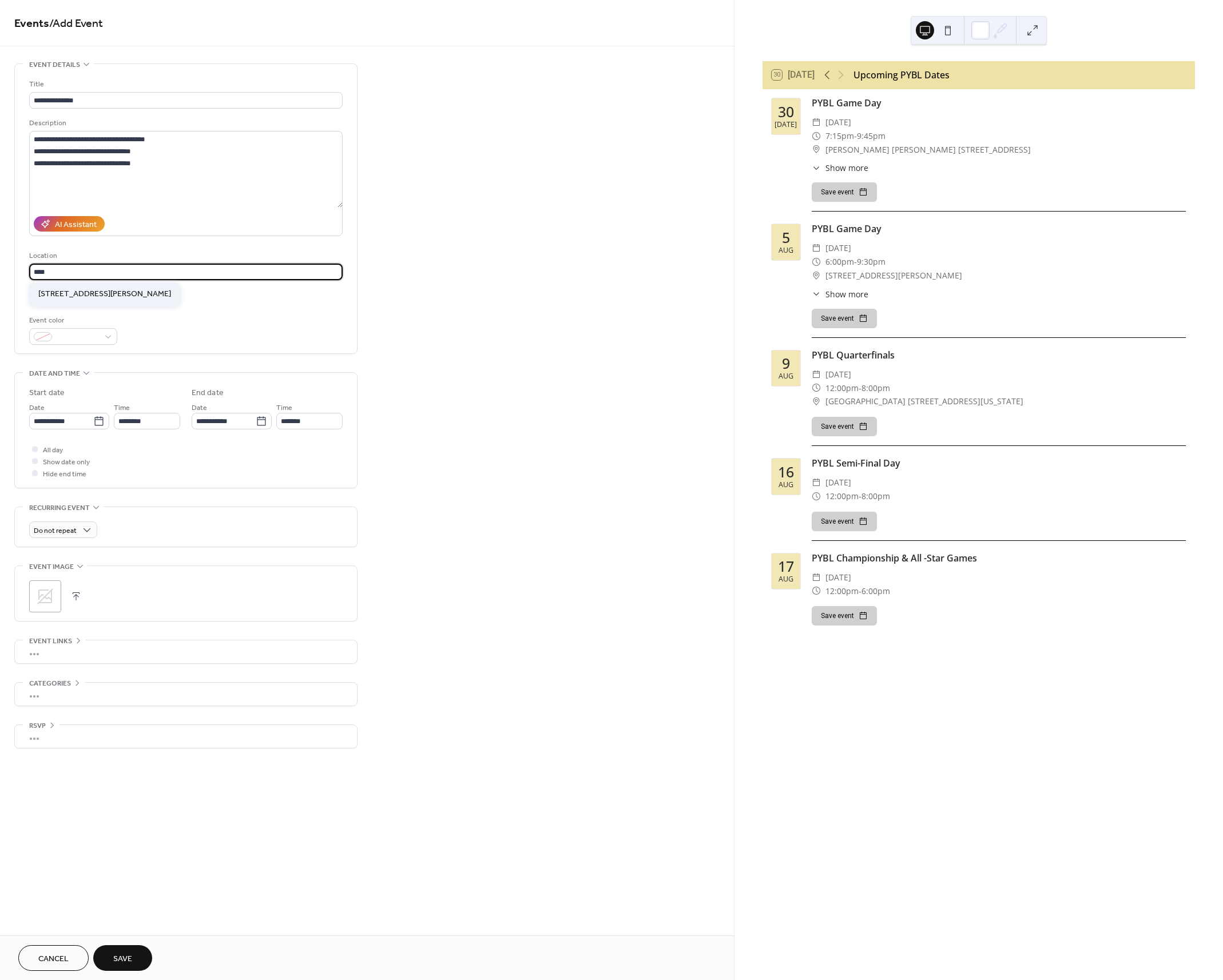 type on "**********" 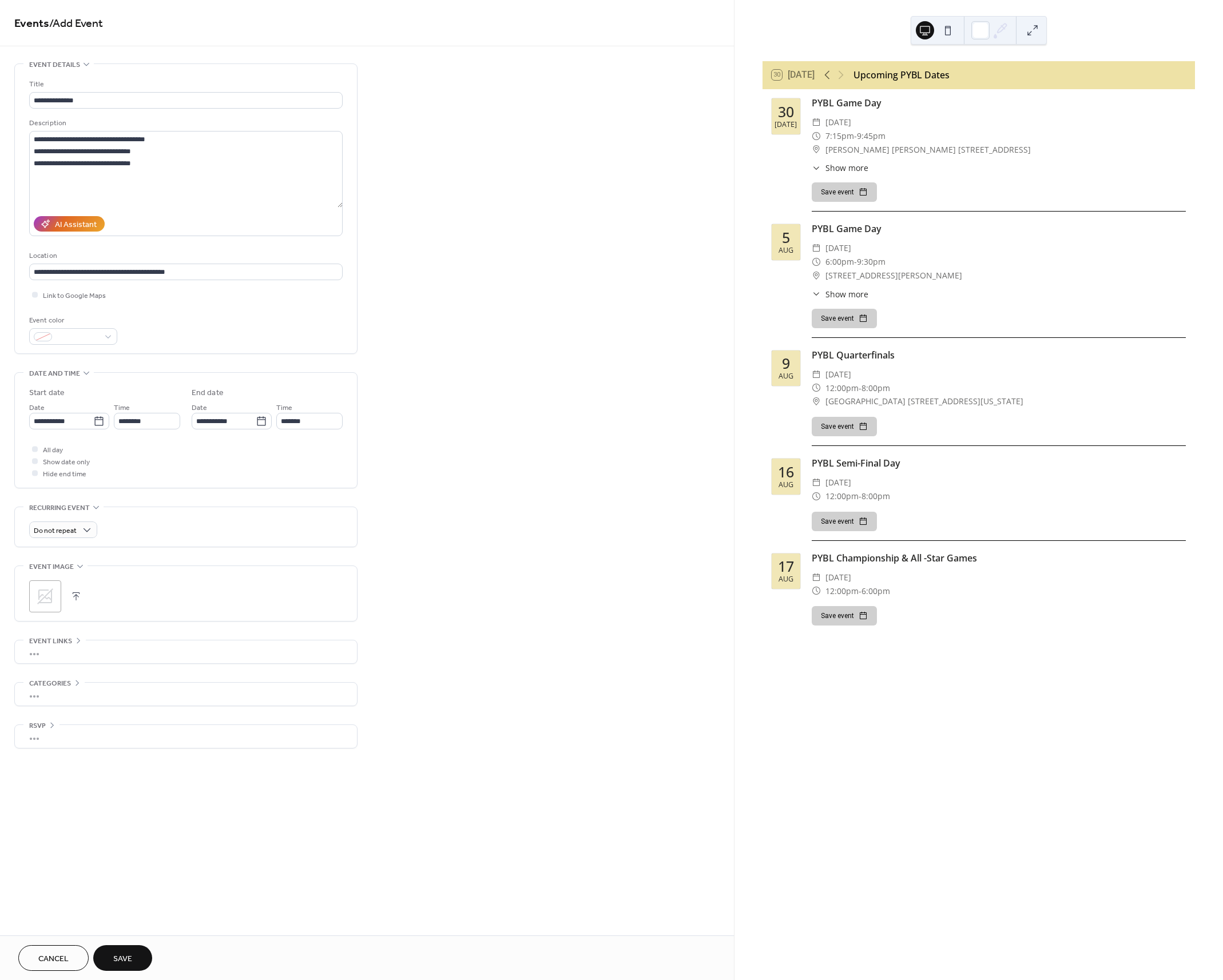 drag, startPoint x: 520, startPoint y: 366, endPoint x: 396, endPoint y: 384, distance: 125.29964 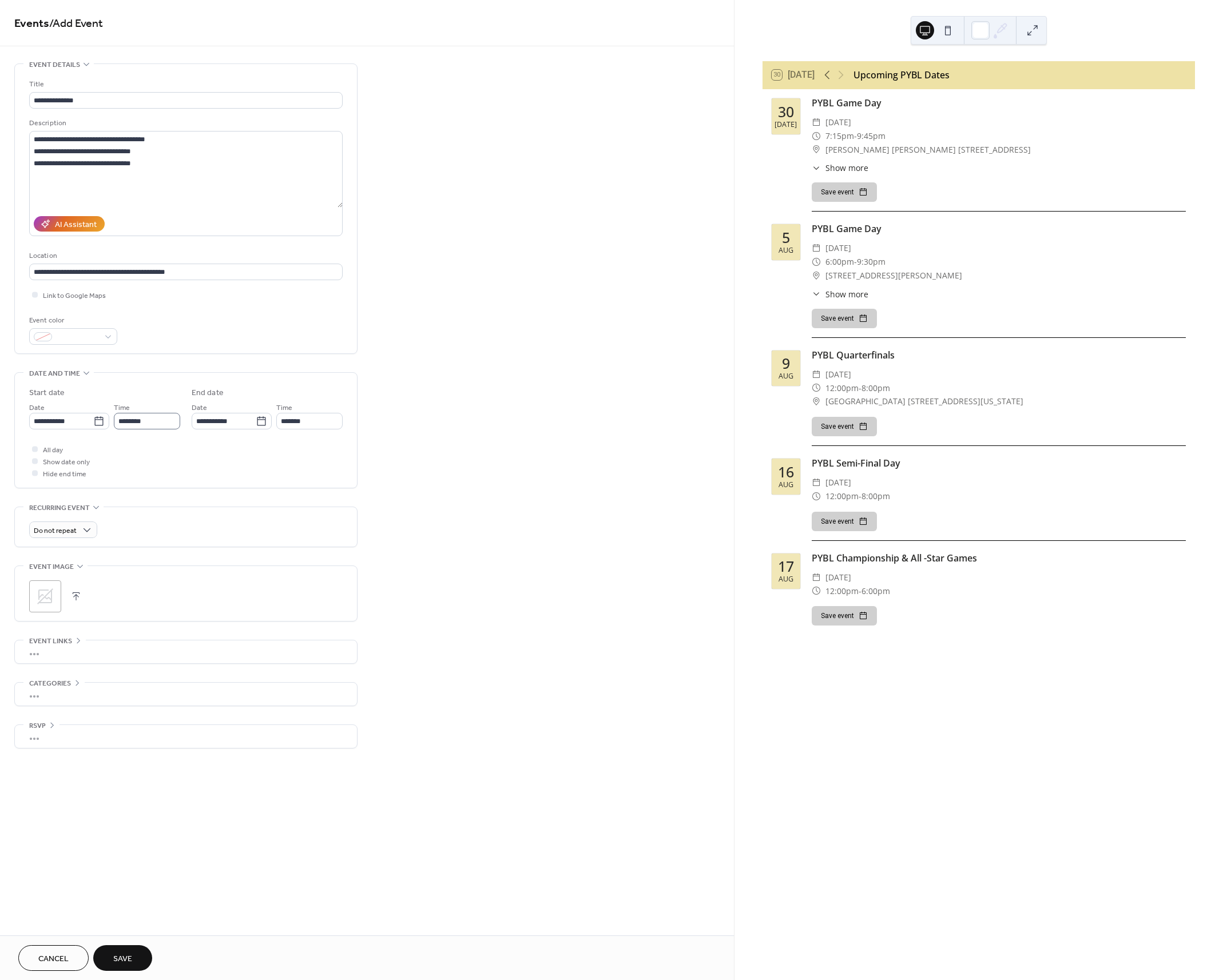 click on "Time ********" at bounding box center (147, 415) 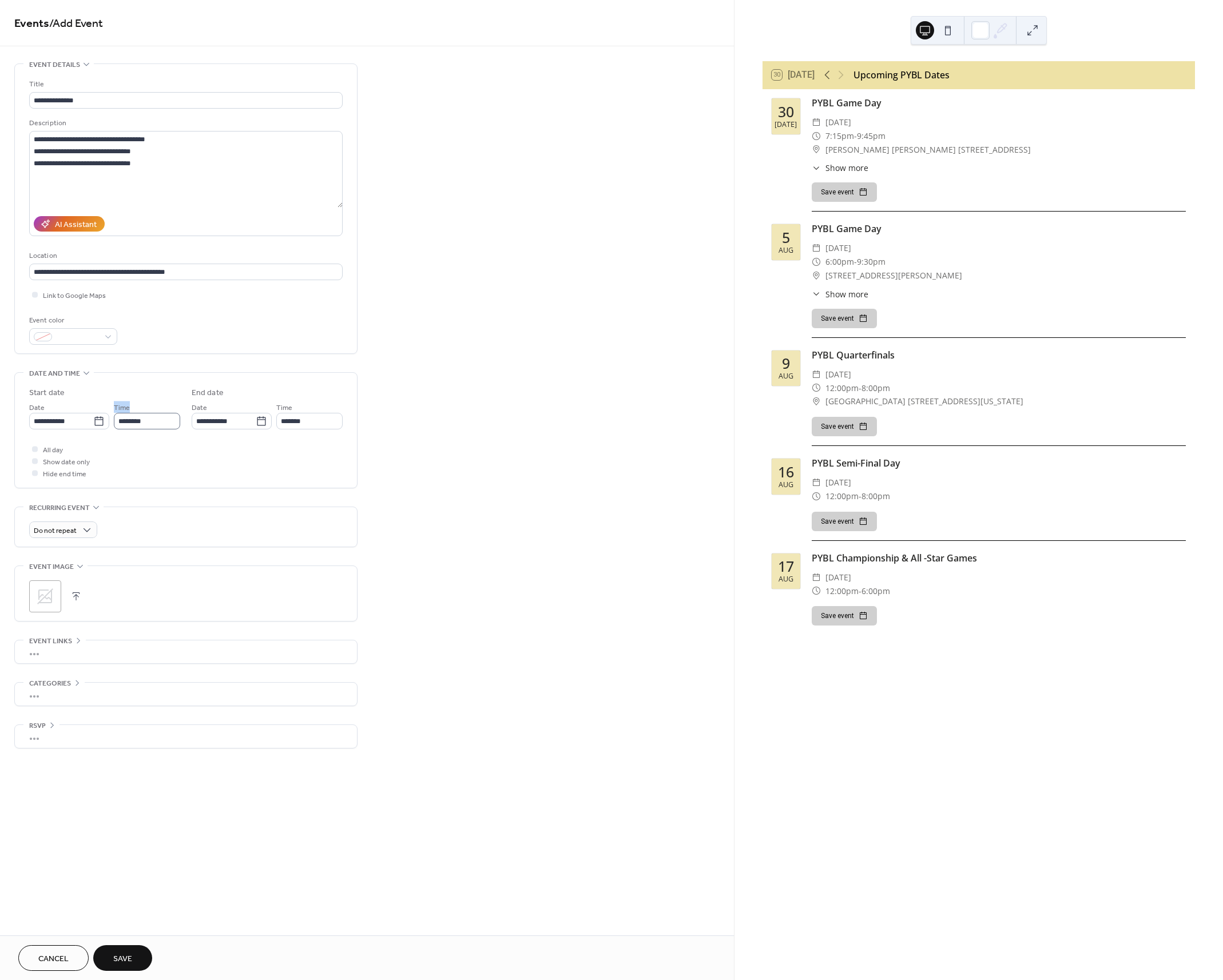 click on "Time ********" at bounding box center (147, 415) 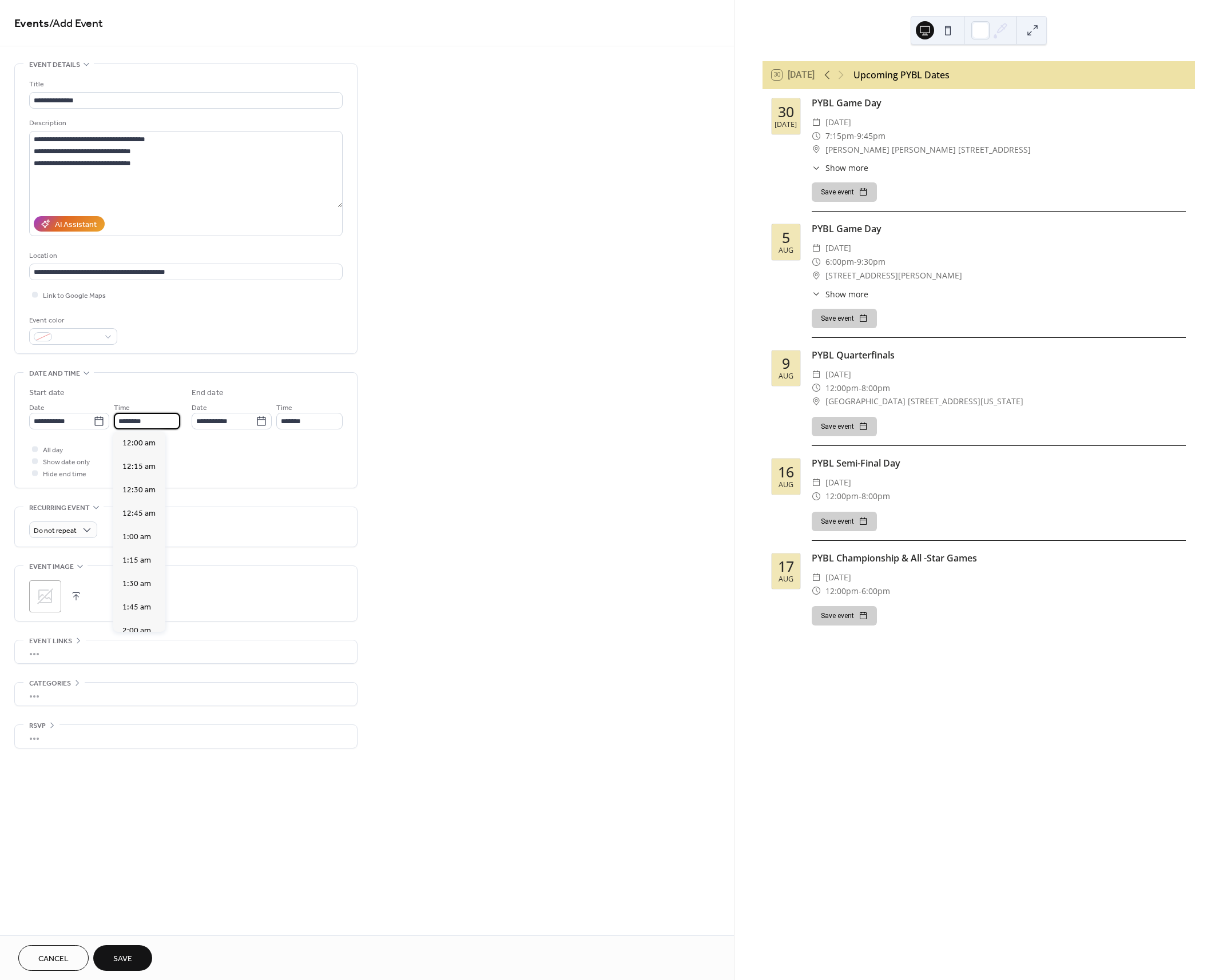 click on "********" at bounding box center [147, 421] 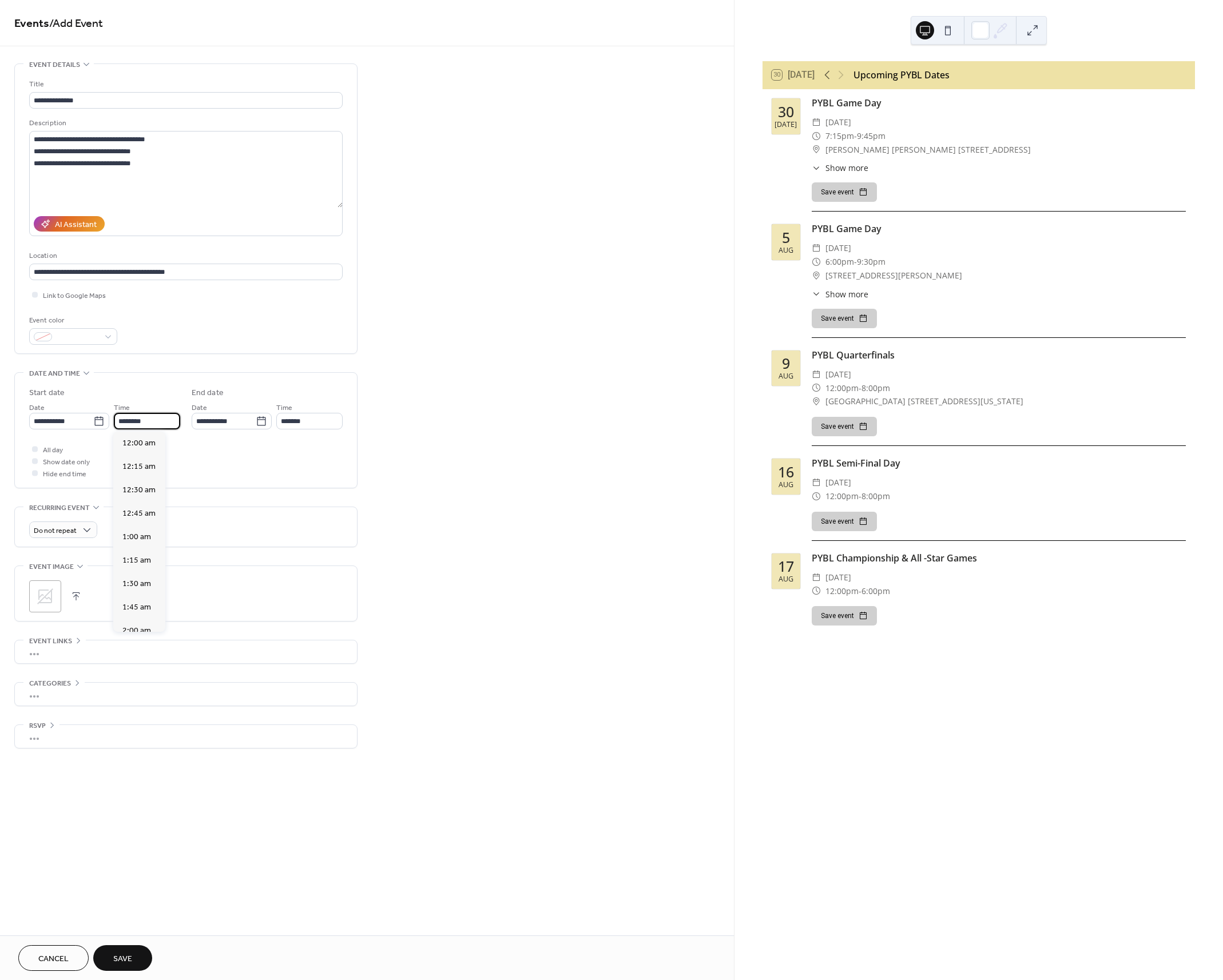 scroll, scrollTop: 1125, scrollLeft: 0, axis: vertical 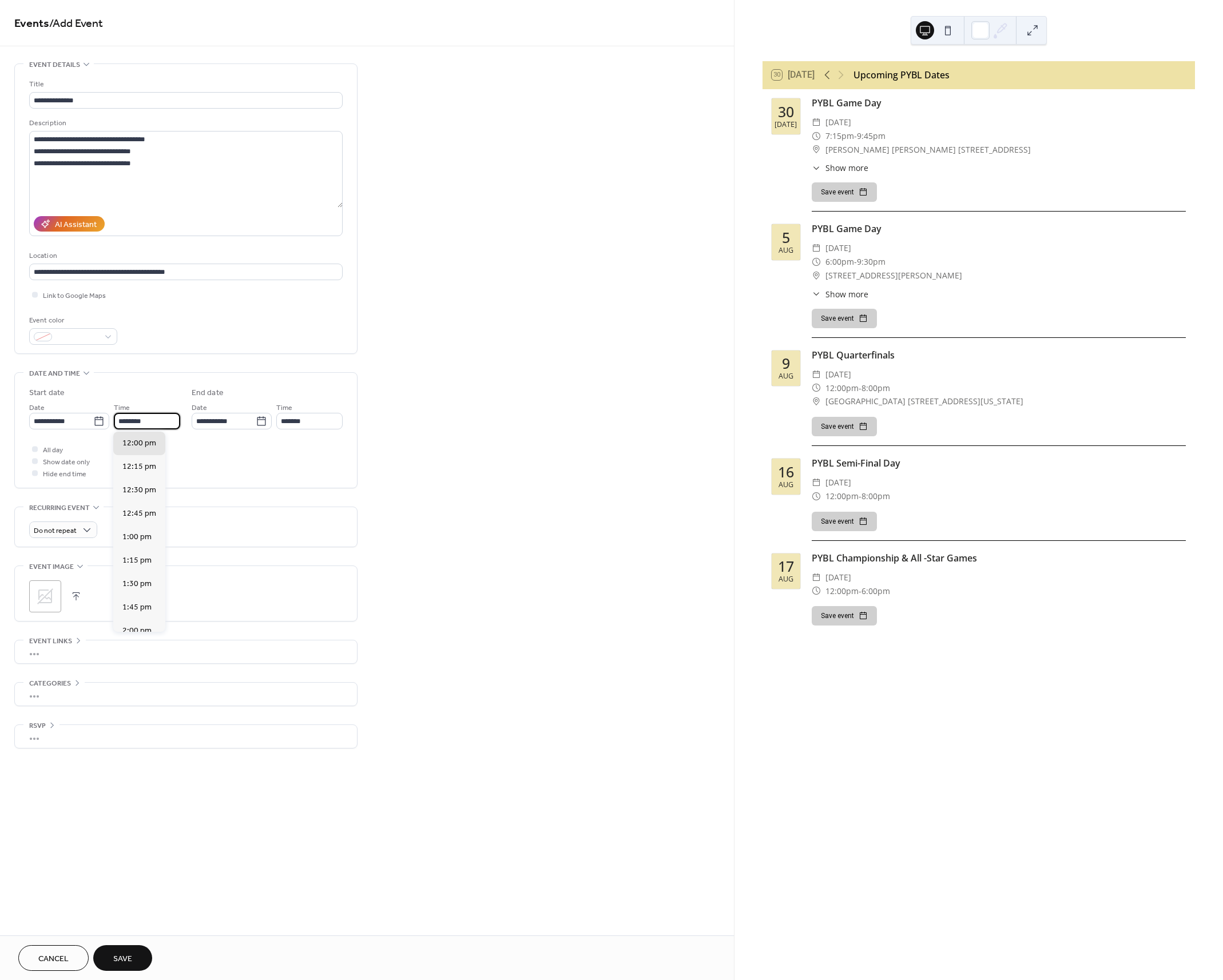 click on "********" at bounding box center [147, 421] 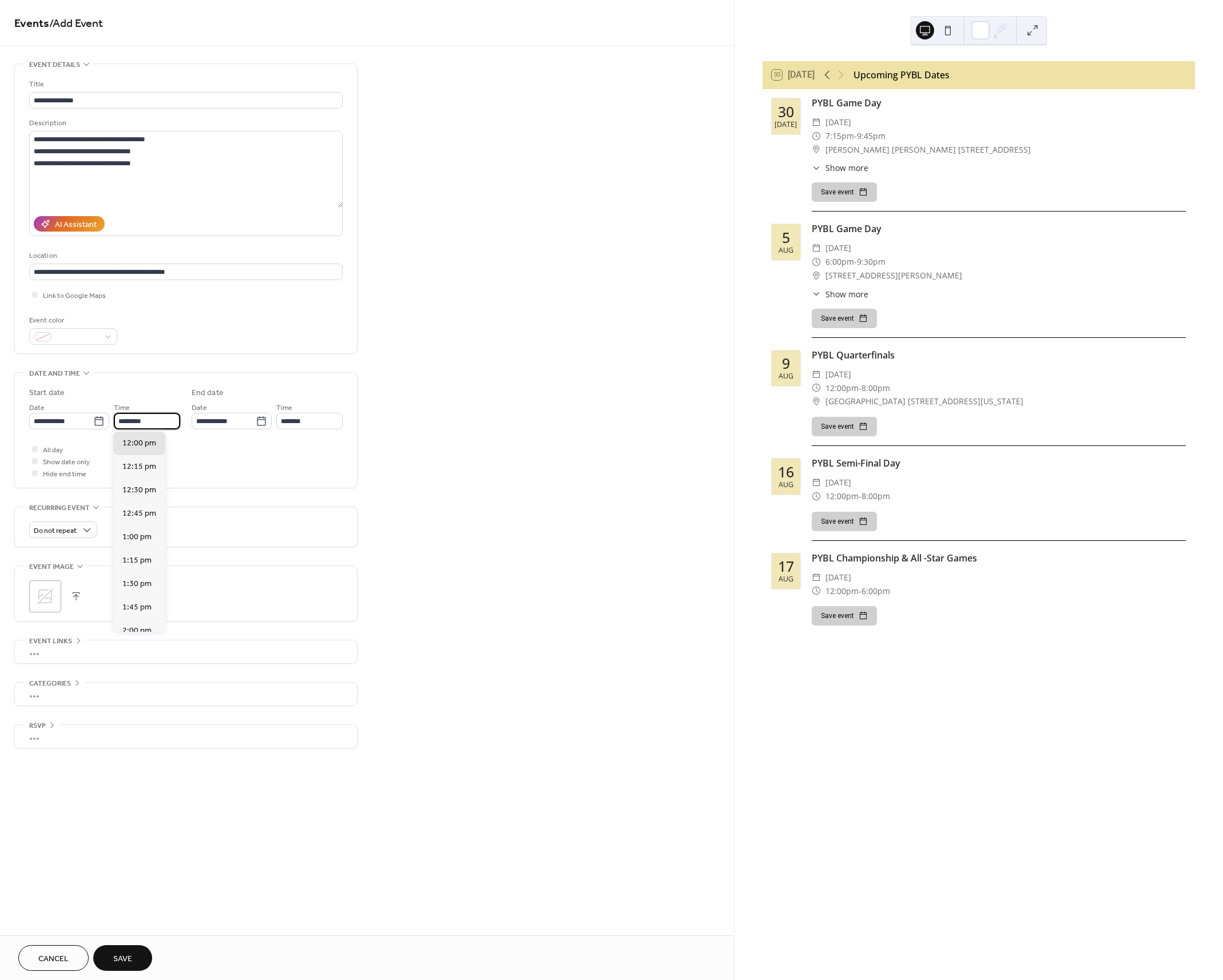 click on "********" at bounding box center (147, 421) 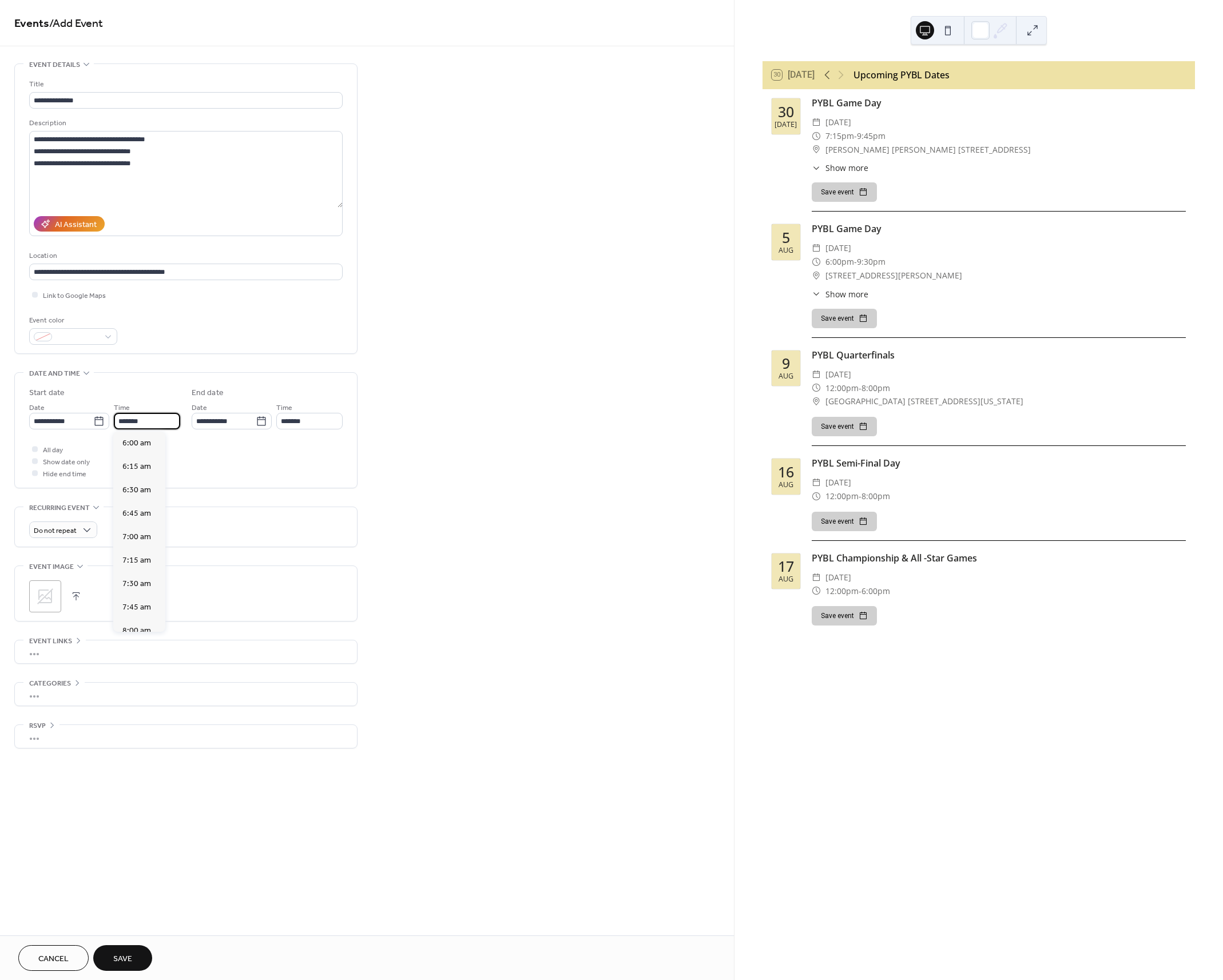 scroll, scrollTop: 1688, scrollLeft: 0, axis: vertical 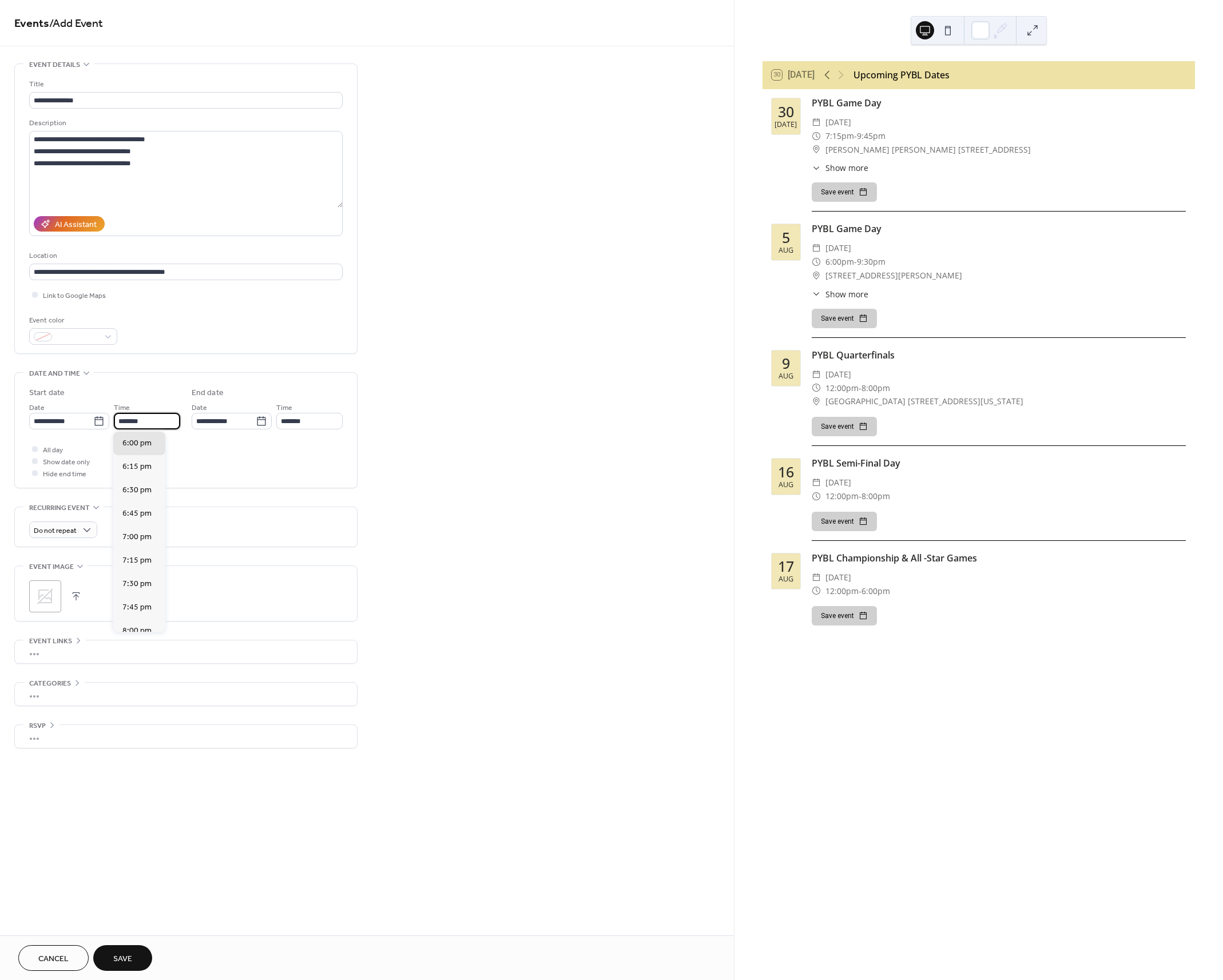 type on "*******" 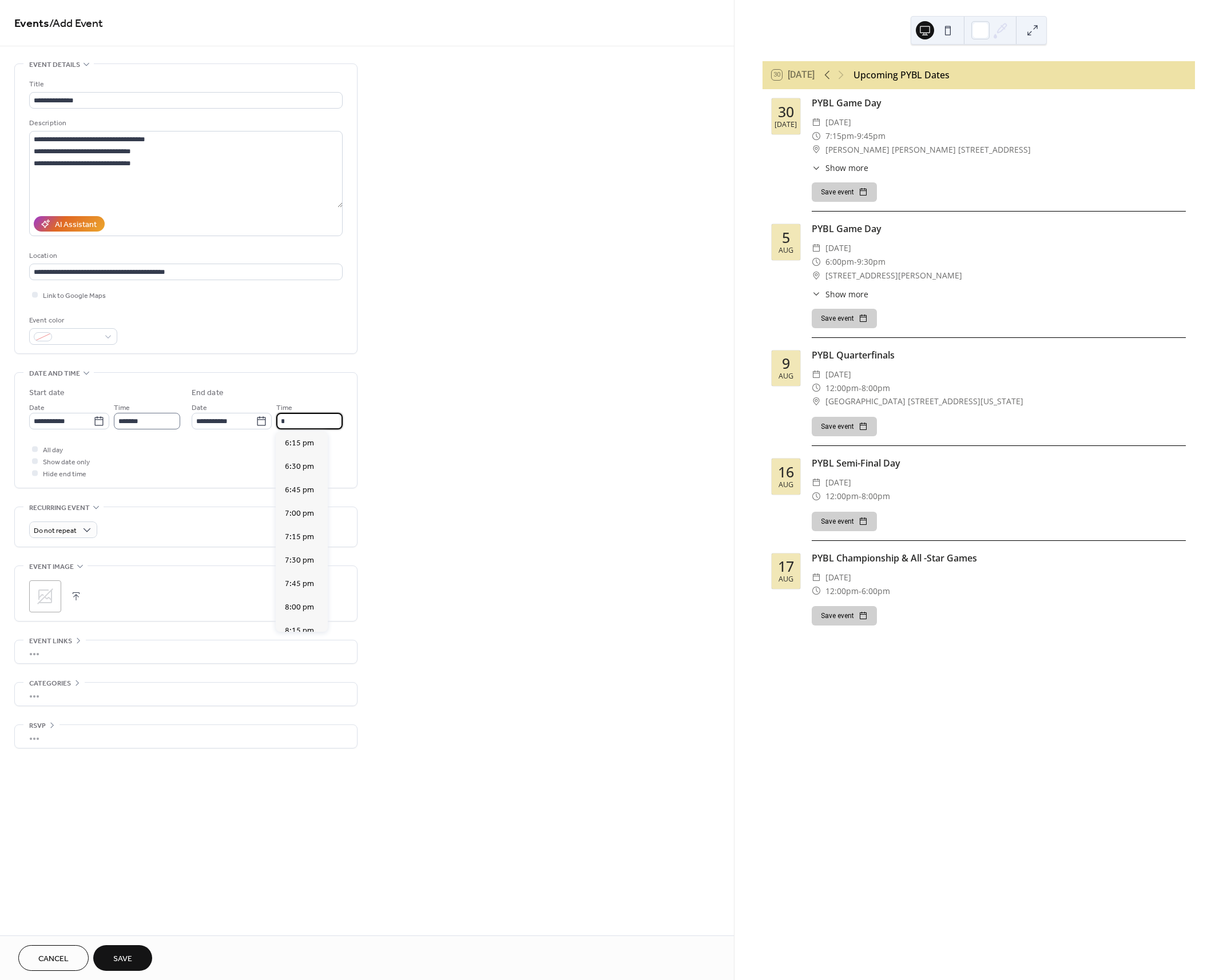 scroll, scrollTop: 258, scrollLeft: 0, axis: vertical 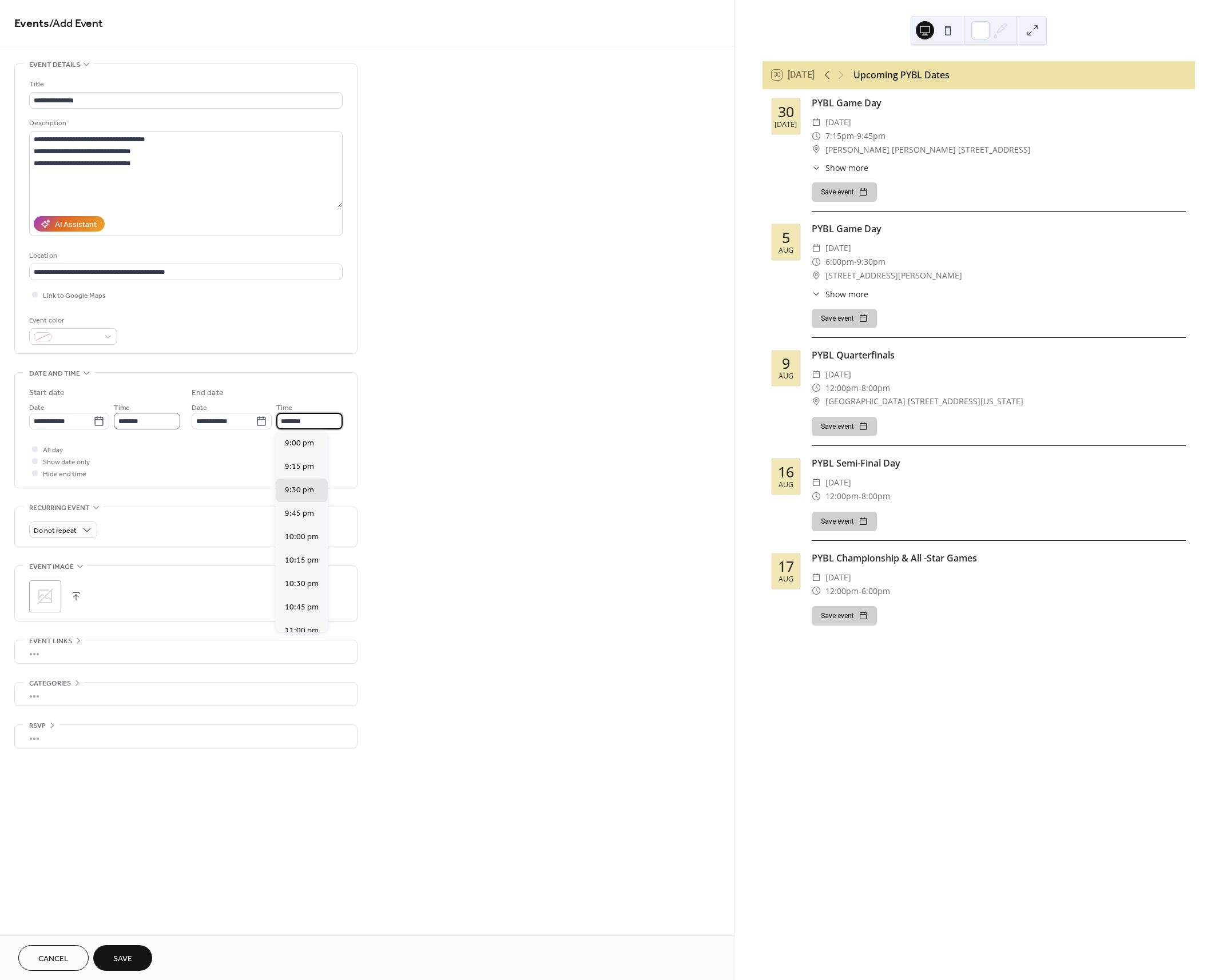type on "*******" 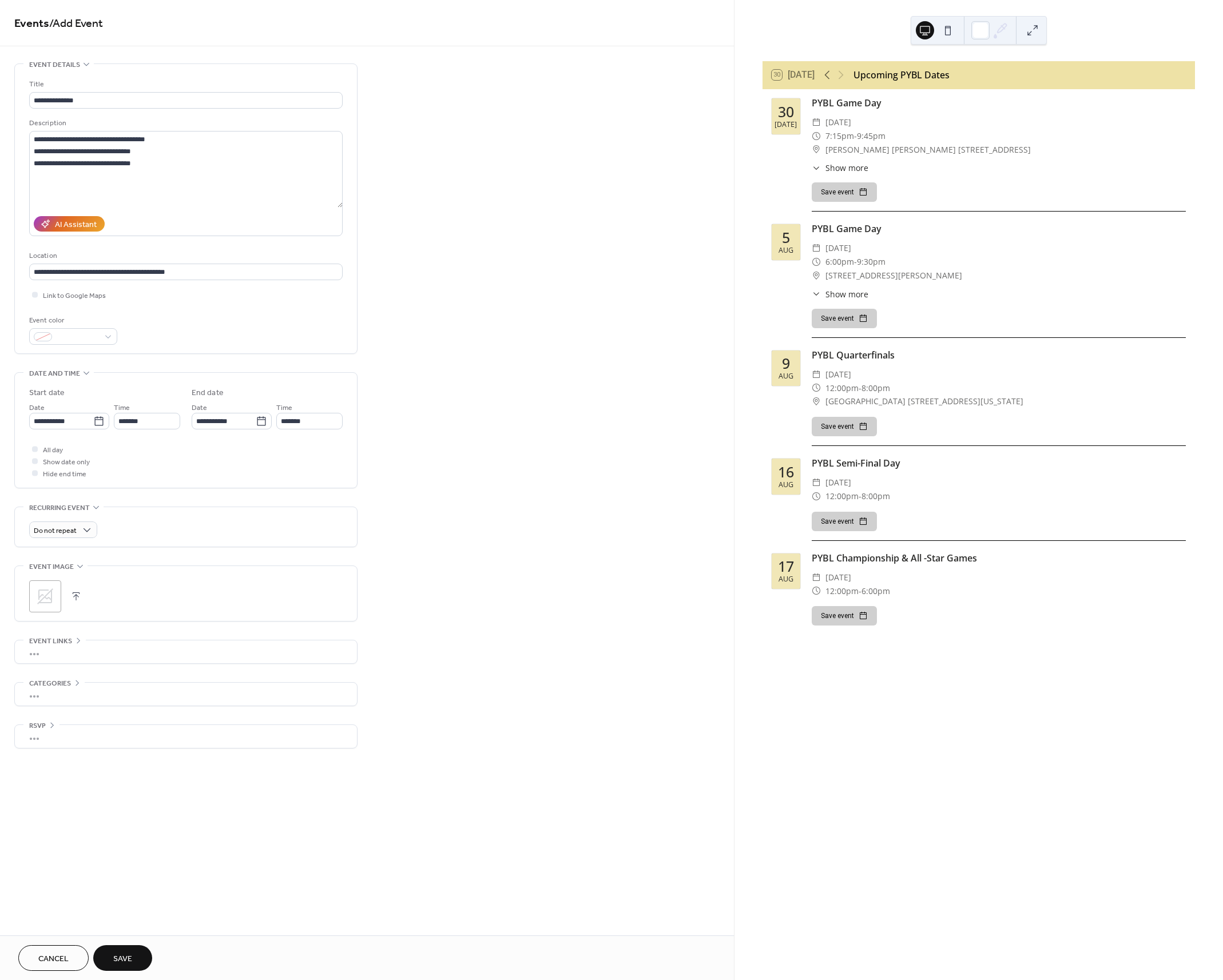 drag, startPoint x: 705, startPoint y: 573, endPoint x: 311, endPoint y: 768, distance: 439.6146 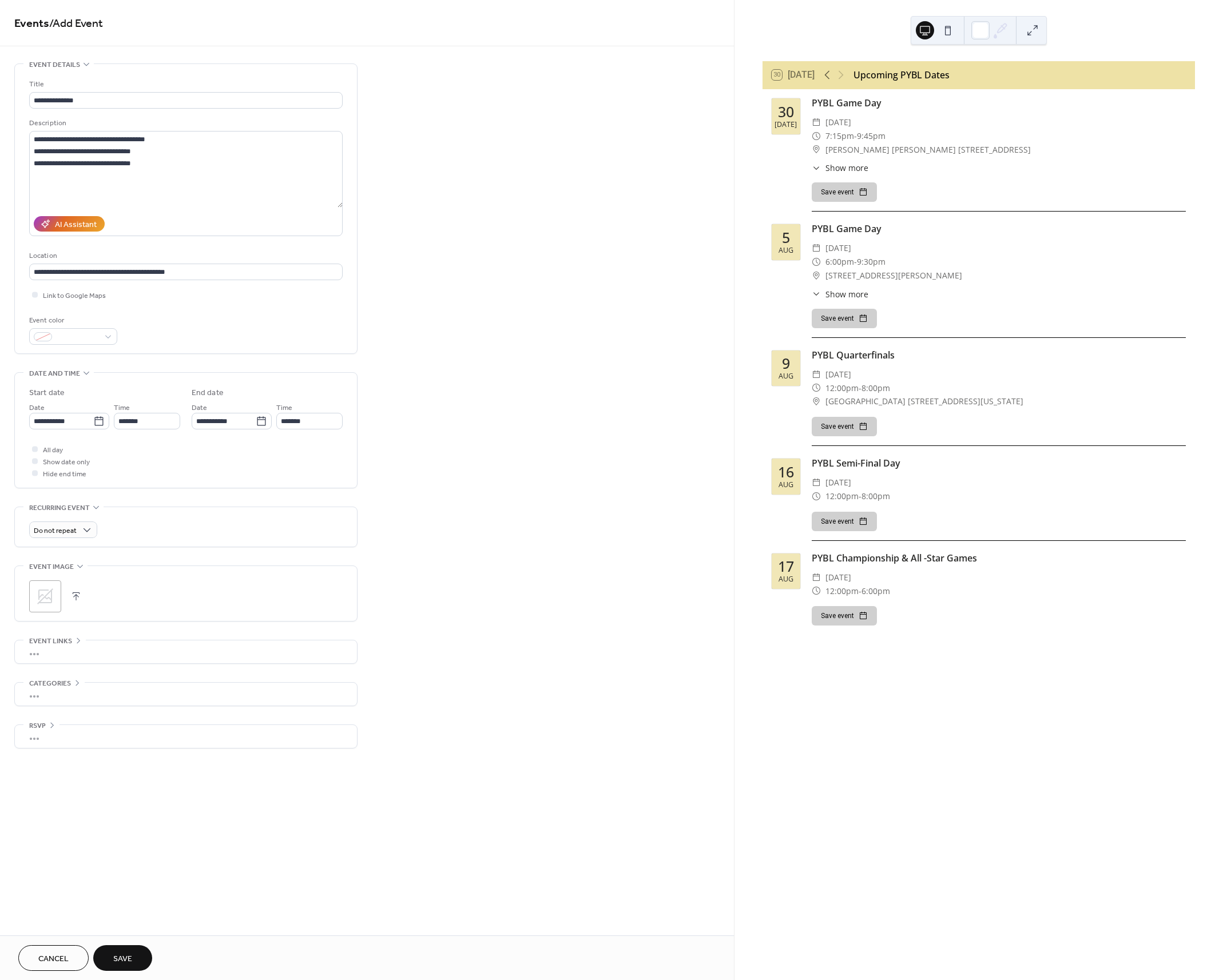 click on "**********" at bounding box center [367, 412] 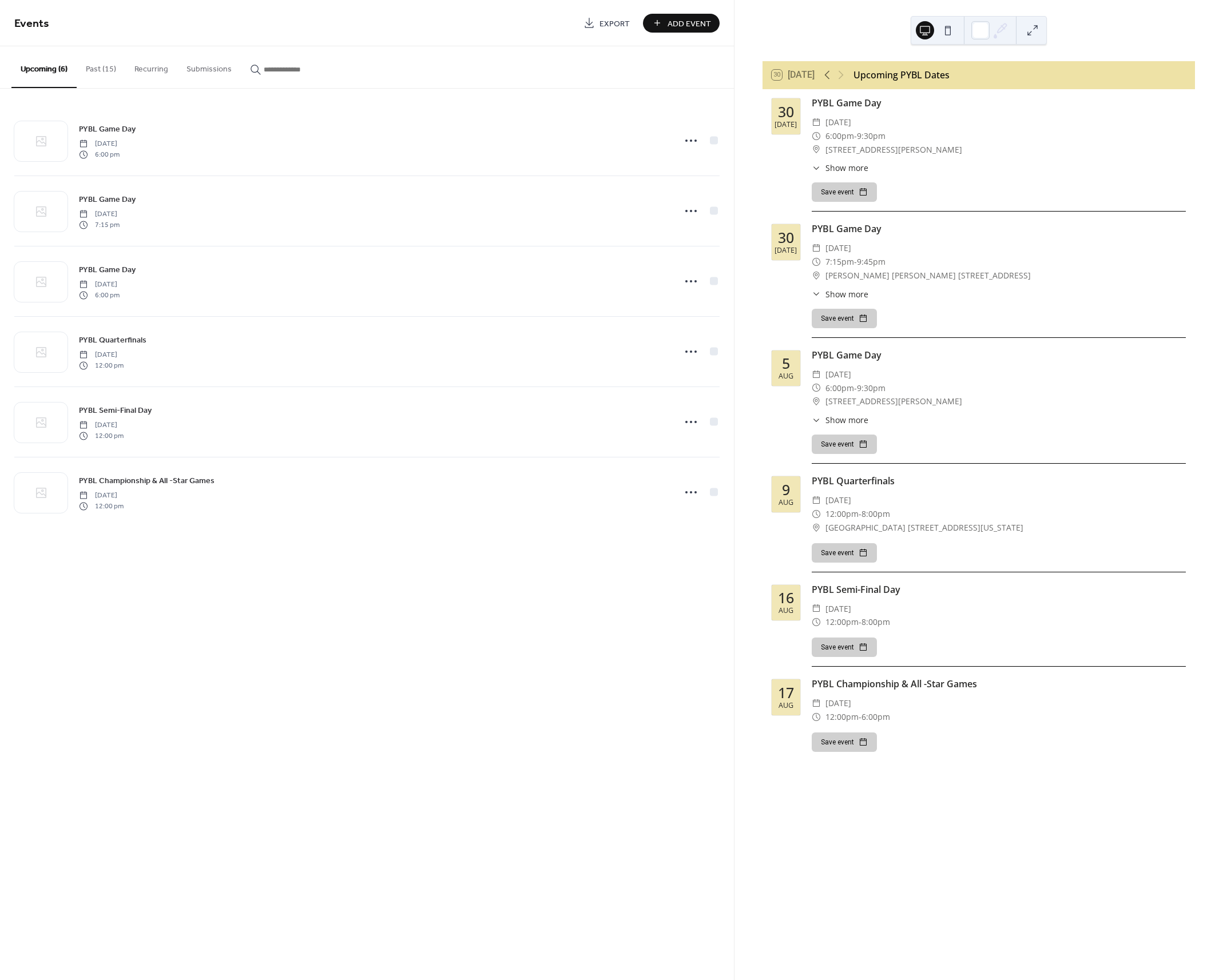 click on "[PERSON_NAME] [PERSON_NAME]  [STREET_ADDRESS]" at bounding box center [928, 276] 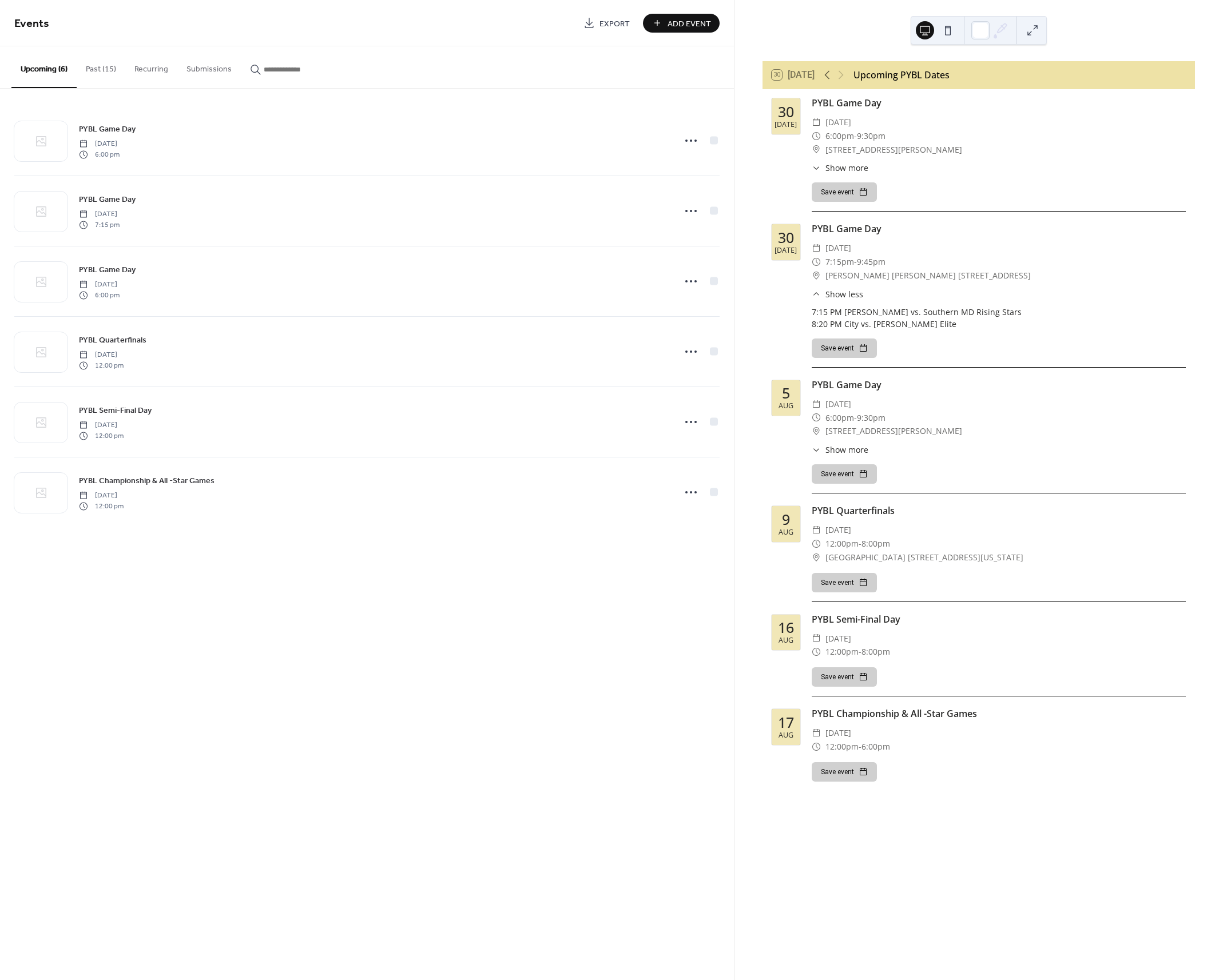 click on "Show more" at bounding box center (847, 168) 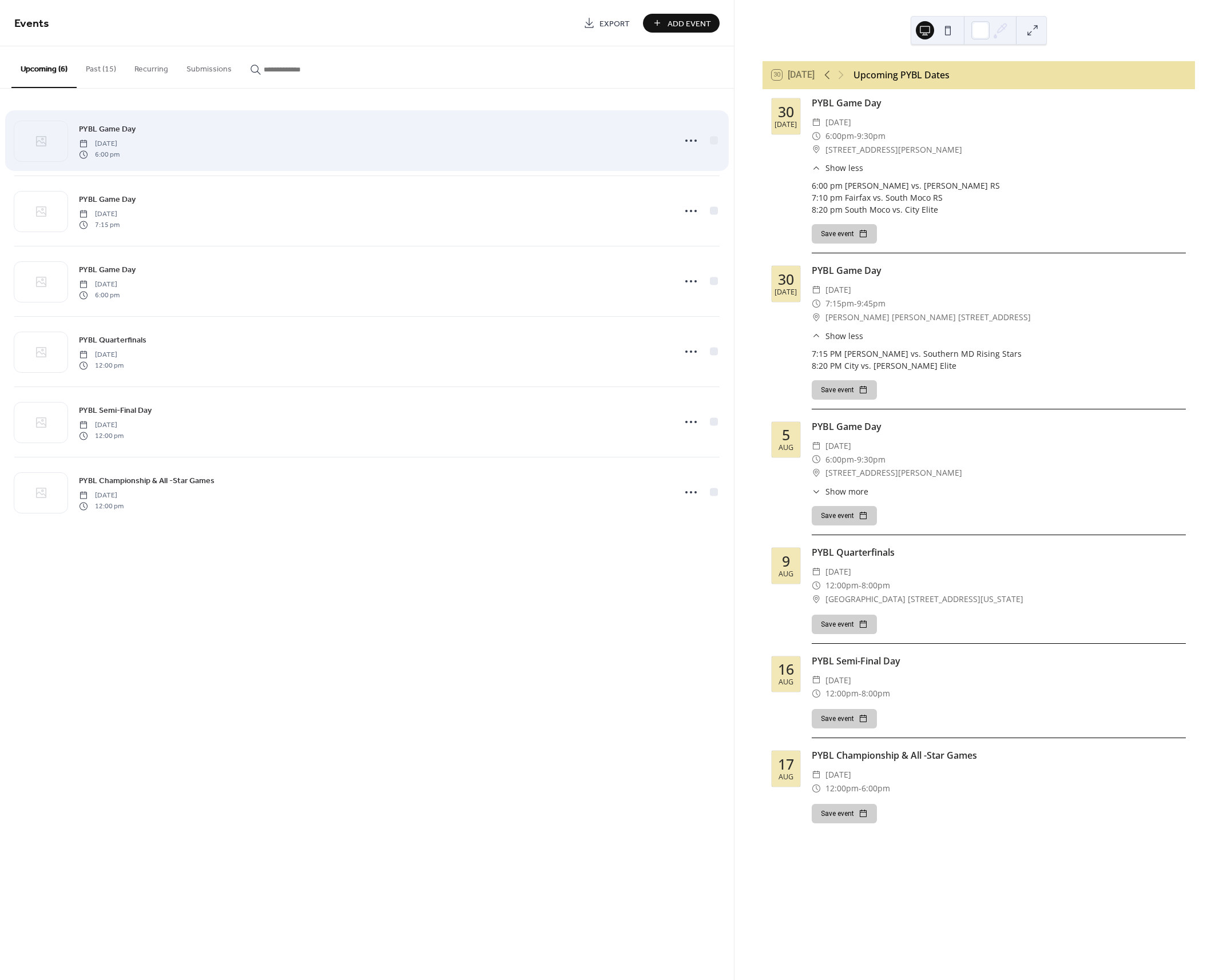 click on "PYBL Game Day  [DATE] 6:00 pm" at bounding box center (373, 141) 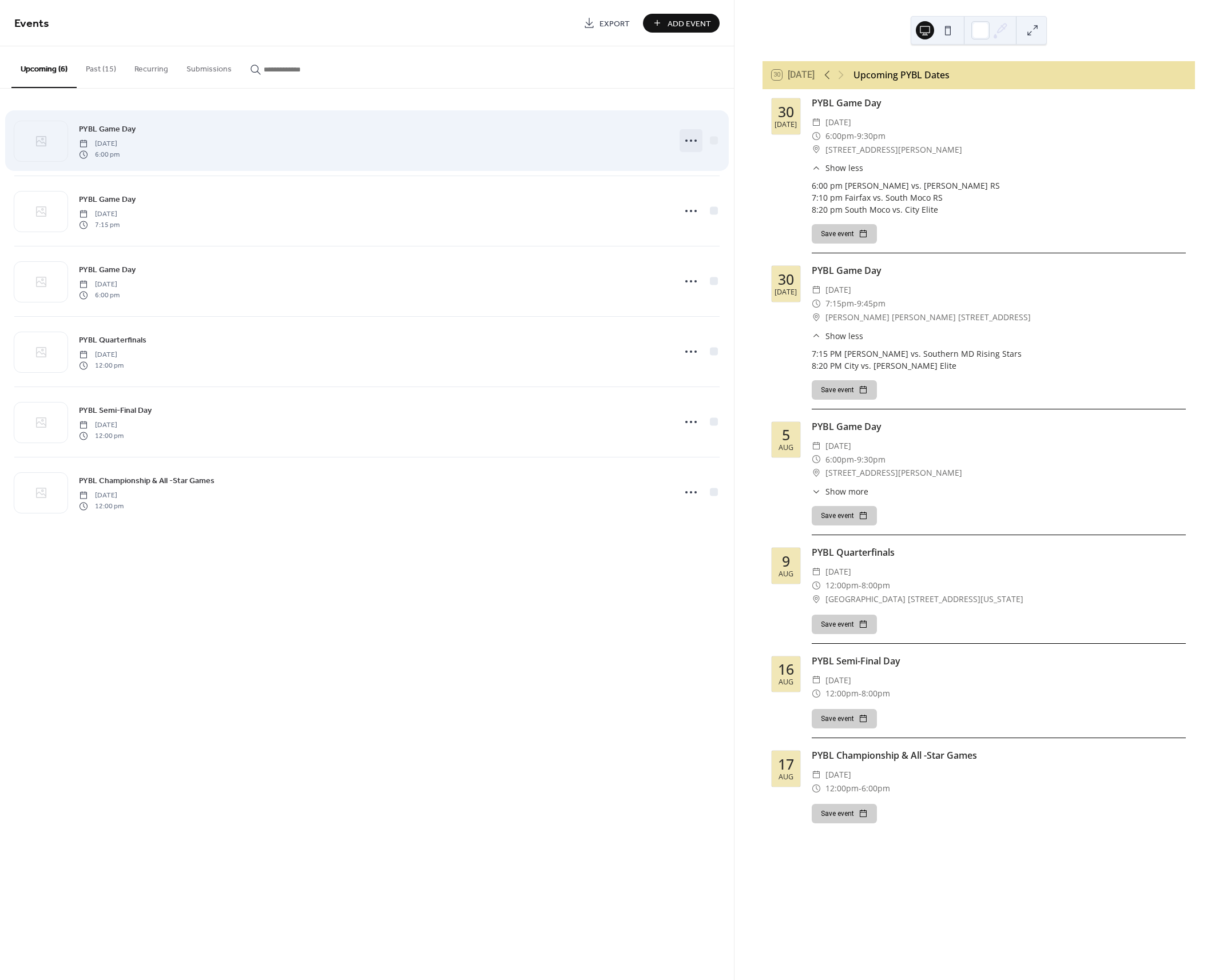 click 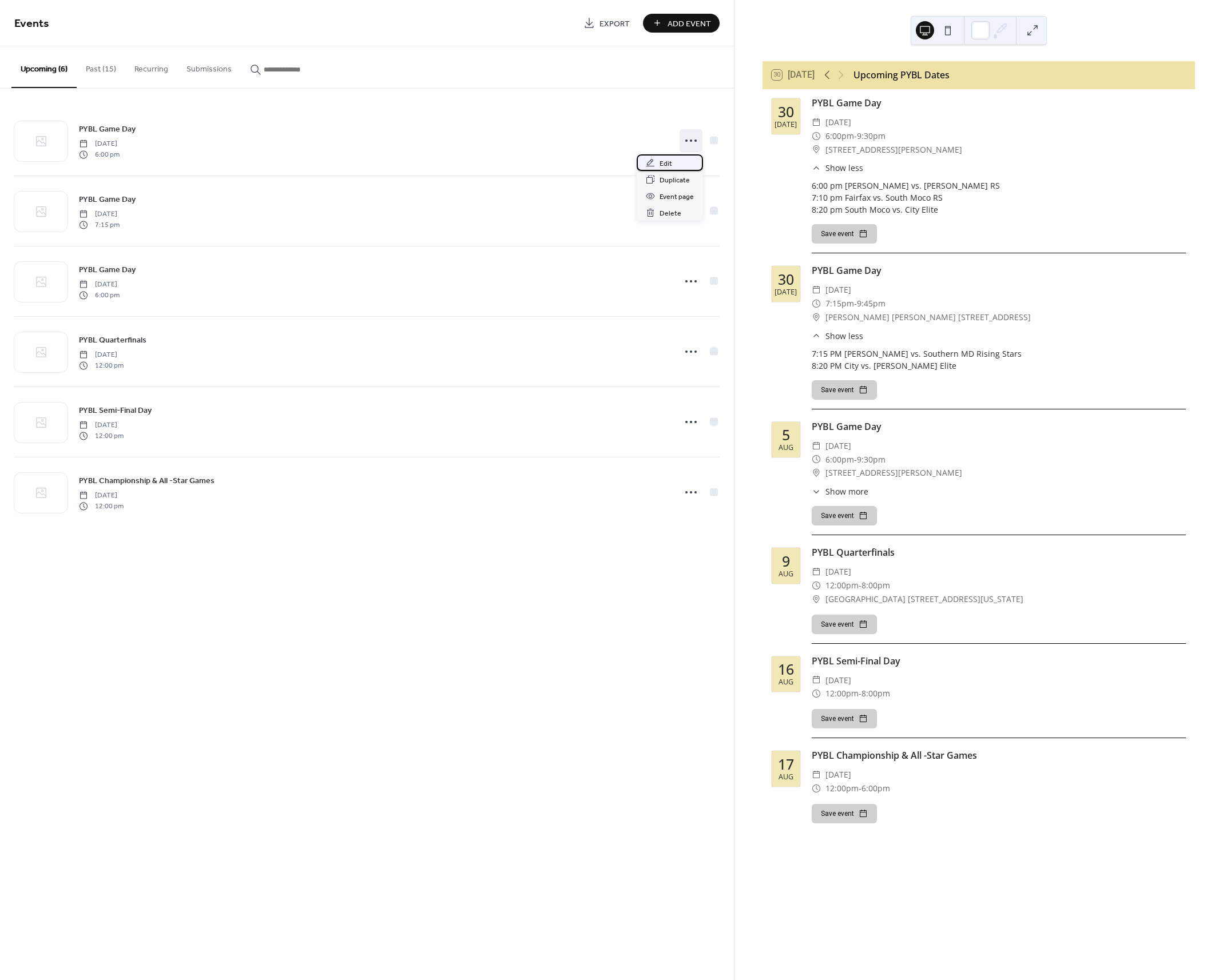click on "Edit" at bounding box center (670, 162) 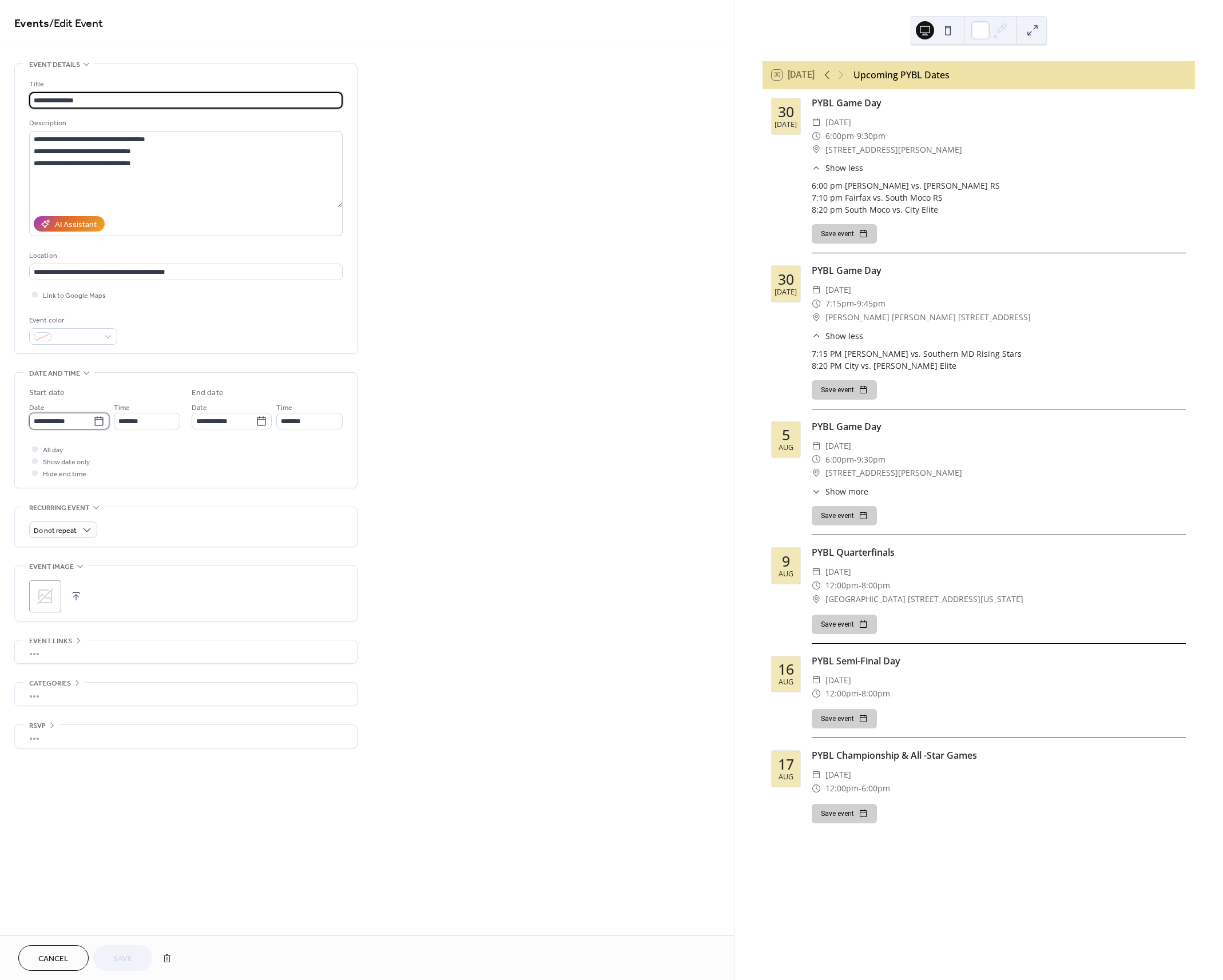 click on "**********" at bounding box center [61, 421] 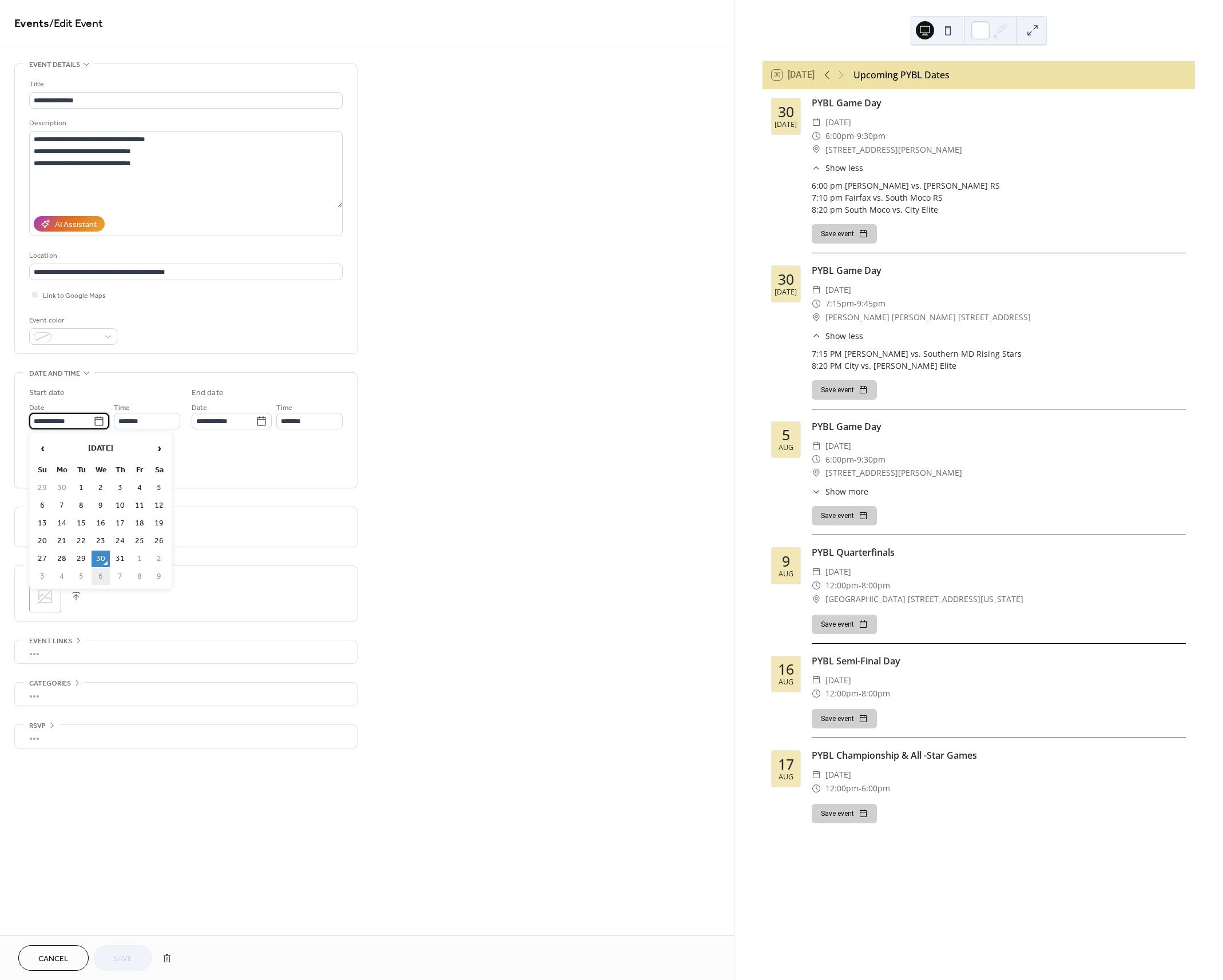 click on "6" at bounding box center [101, 576] 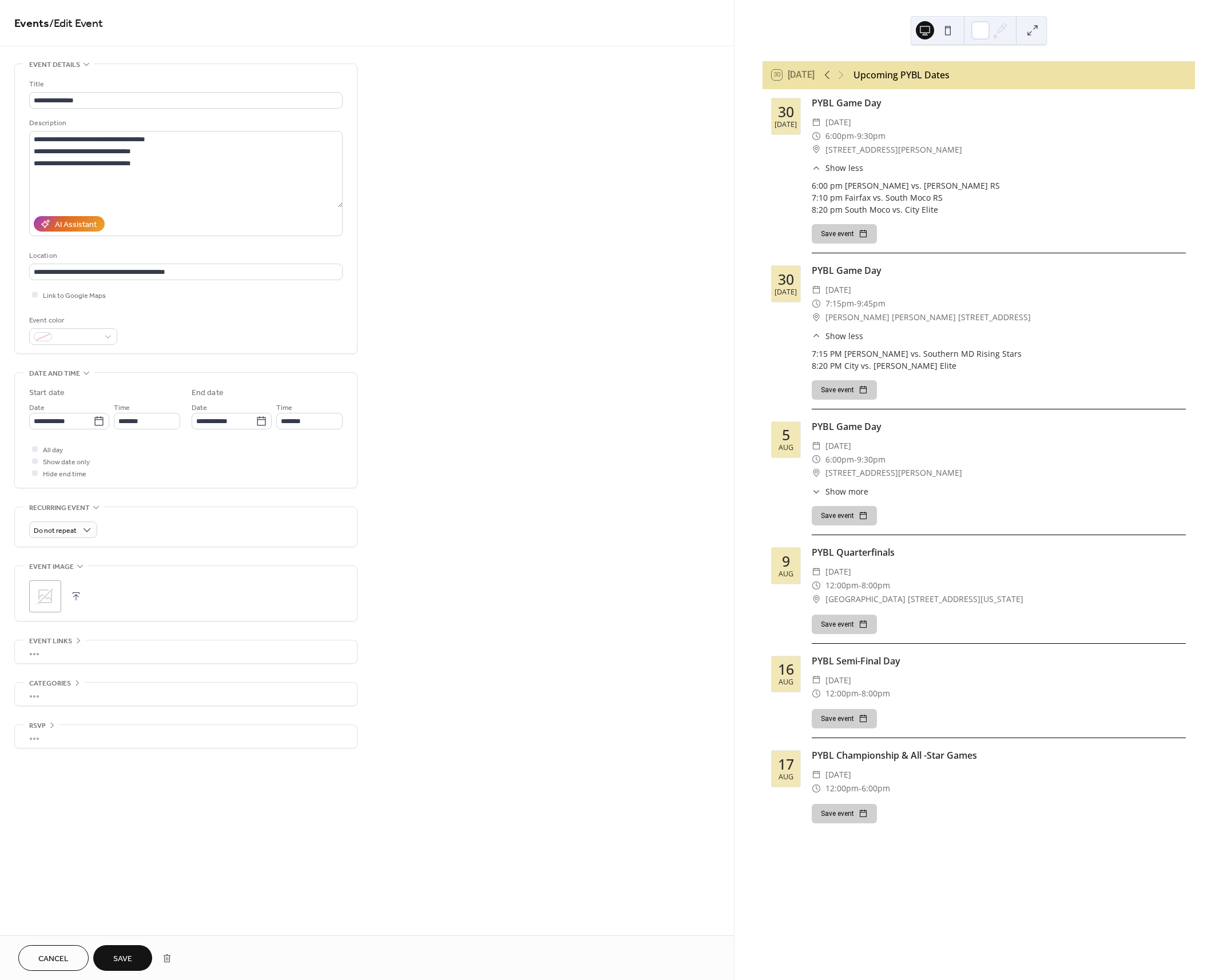 click on "**********" at bounding box center (367, 412) 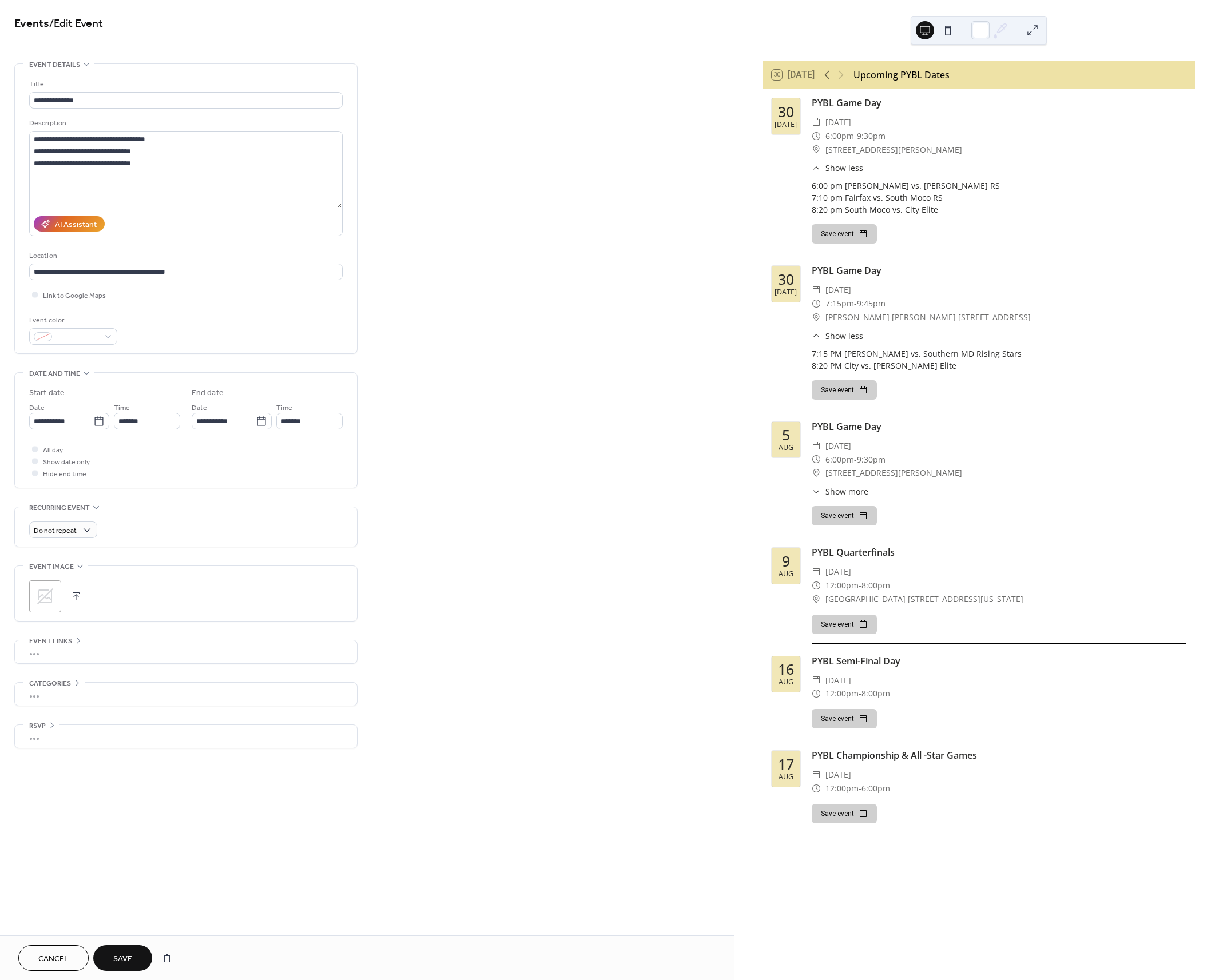 drag, startPoint x: 126, startPoint y: 959, endPoint x: 139, endPoint y: 928, distance: 33.615473 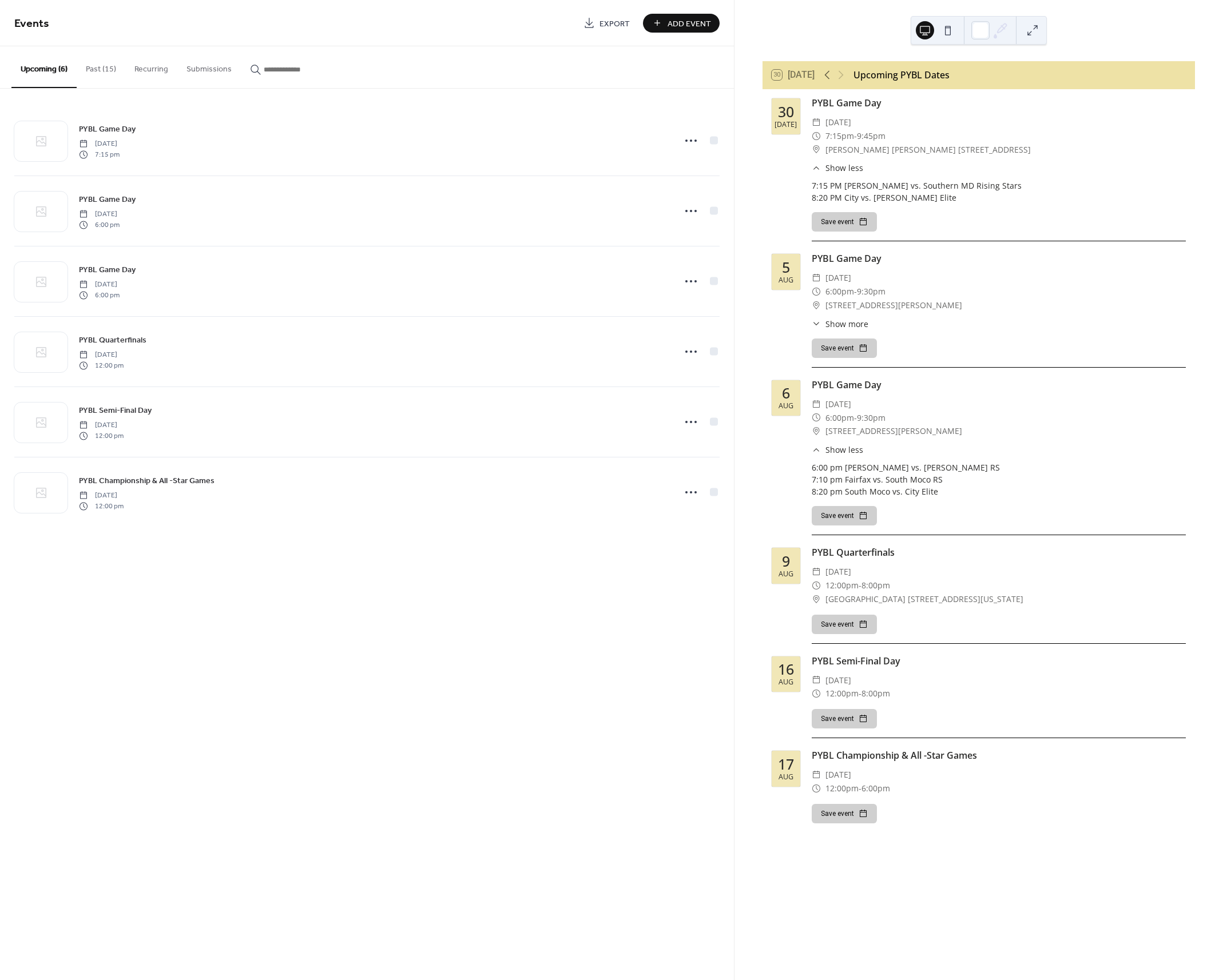 click on "Events Export Add Event Upcoming (6) Past (15) Recurring Submissions PYBL Game Day  [DATE] 7:15 pm PYBL Game Day  [DATE] 6:00 pm PYBL Game Day  [DATE] 6:00 pm PYBL Quarterfinals  [DATE] 12:00 pm PYBL Semi-Final Day  [DATE] 12:00 pm PYBL Championship & All -Star Games  [DATE] 12:00 pm Cancel" at bounding box center [367, 490] 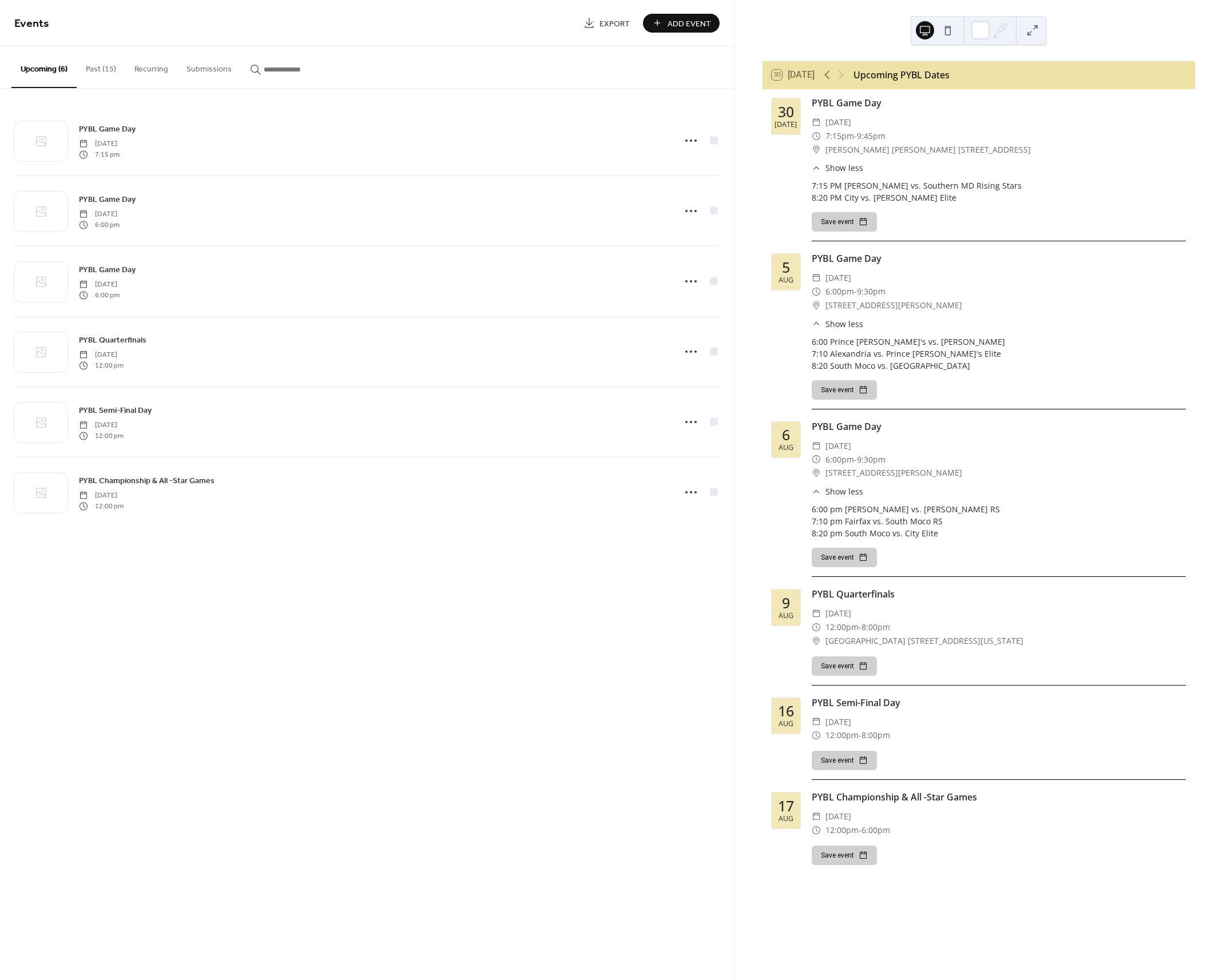 click on "6:00 Prince [PERSON_NAME]'s vs. [PERSON_NAME]  7:10 Alexandria vs. Prince [PERSON_NAME]'s Elite  8:20 South Moco vs. [GEOGRAPHIC_DATA]" at bounding box center [999, 353] 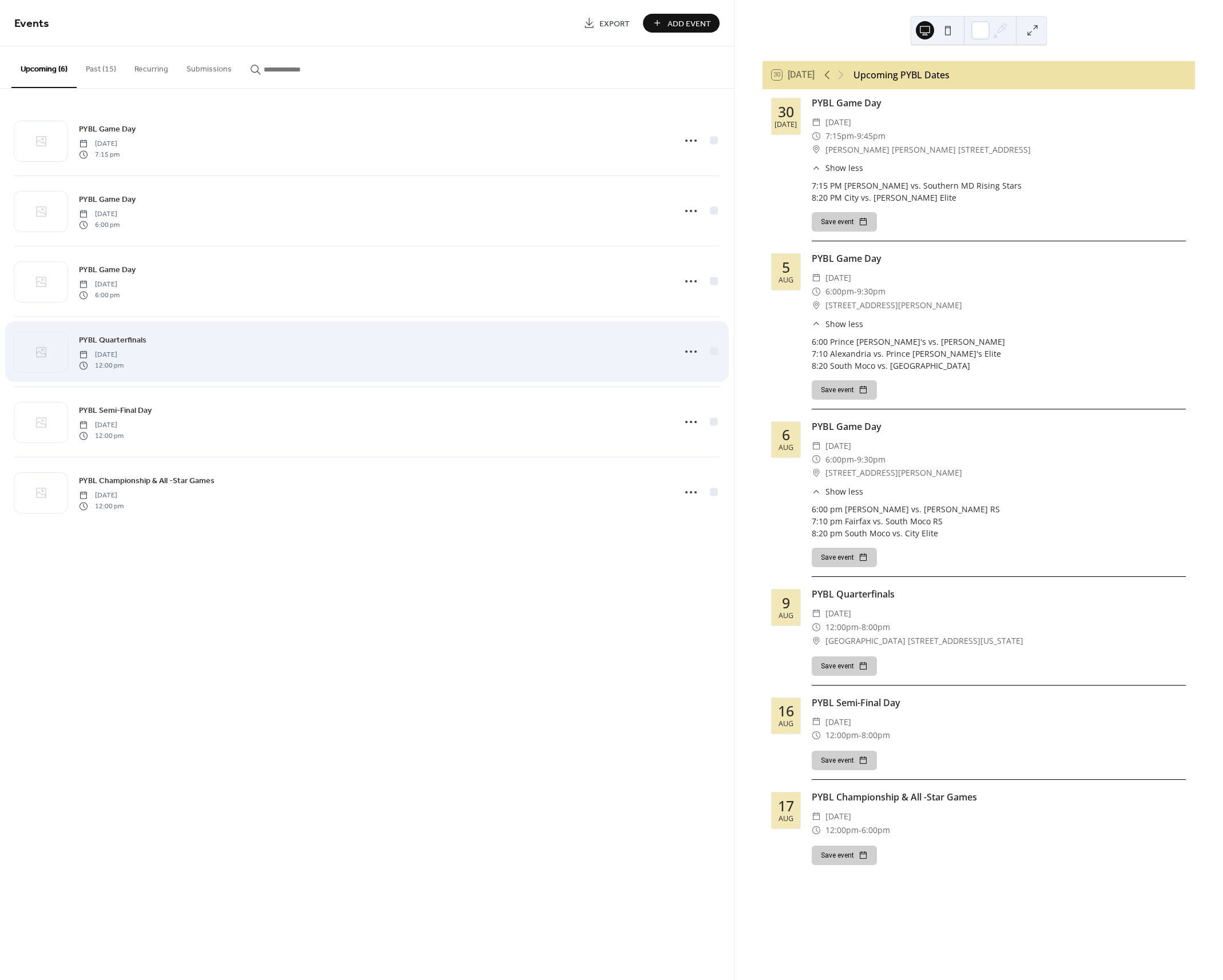 click on "PYBL Quarterfinals  [DATE] 12:00 pm" at bounding box center (367, 352) 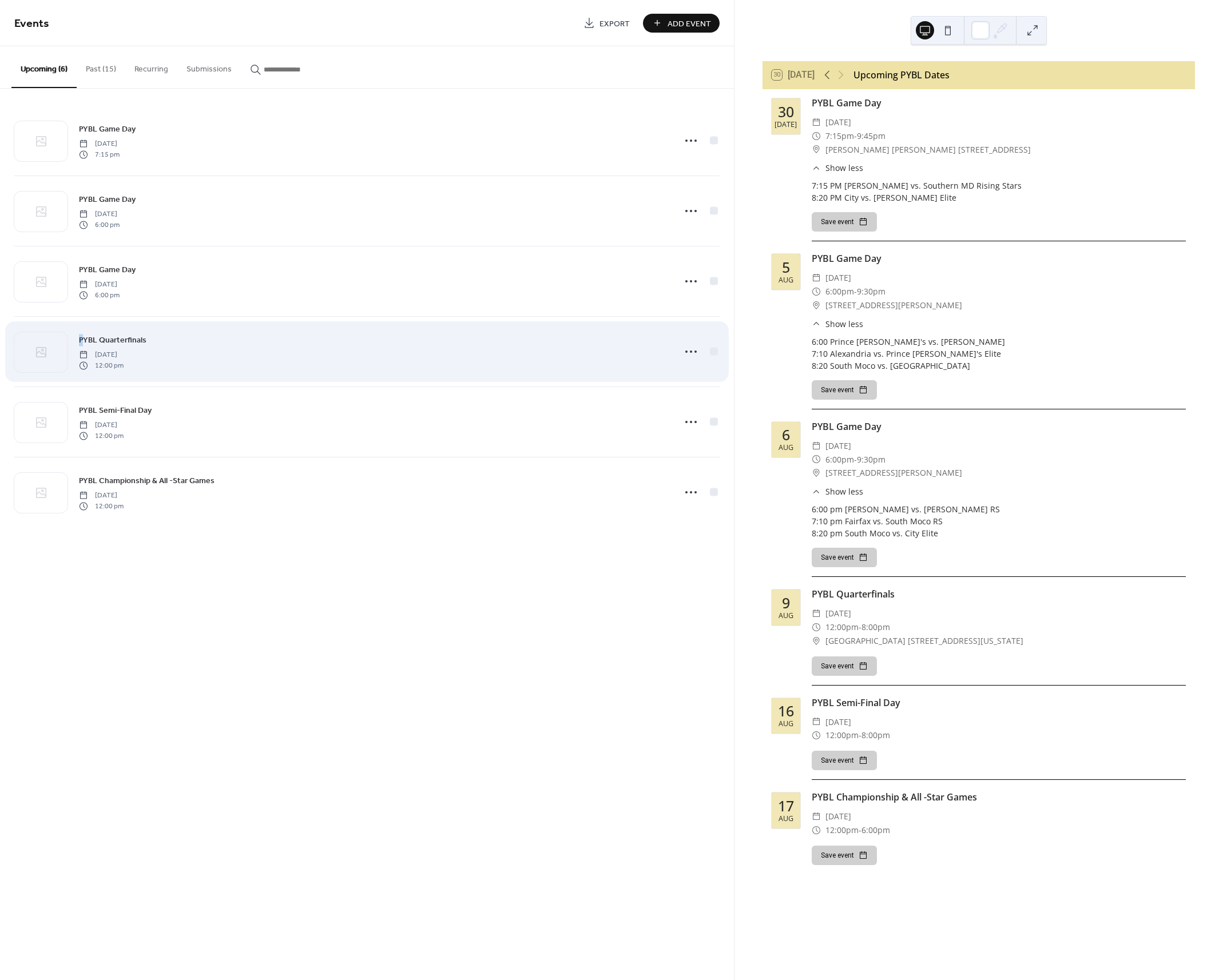 click on "PYBL Quarterfinals  [DATE] 12:00 pm" at bounding box center [367, 352] 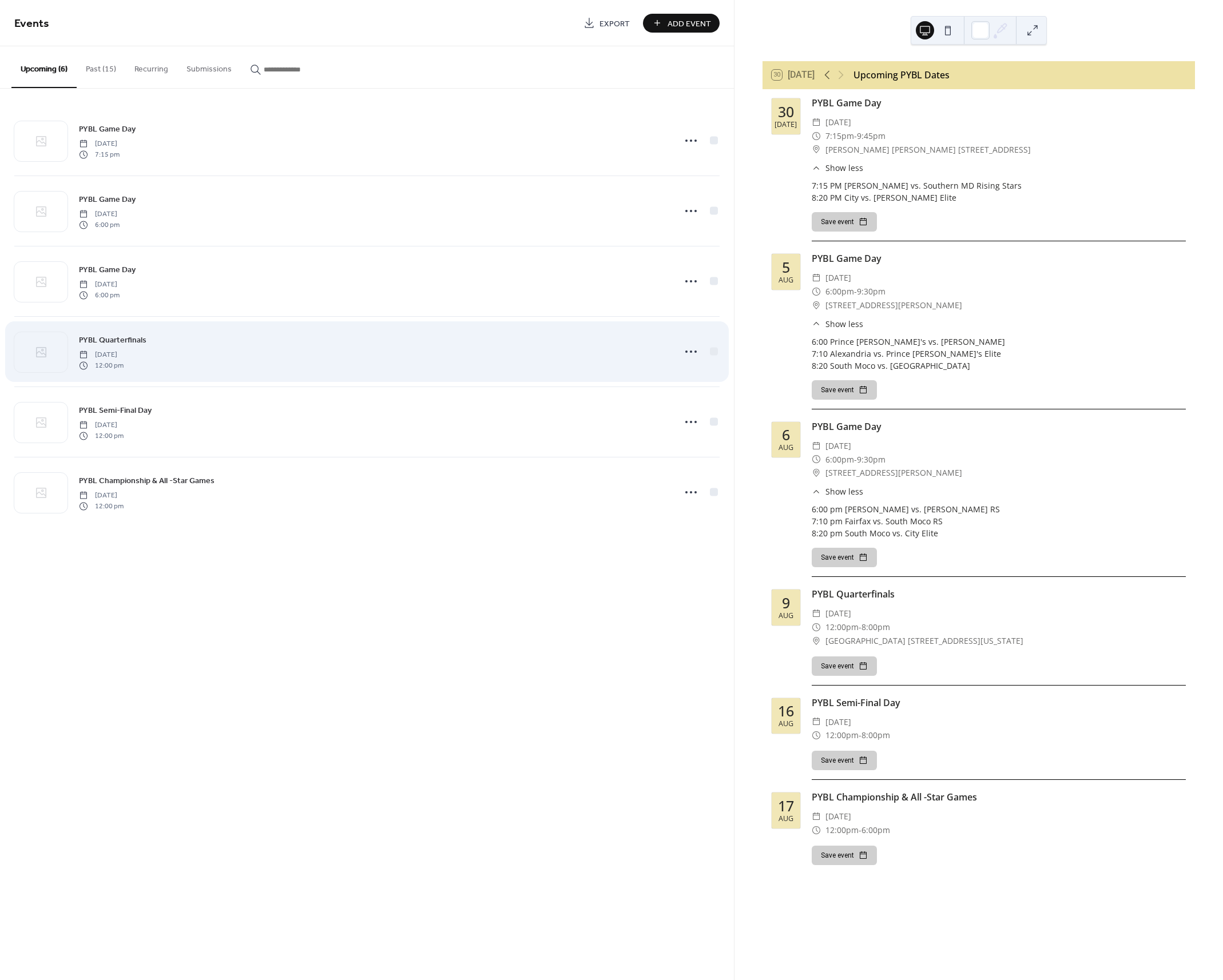 click on "PYBL Quarterfinals  [DATE] 12:00 pm" at bounding box center (367, 352) 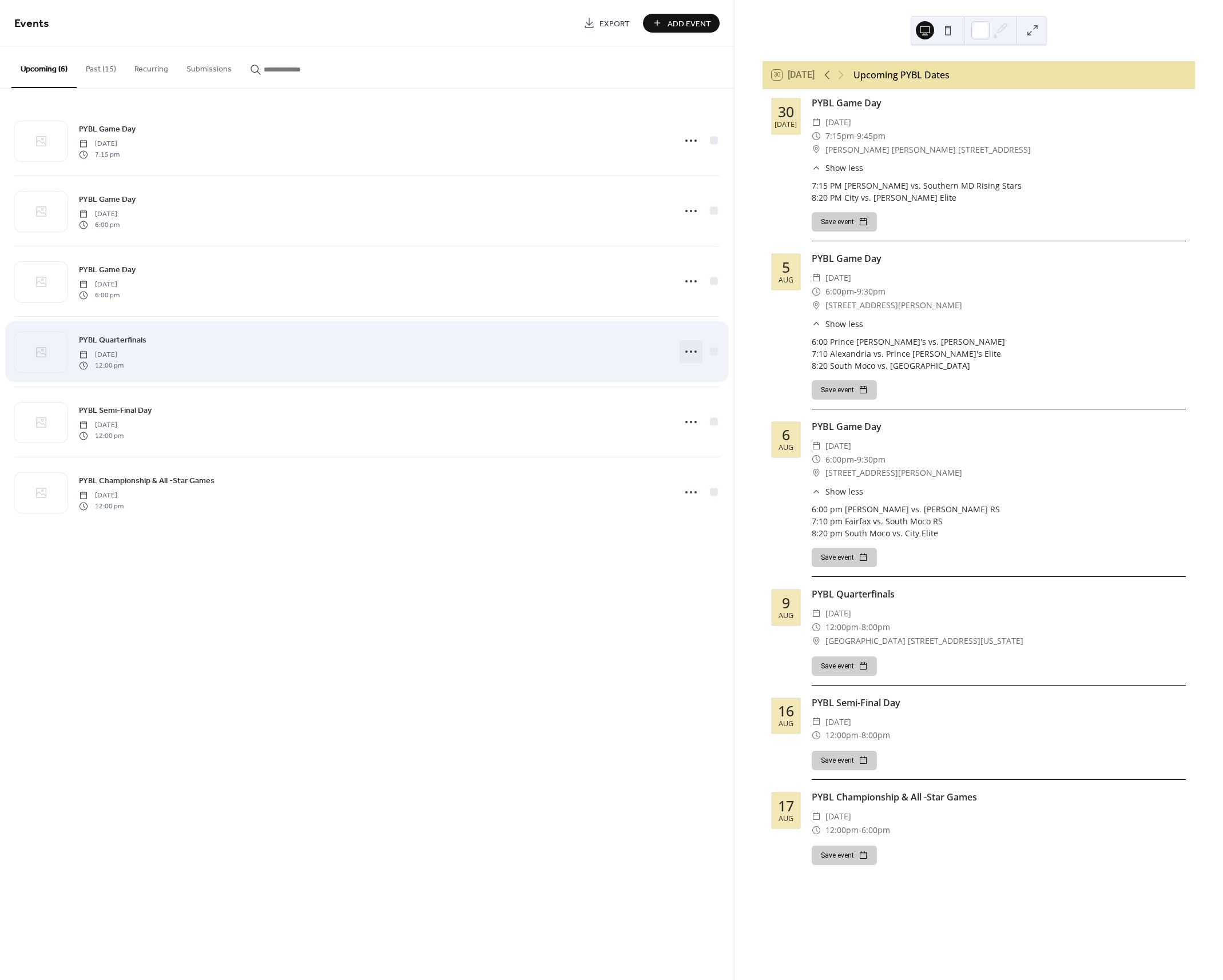 click 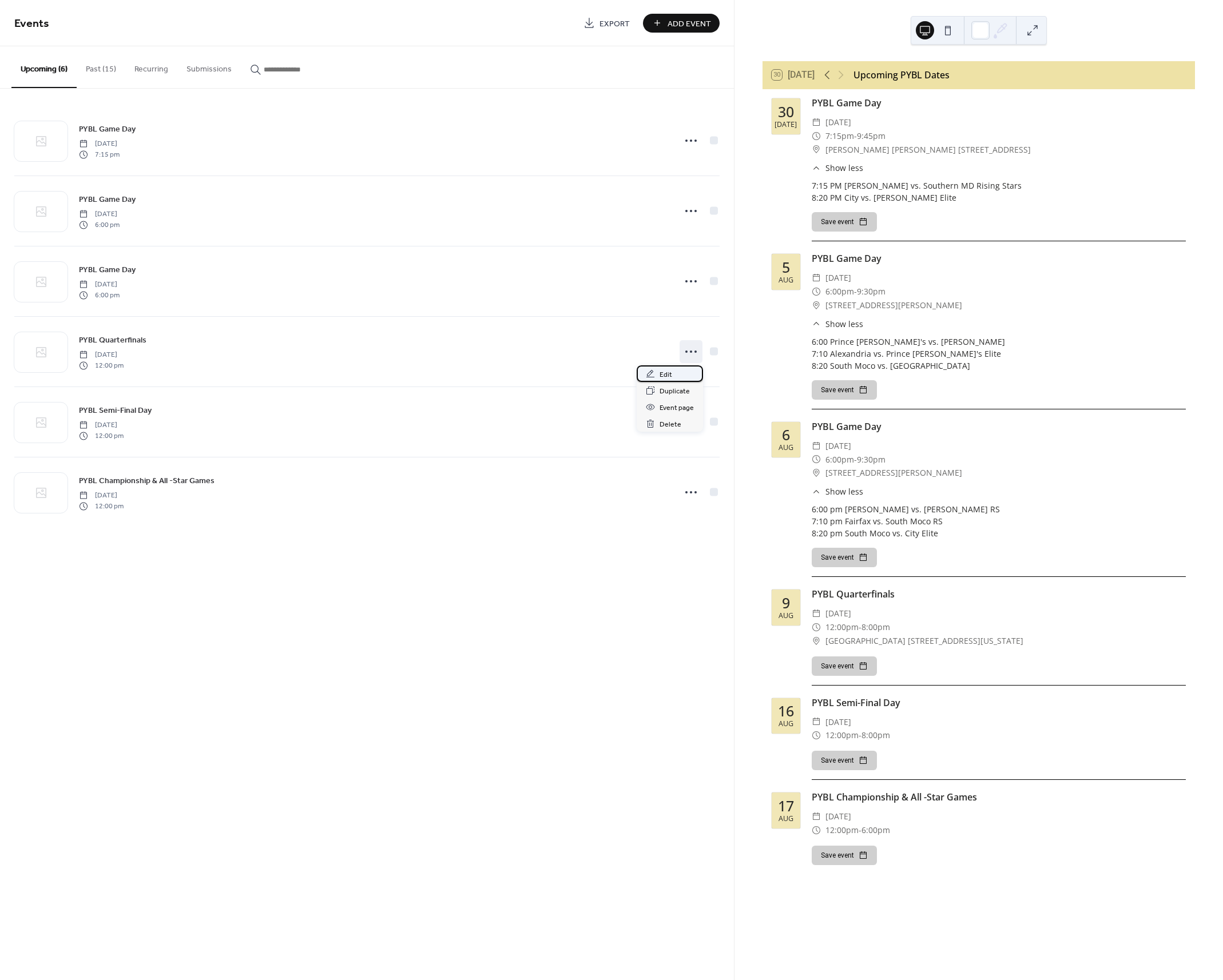 click on "Edit" at bounding box center (666, 375) 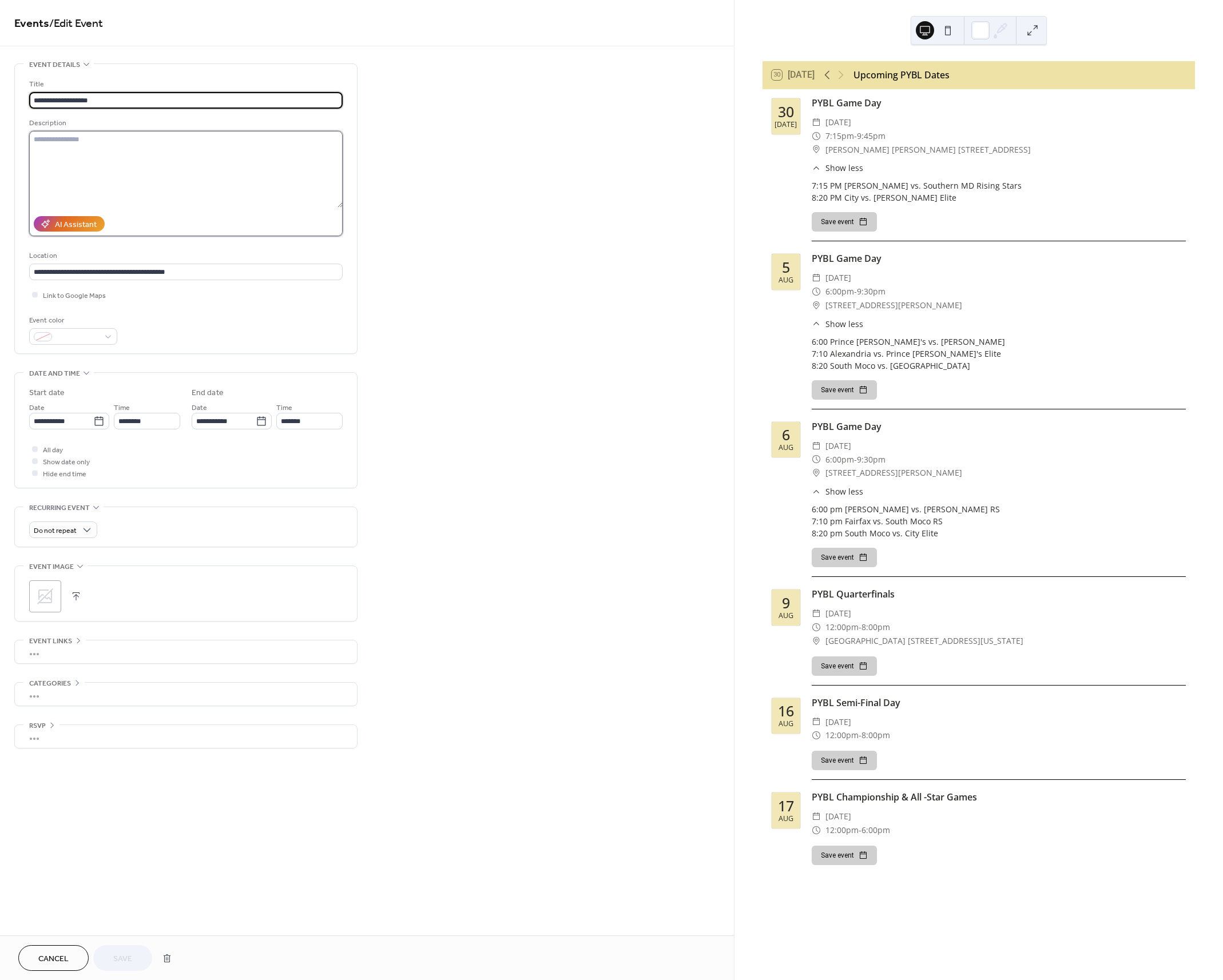 click at bounding box center [186, 169] 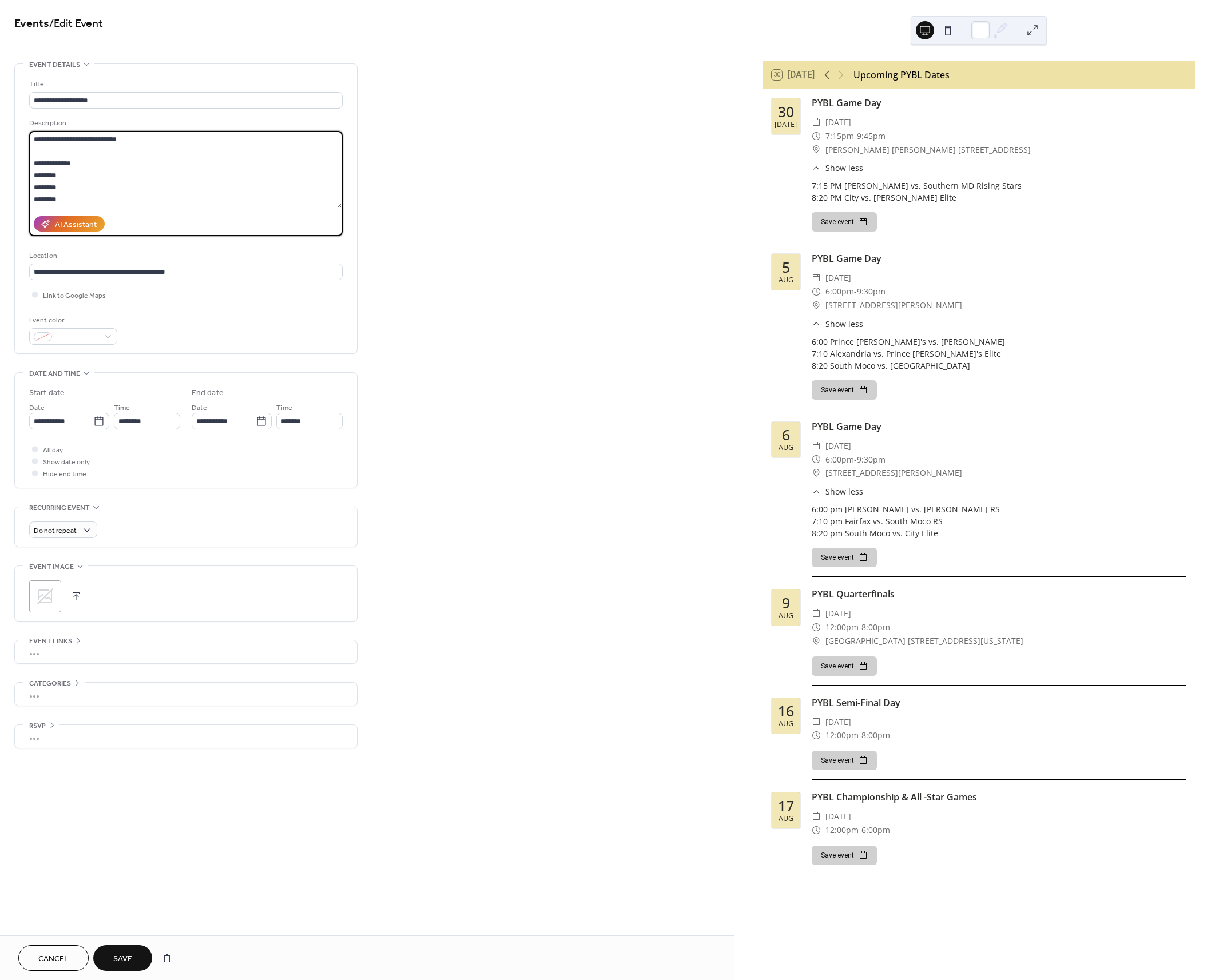 drag, startPoint x: 122, startPoint y: 192, endPoint x: 76, endPoint y: 196, distance: 46.1736 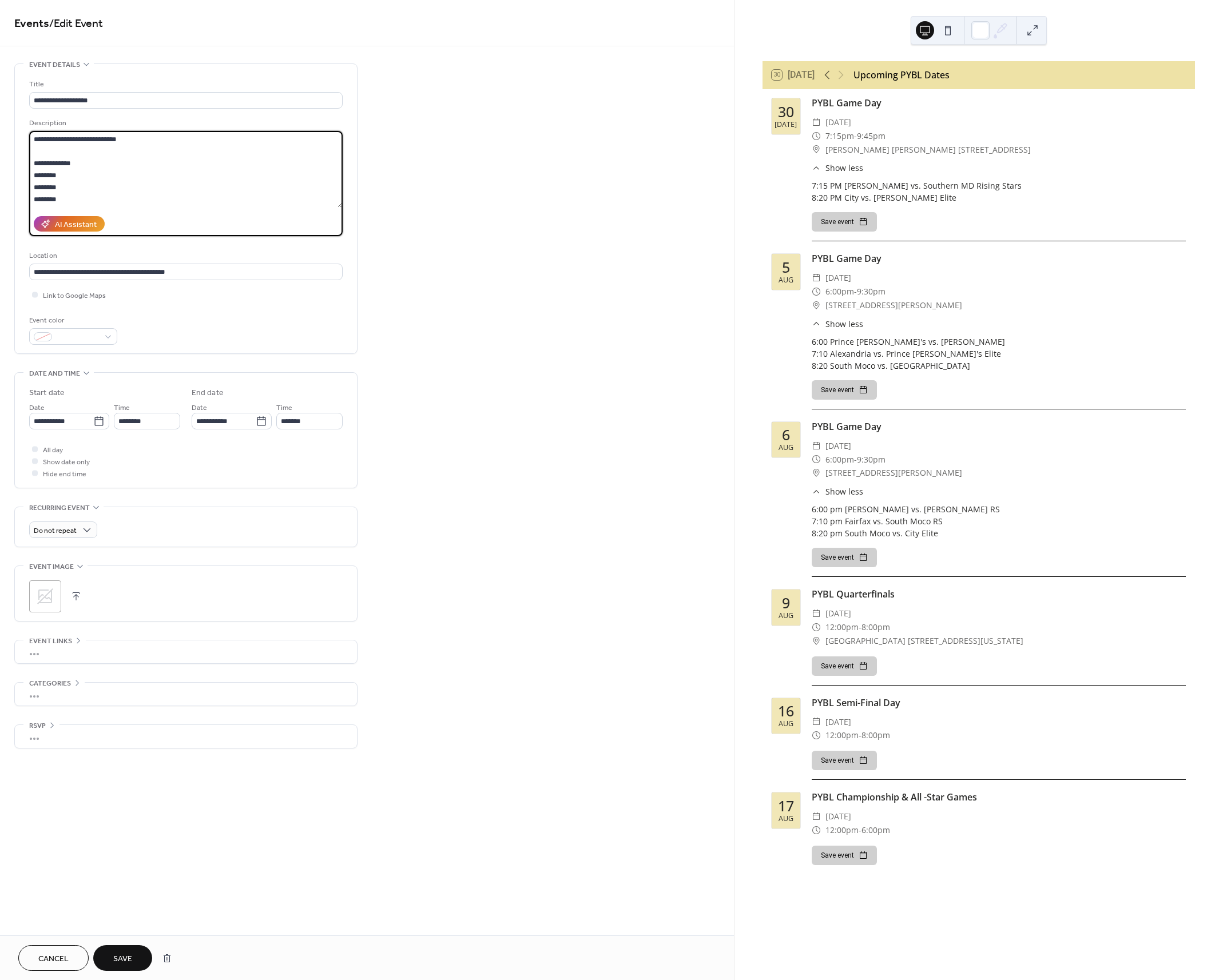 drag, startPoint x: 66, startPoint y: 202, endPoint x: 29, endPoint y: 177, distance: 44.65423 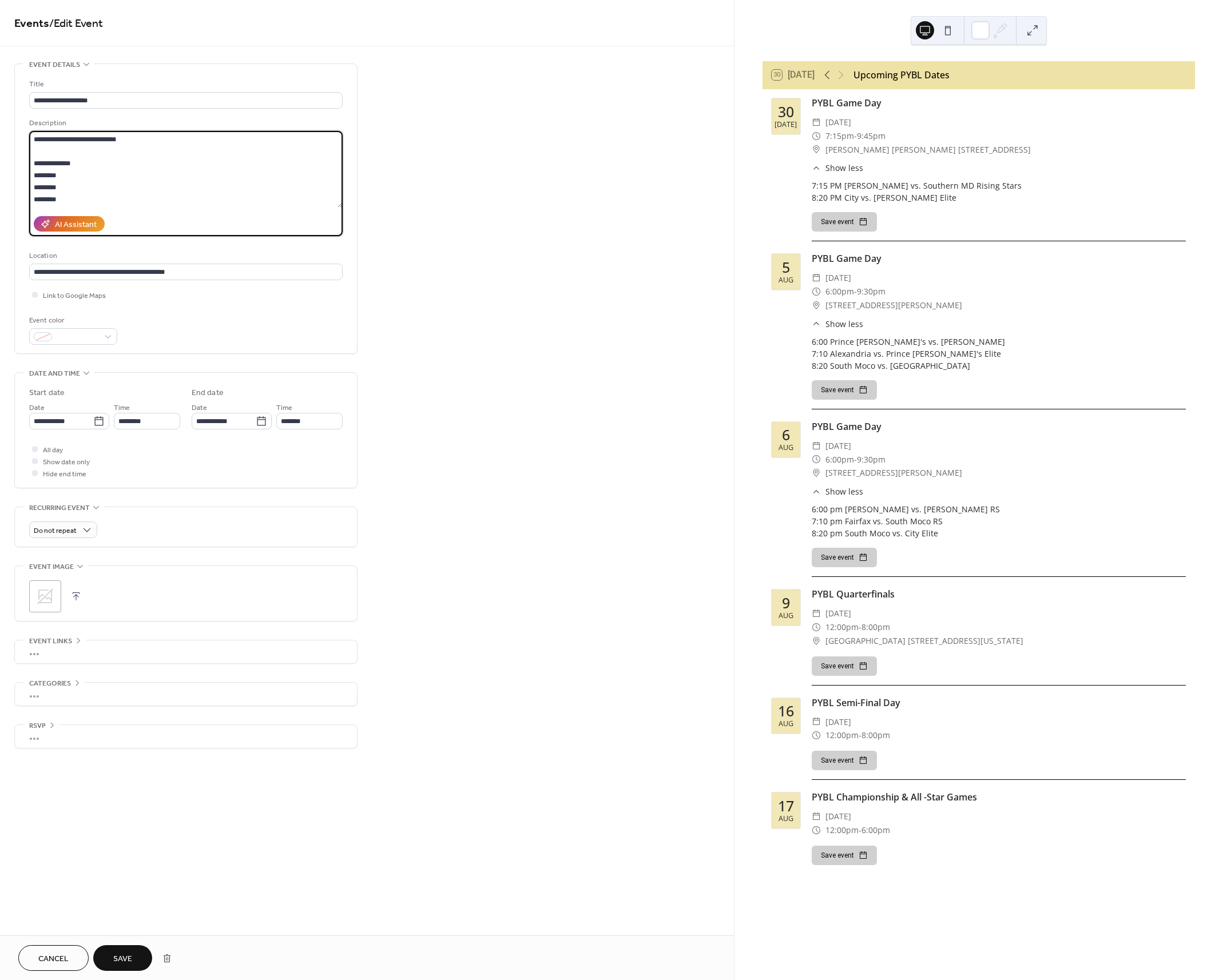 click on "**********" at bounding box center [186, 169] 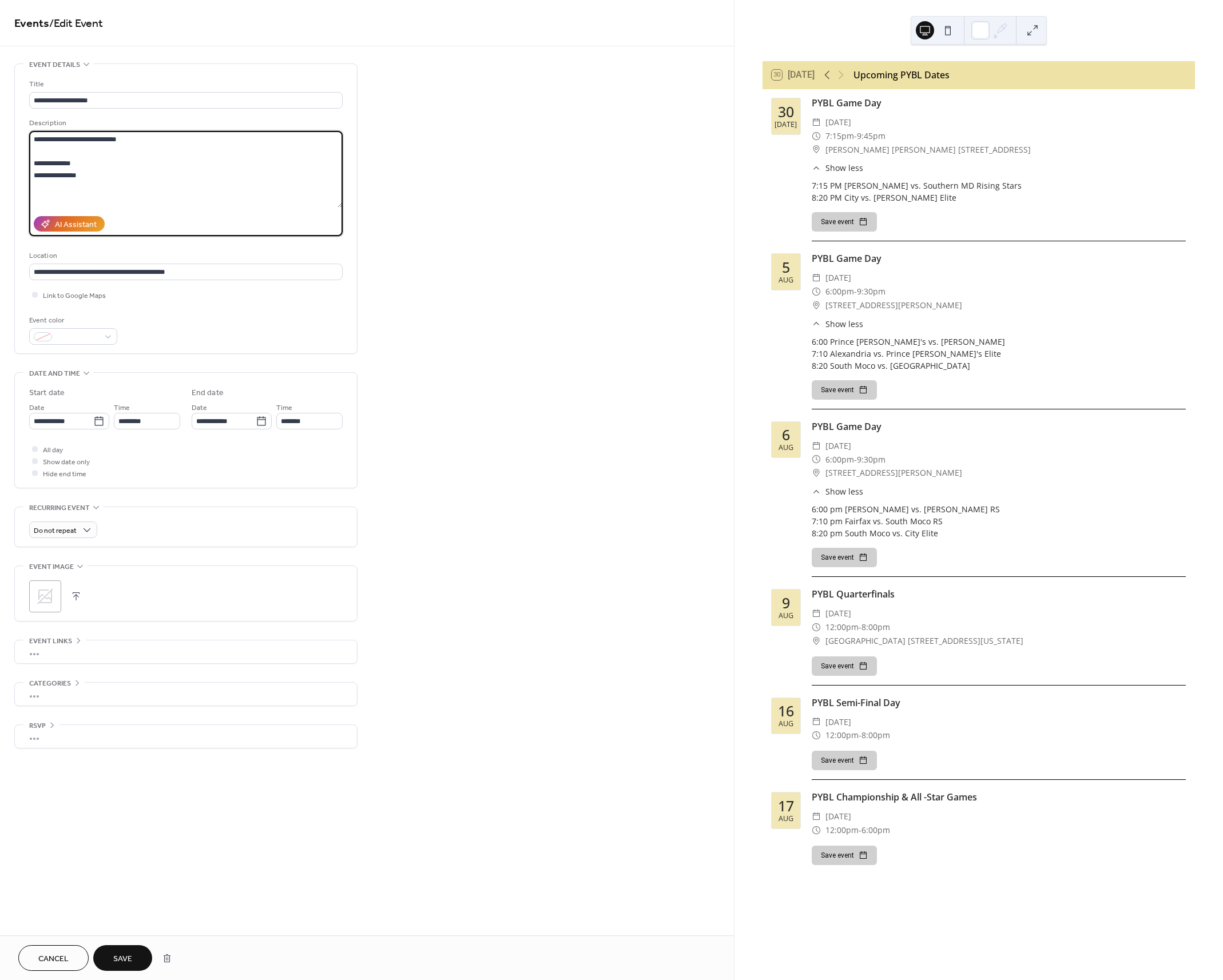 click on "**********" at bounding box center [186, 169] 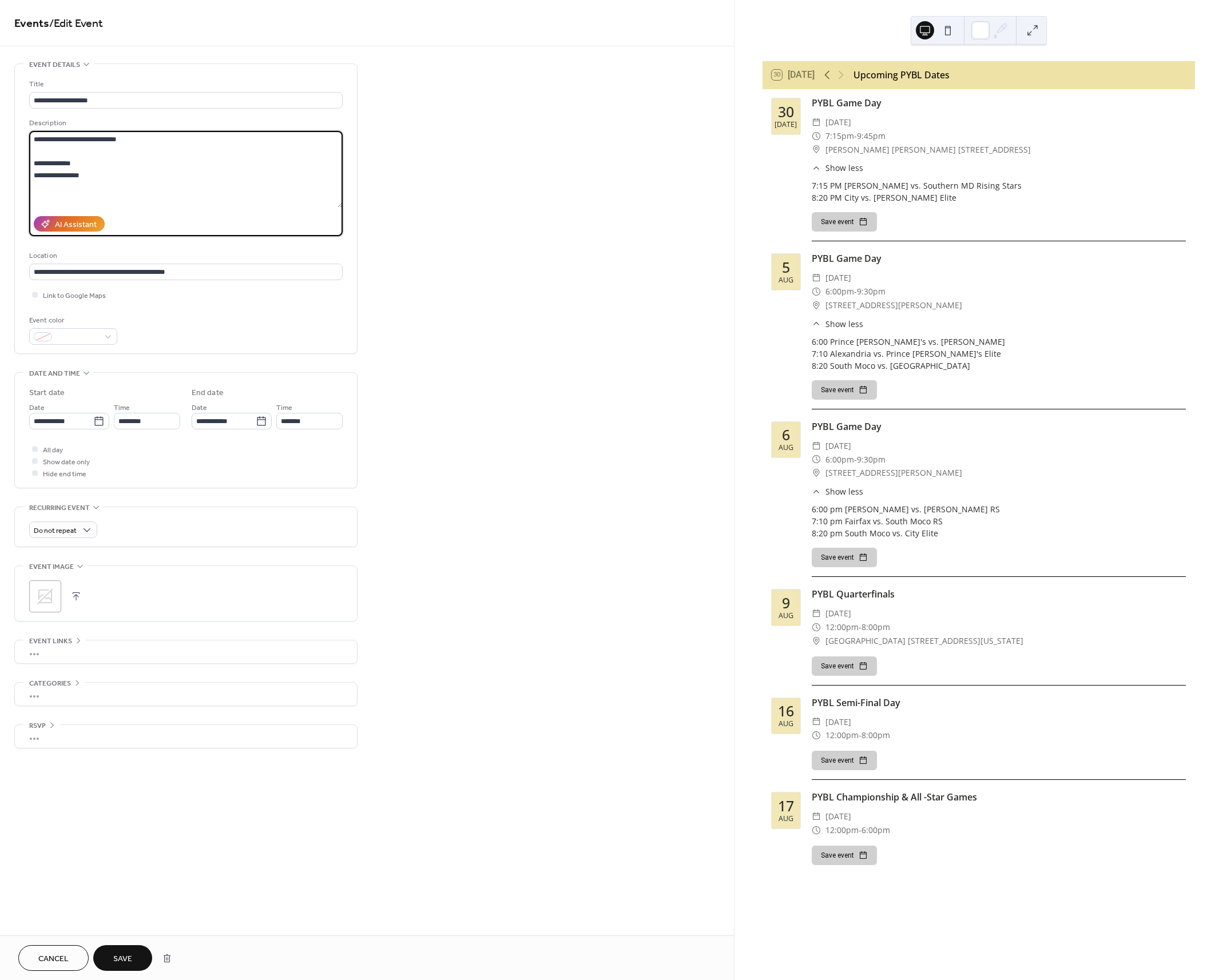 click on "**********" at bounding box center [186, 169] 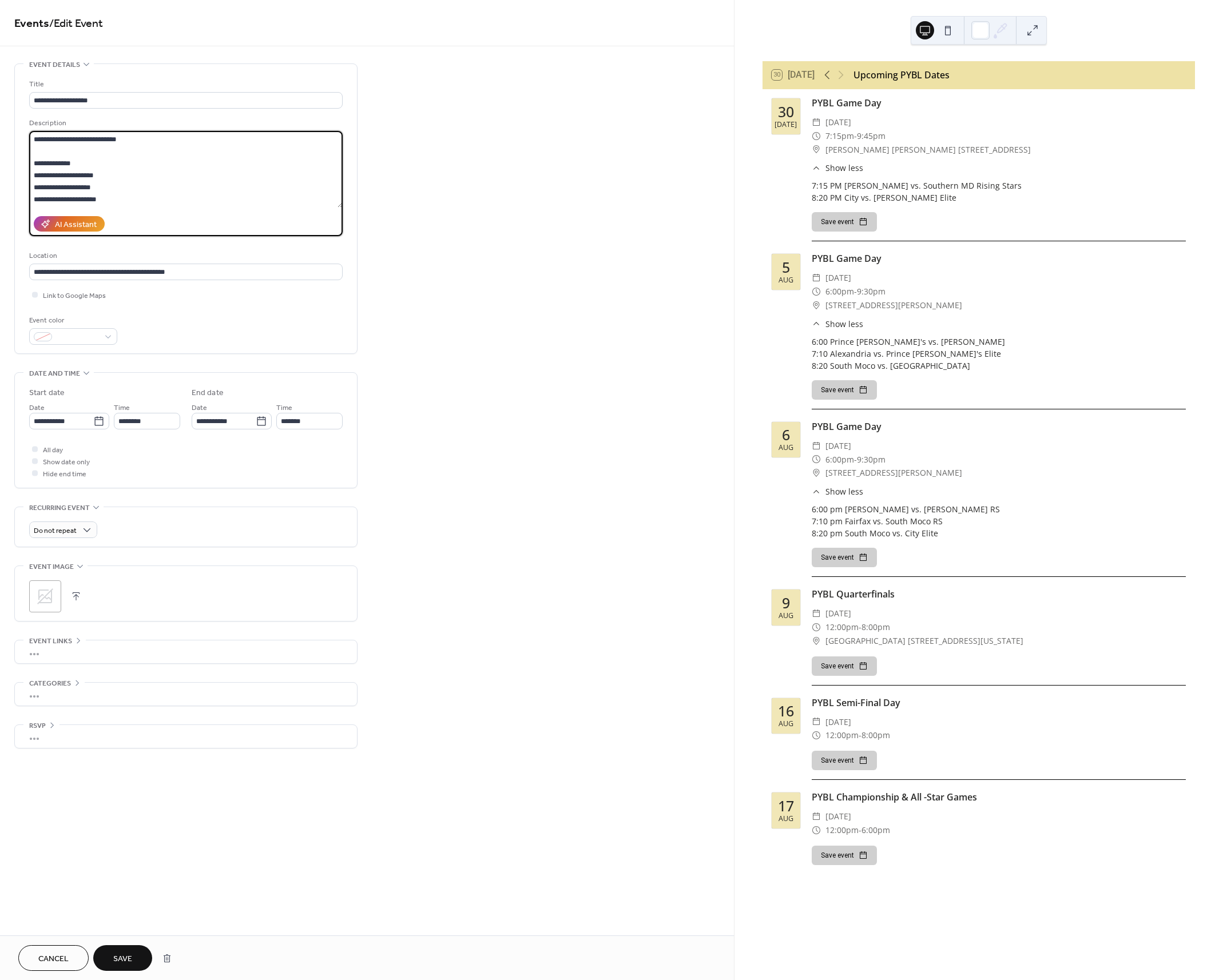 click on "**********" at bounding box center (367, 412) 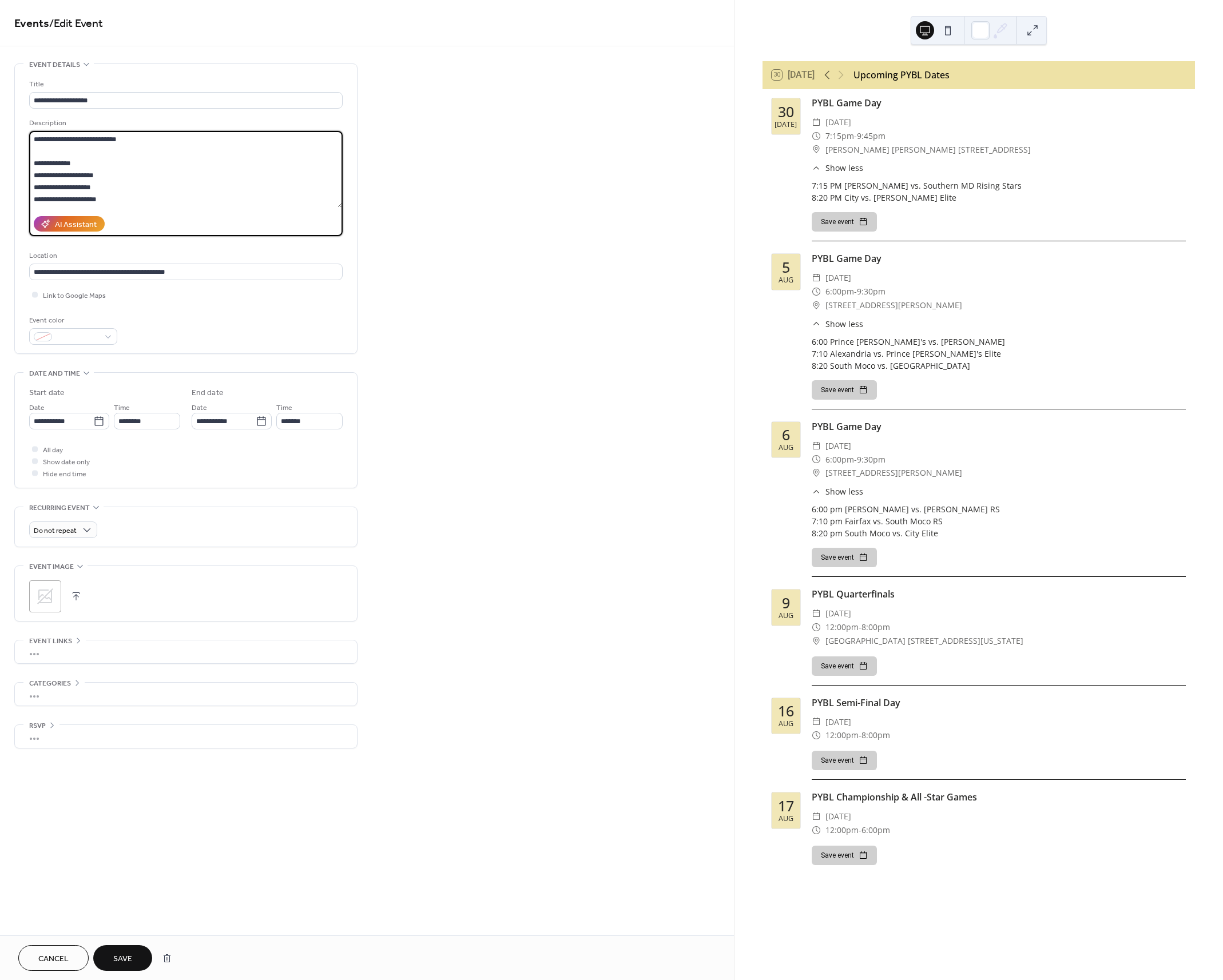 drag, startPoint x: 100, startPoint y: 202, endPoint x: 27, endPoint y: 182, distance: 75.69016 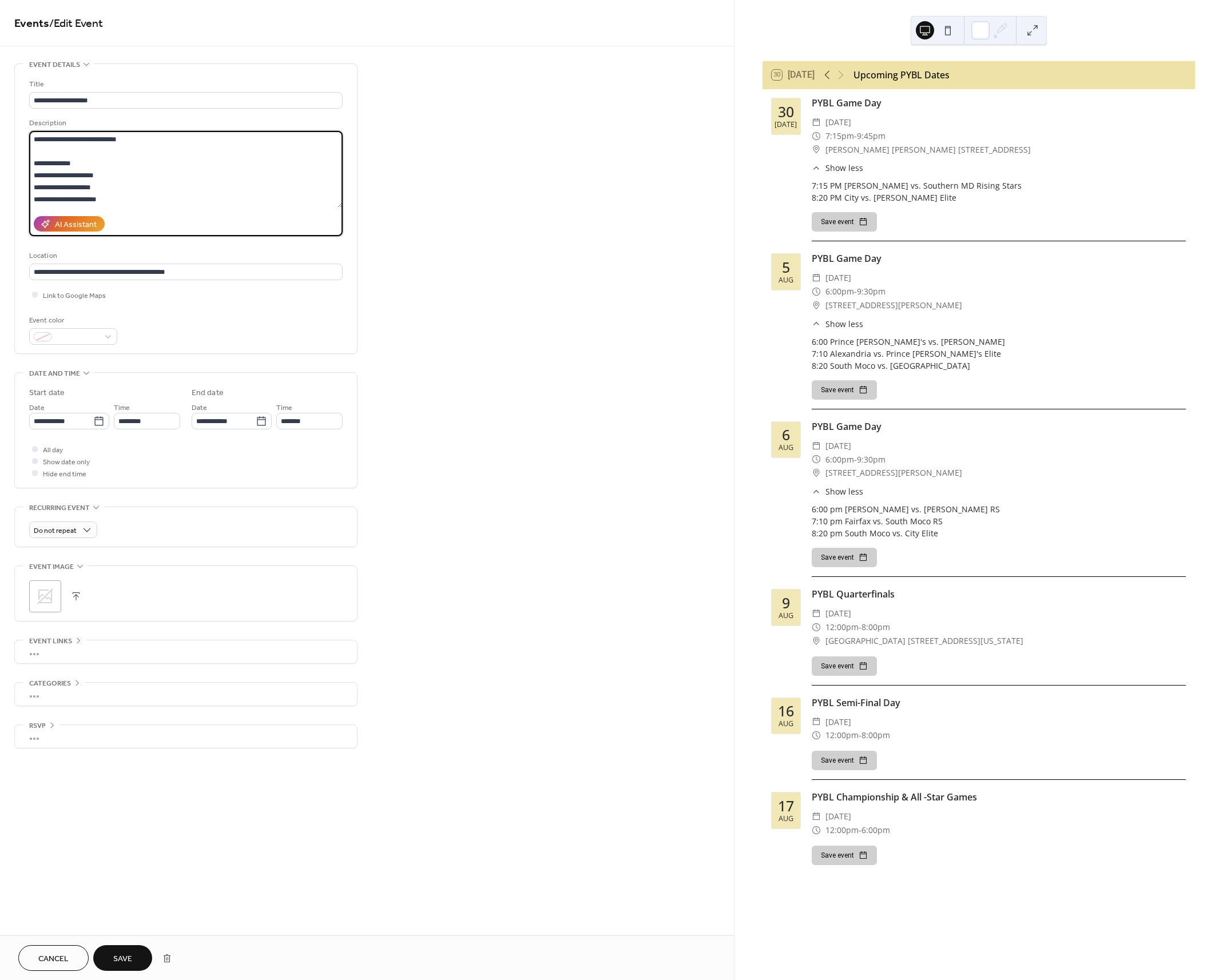 click on "**********" at bounding box center (612, 490) 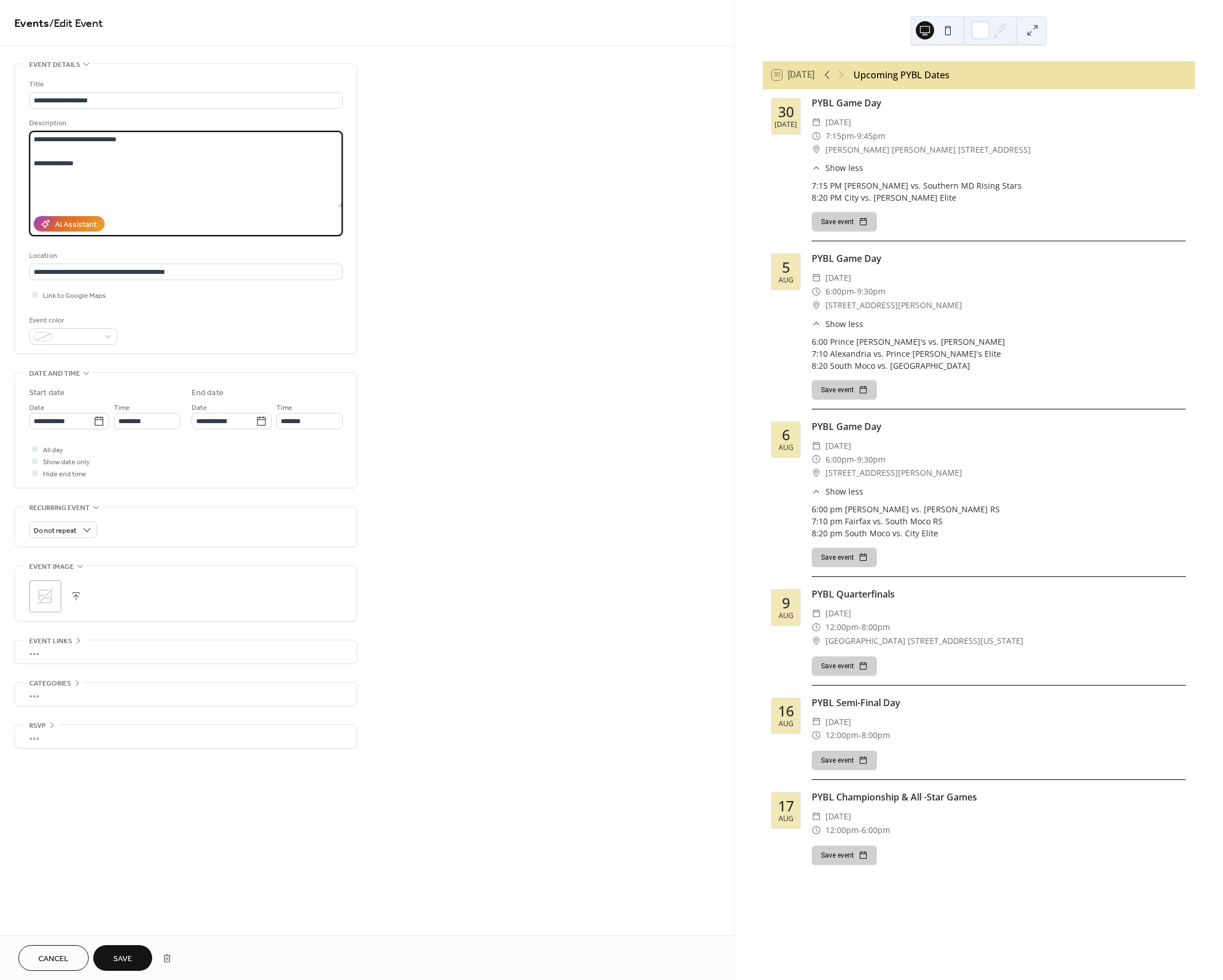 paste on "*
*******
******
******" 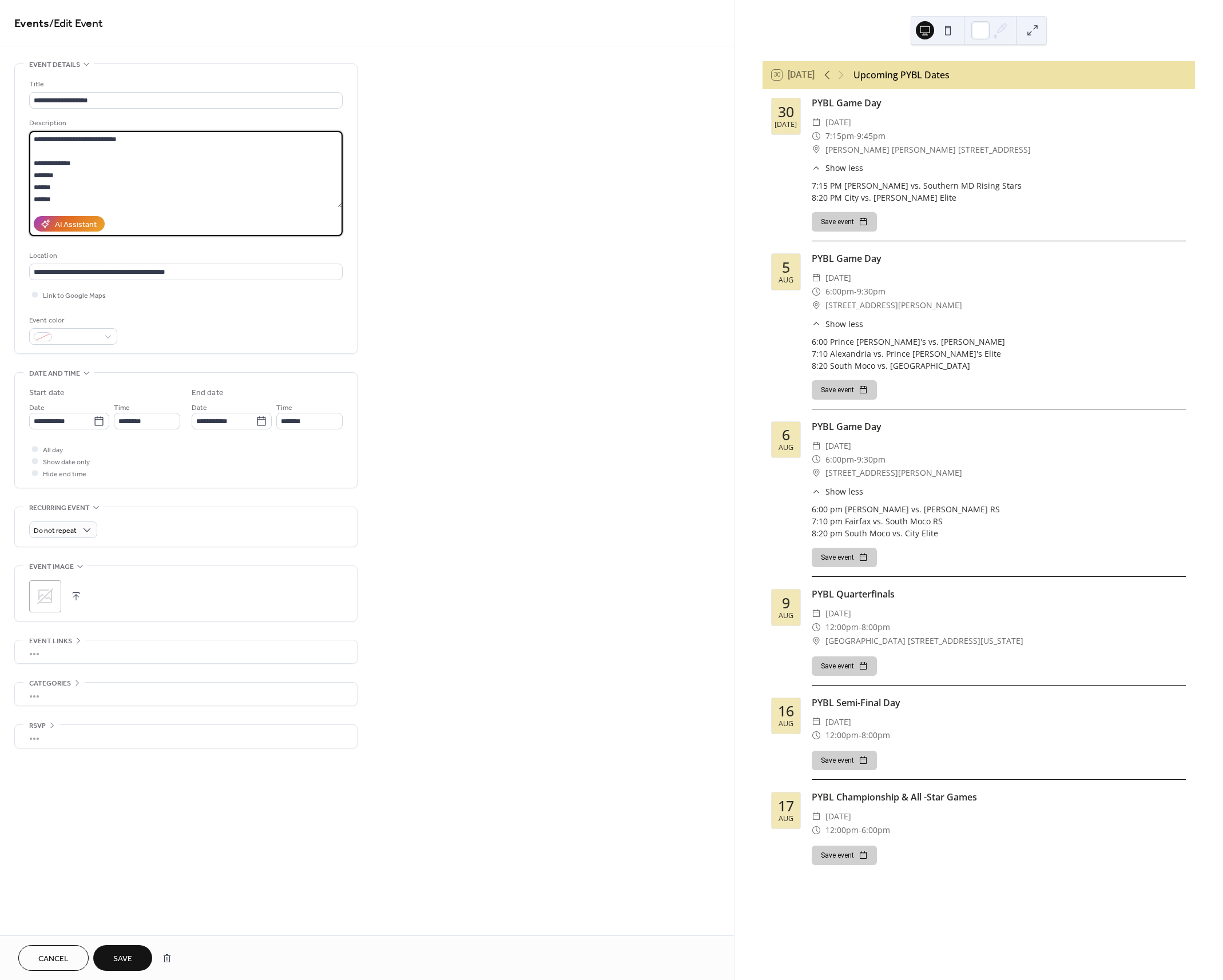 click on "**********" at bounding box center [186, 169] 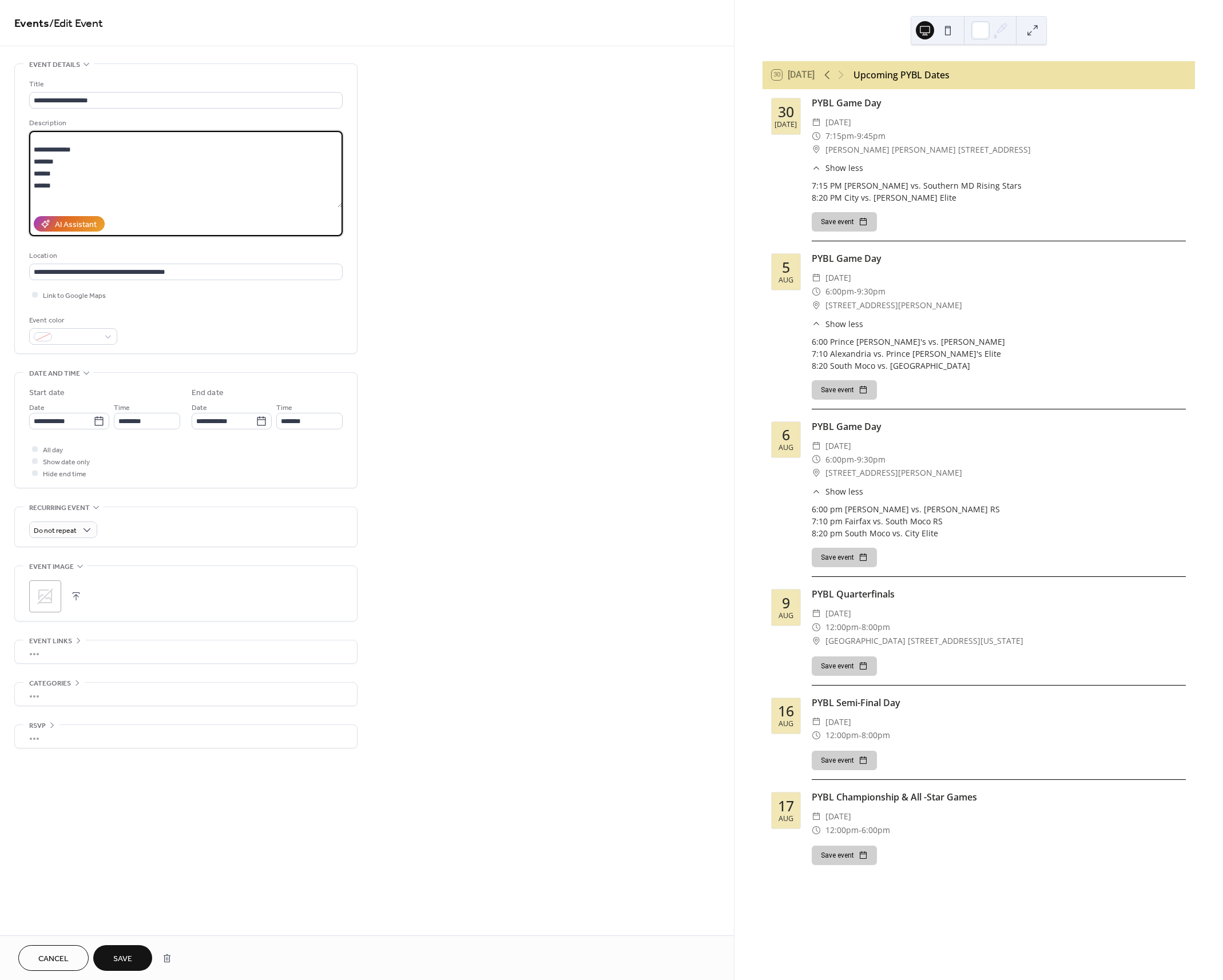 scroll, scrollTop: 2, scrollLeft: 0, axis: vertical 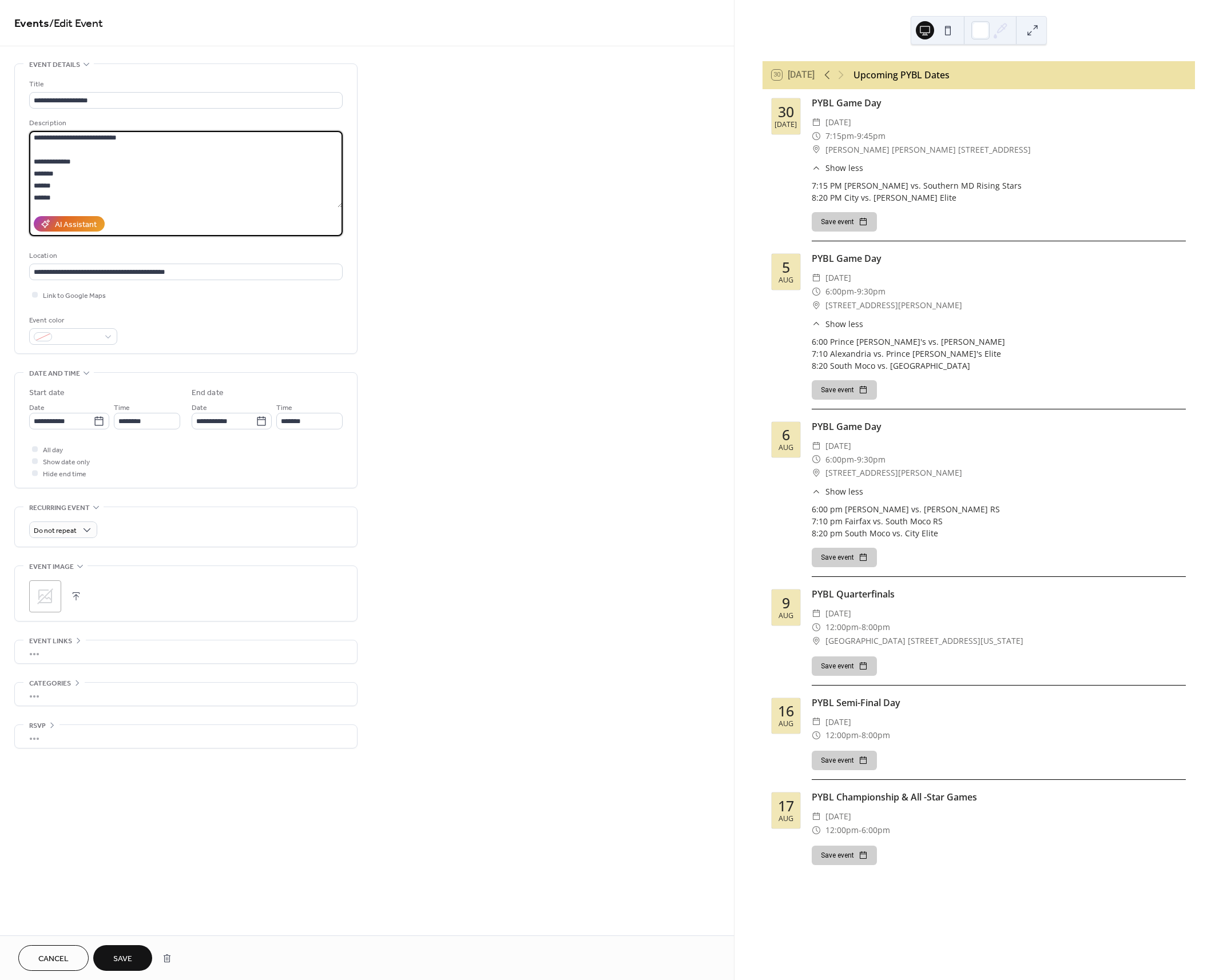 type on "**********" 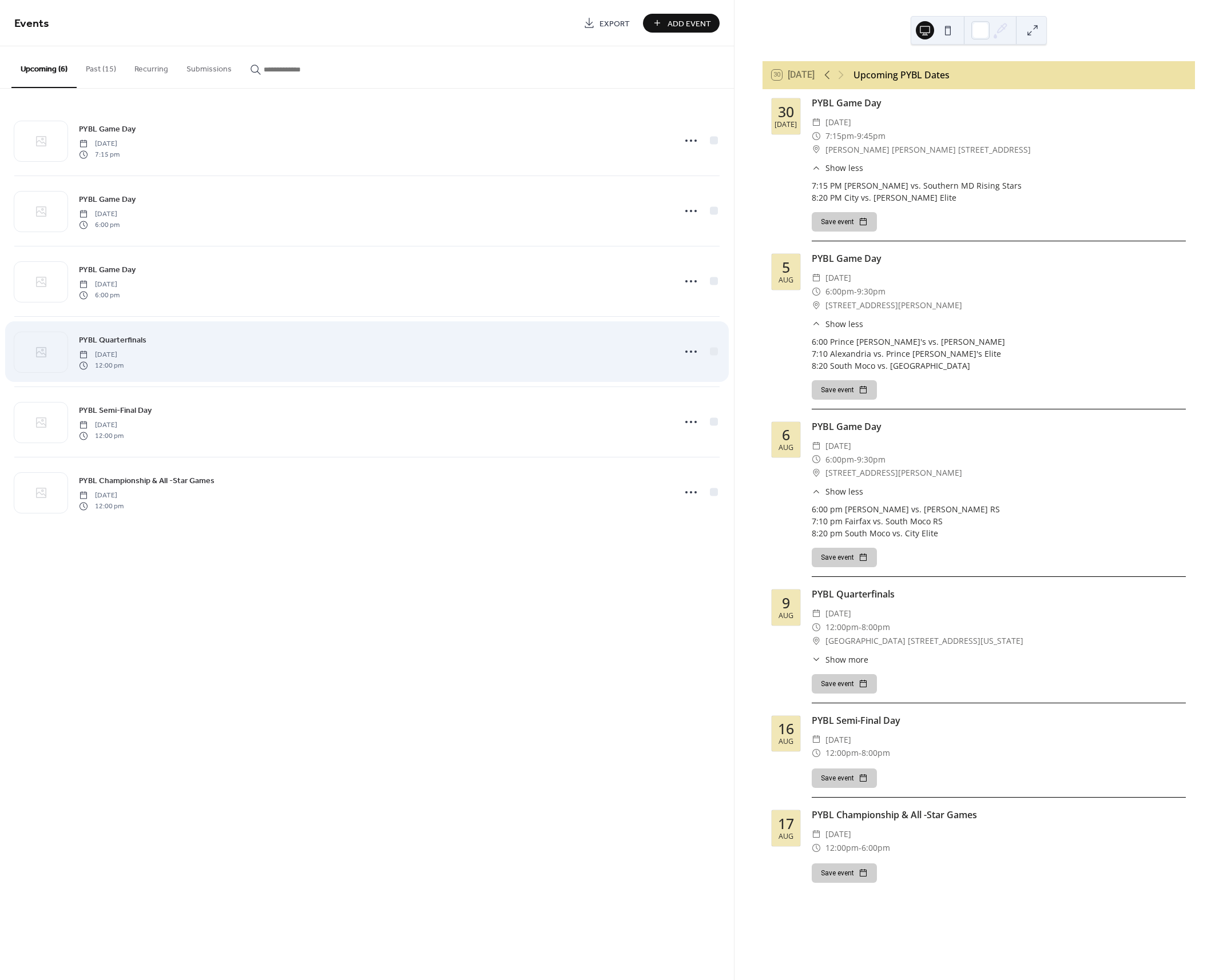 click on "[DATE]" at bounding box center [101, 355] 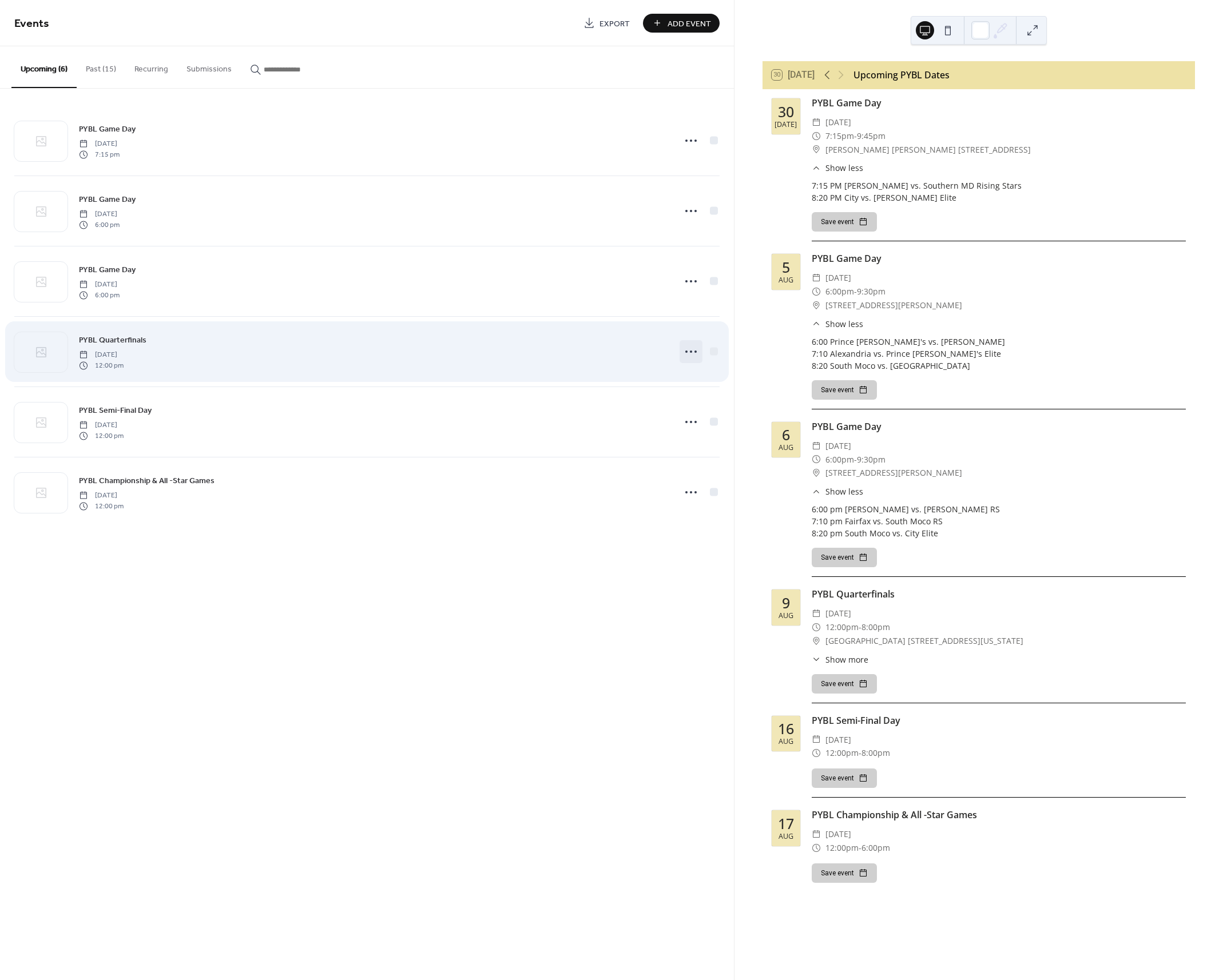 drag, startPoint x: 626, startPoint y: 347, endPoint x: 680, endPoint y: 349, distance: 54.03702 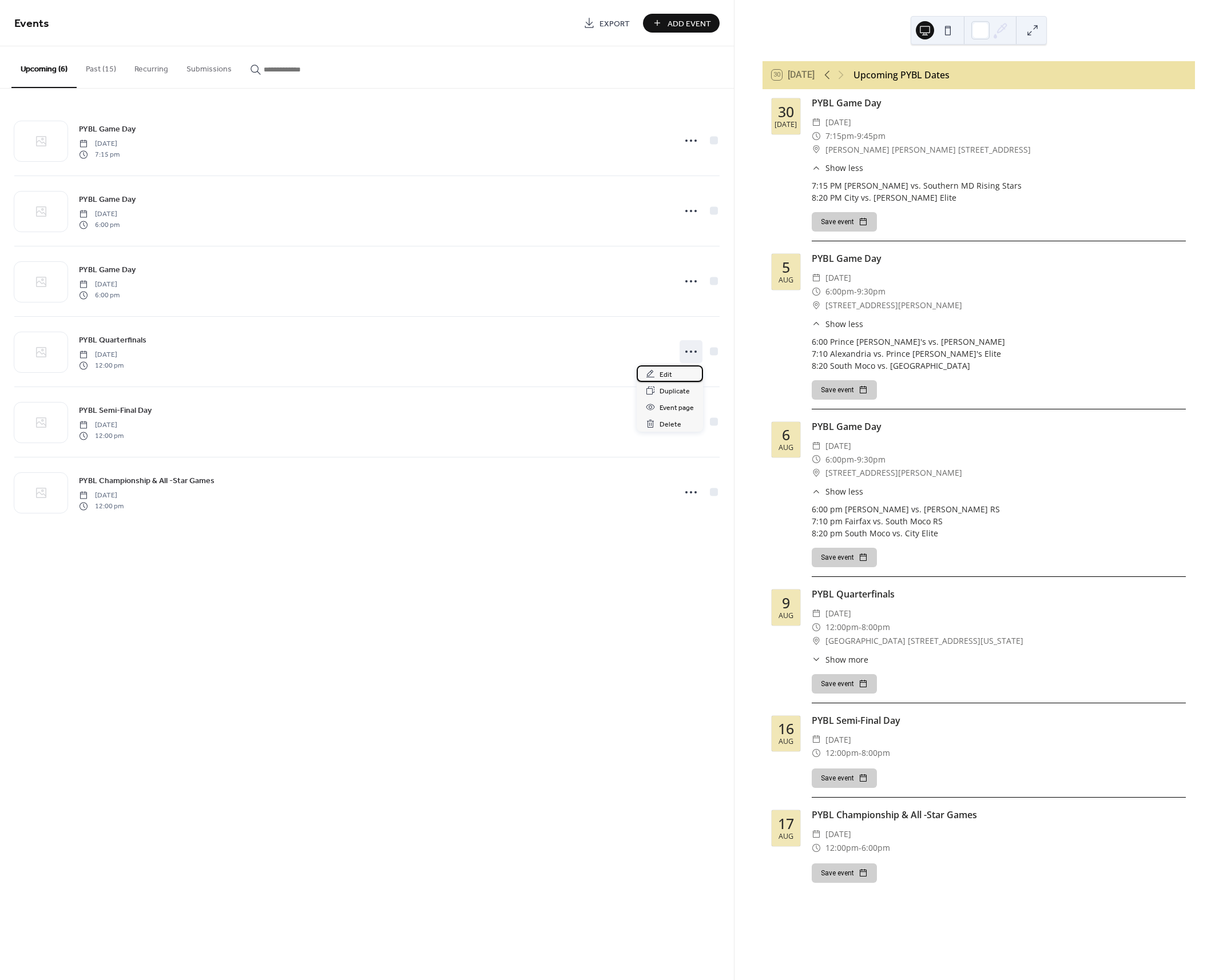 click on "Edit" at bounding box center (666, 375) 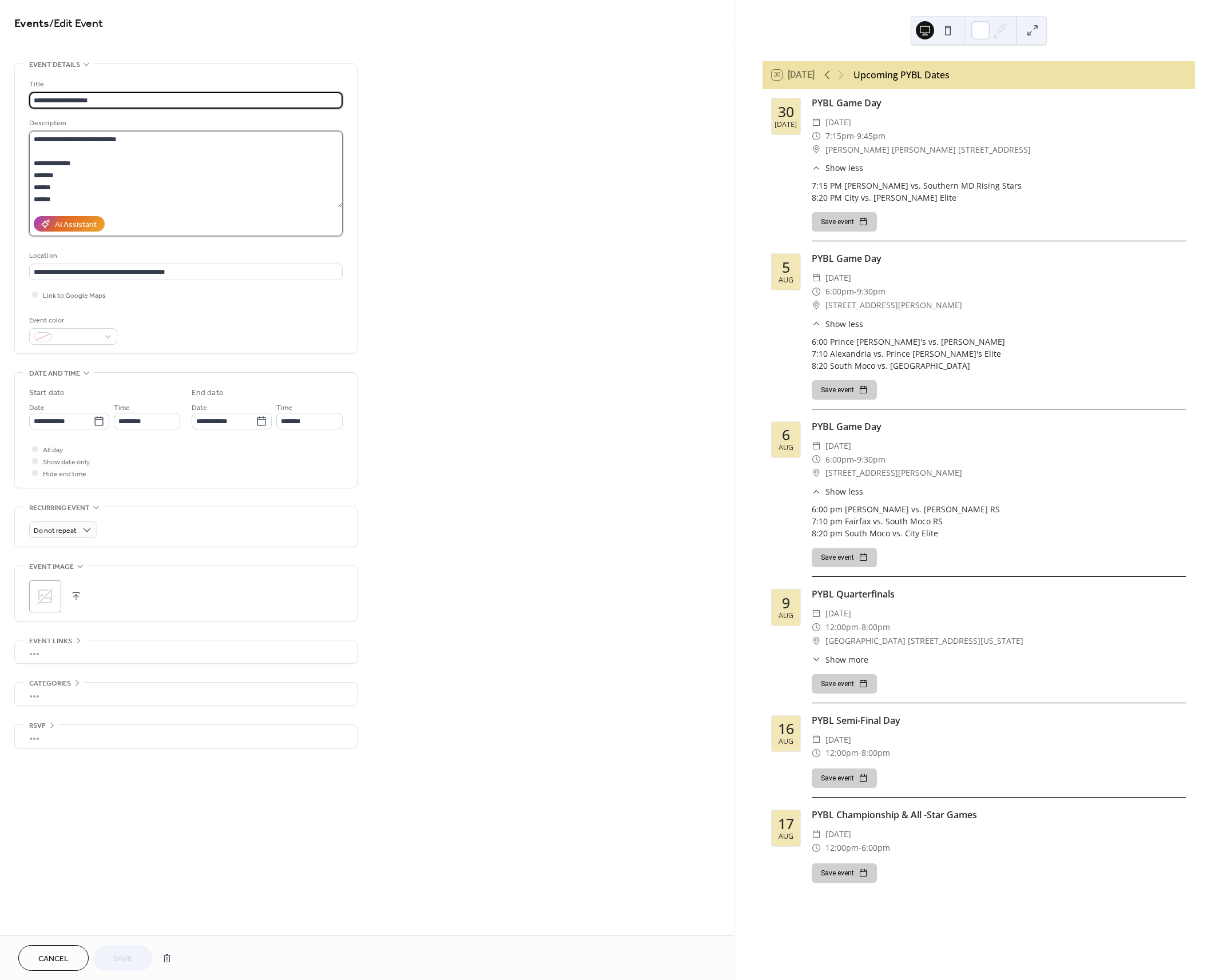 click on "**********" at bounding box center (186, 169) 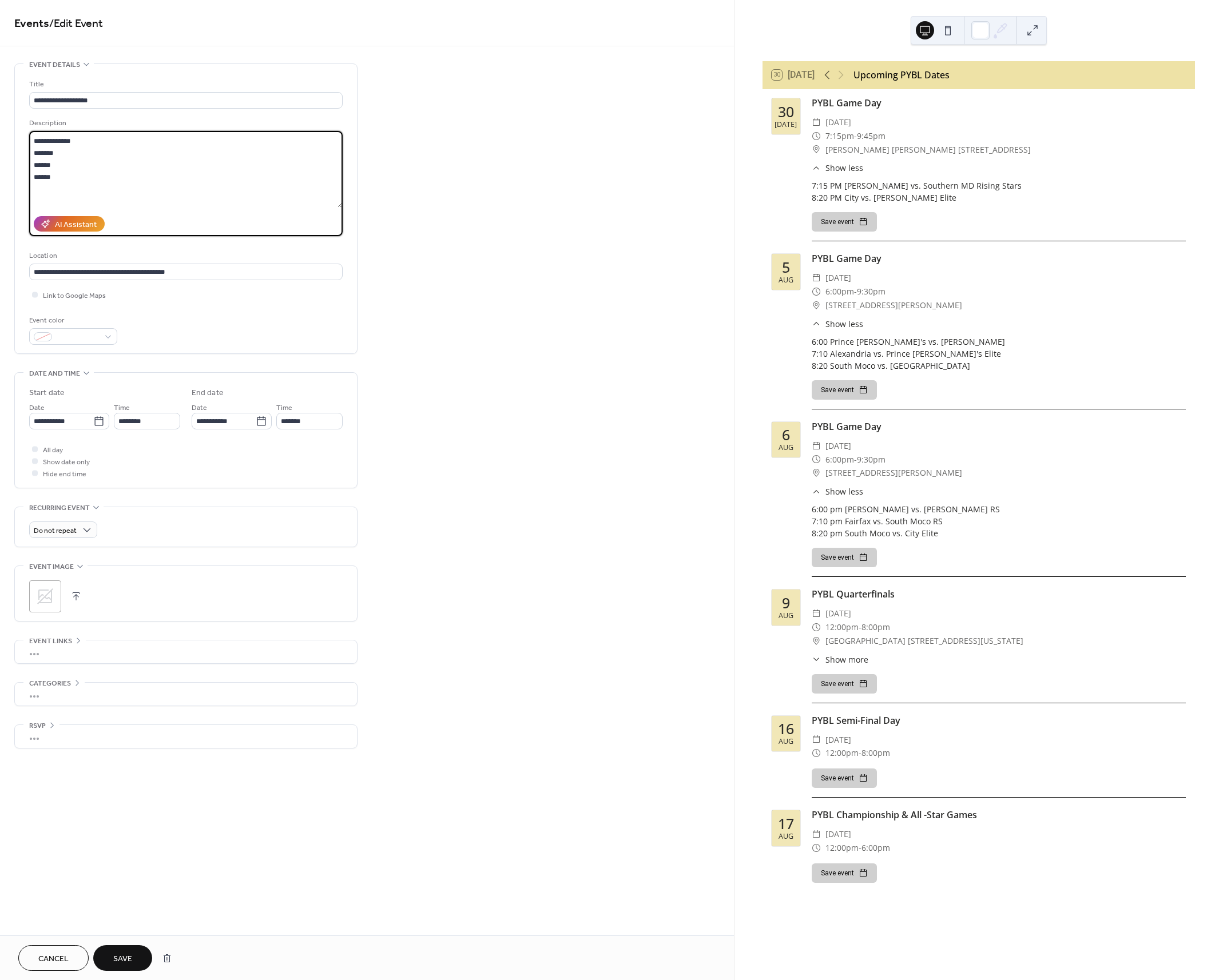 scroll, scrollTop: 2, scrollLeft: 0, axis: vertical 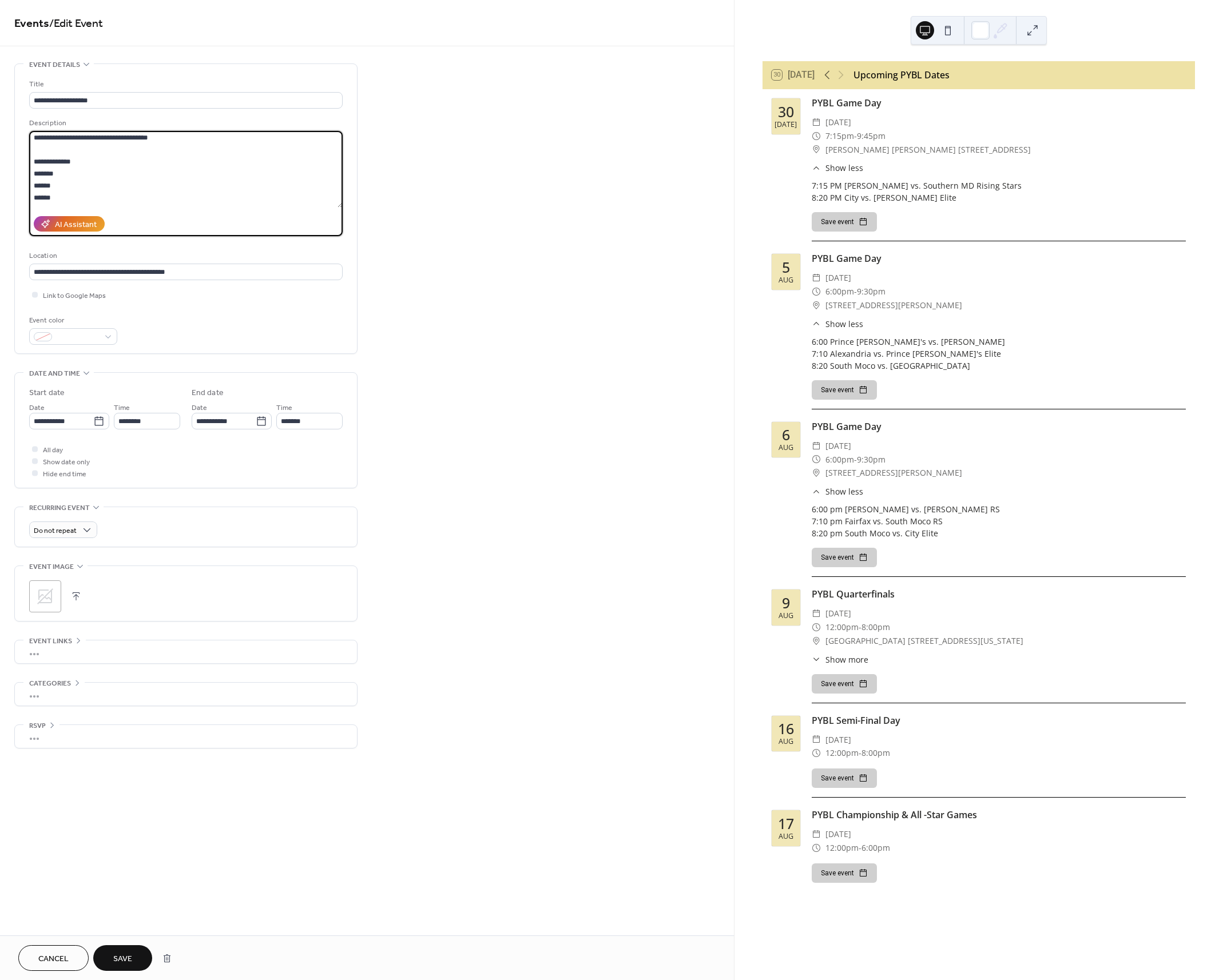 click on "**********" at bounding box center [186, 169] 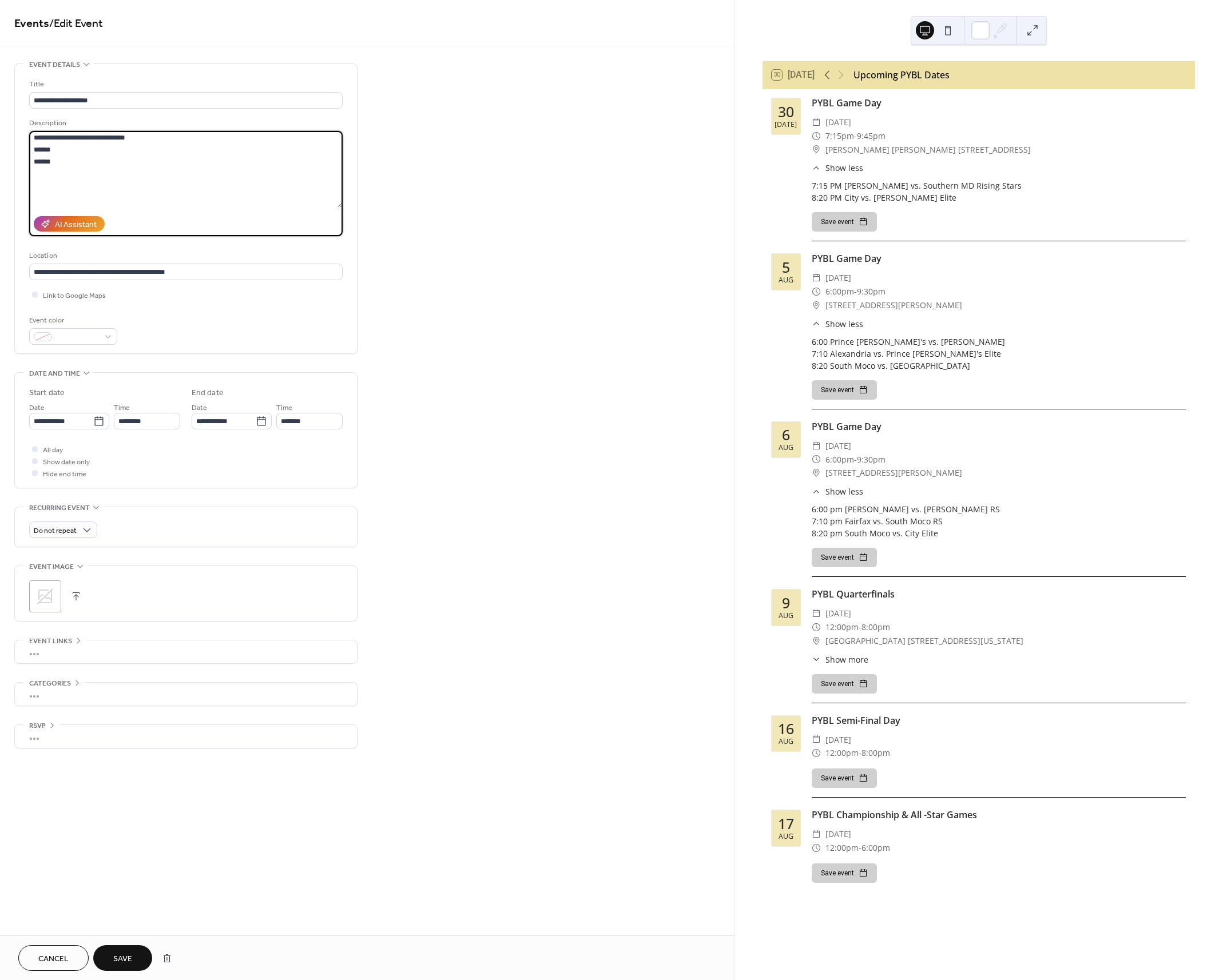 scroll, scrollTop: 2, scrollLeft: 0, axis: vertical 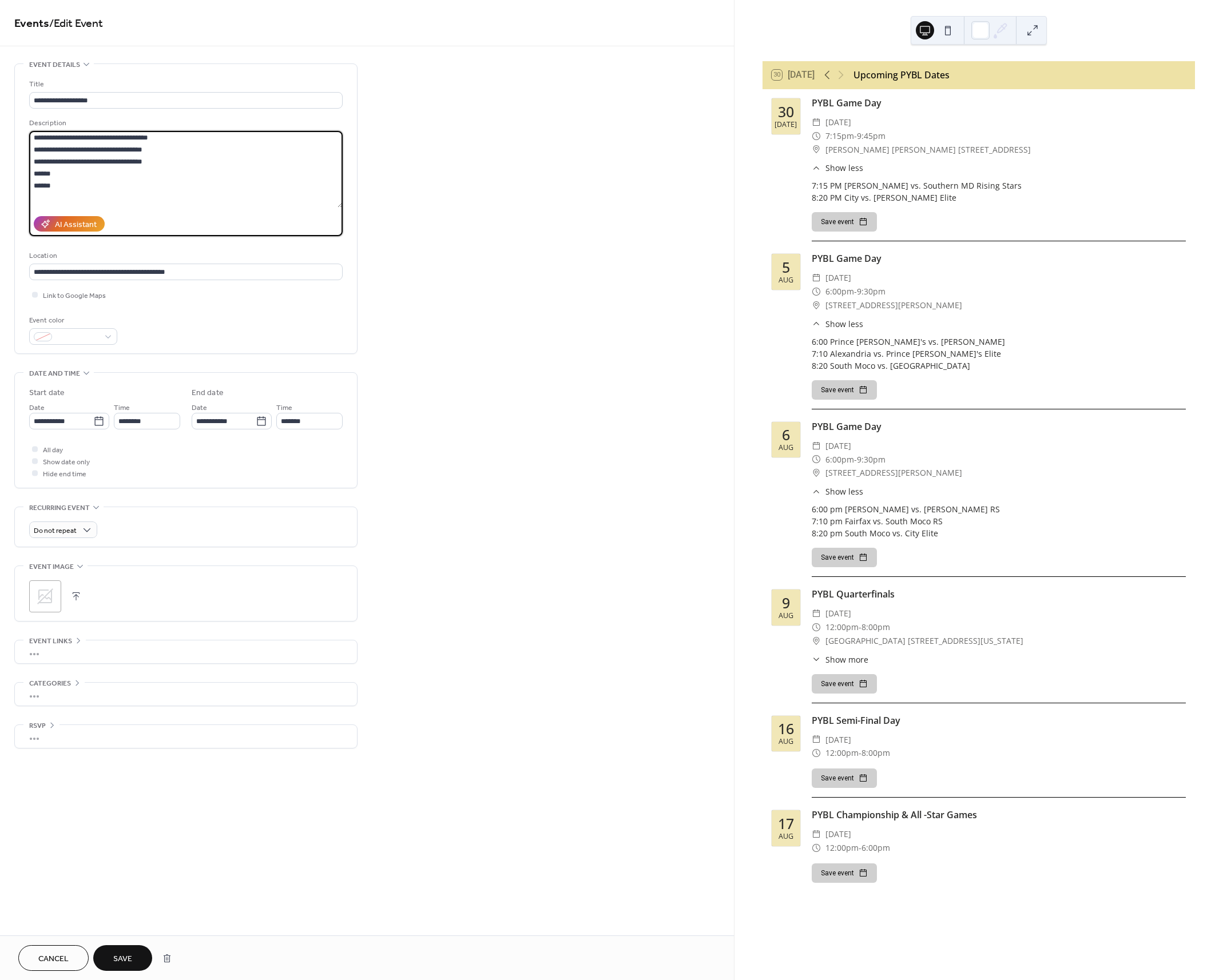 click on "**********" at bounding box center (186, 169) 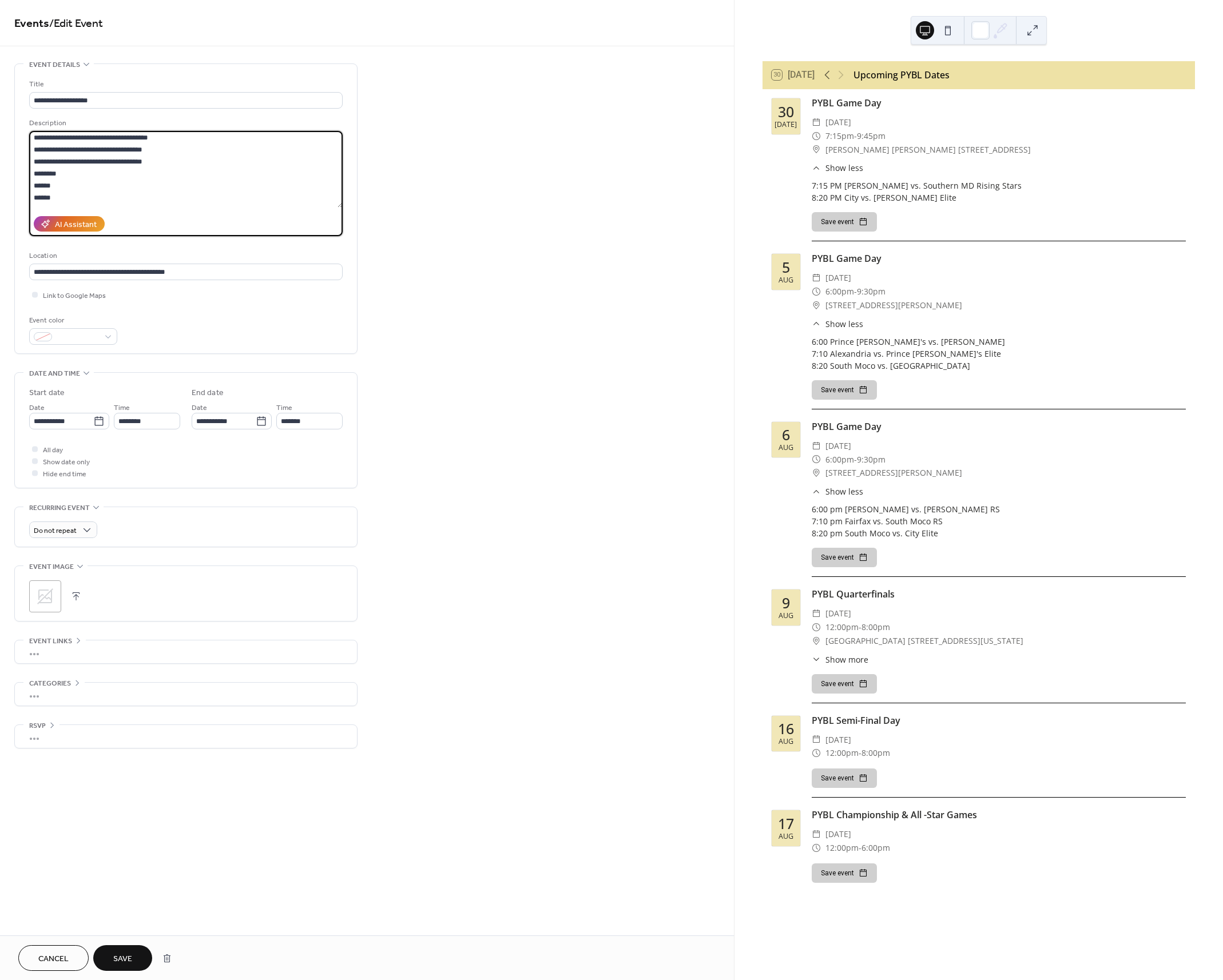 drag, startPoint x: 65, startPoint y: 172, endPoint x: 84, endPoint y: 174, distance: 19.10497 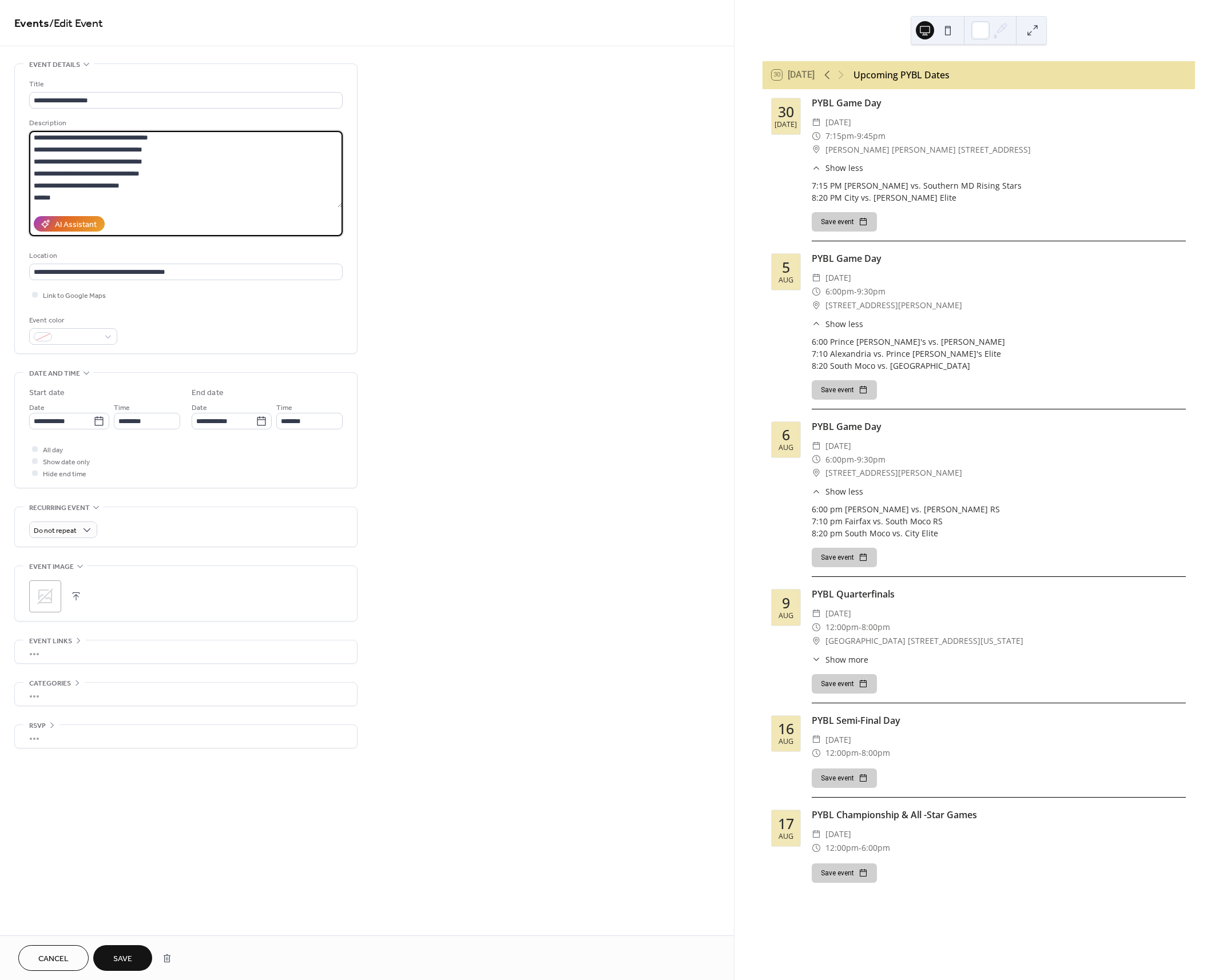 click on "**********" at bounding box center [186, 169] 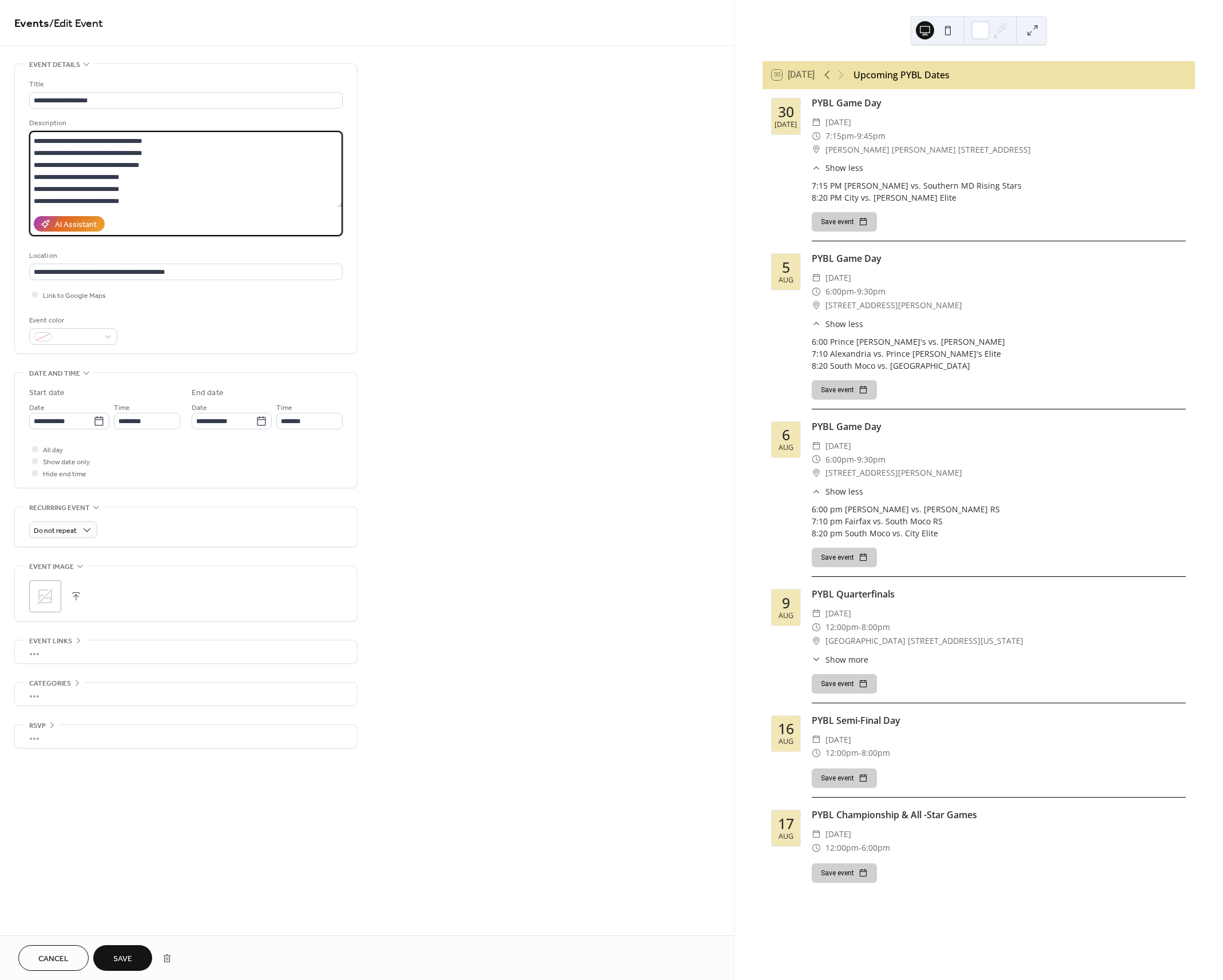 scroll, scrollTop: 22, scrollLeft: 0, axis: vertical 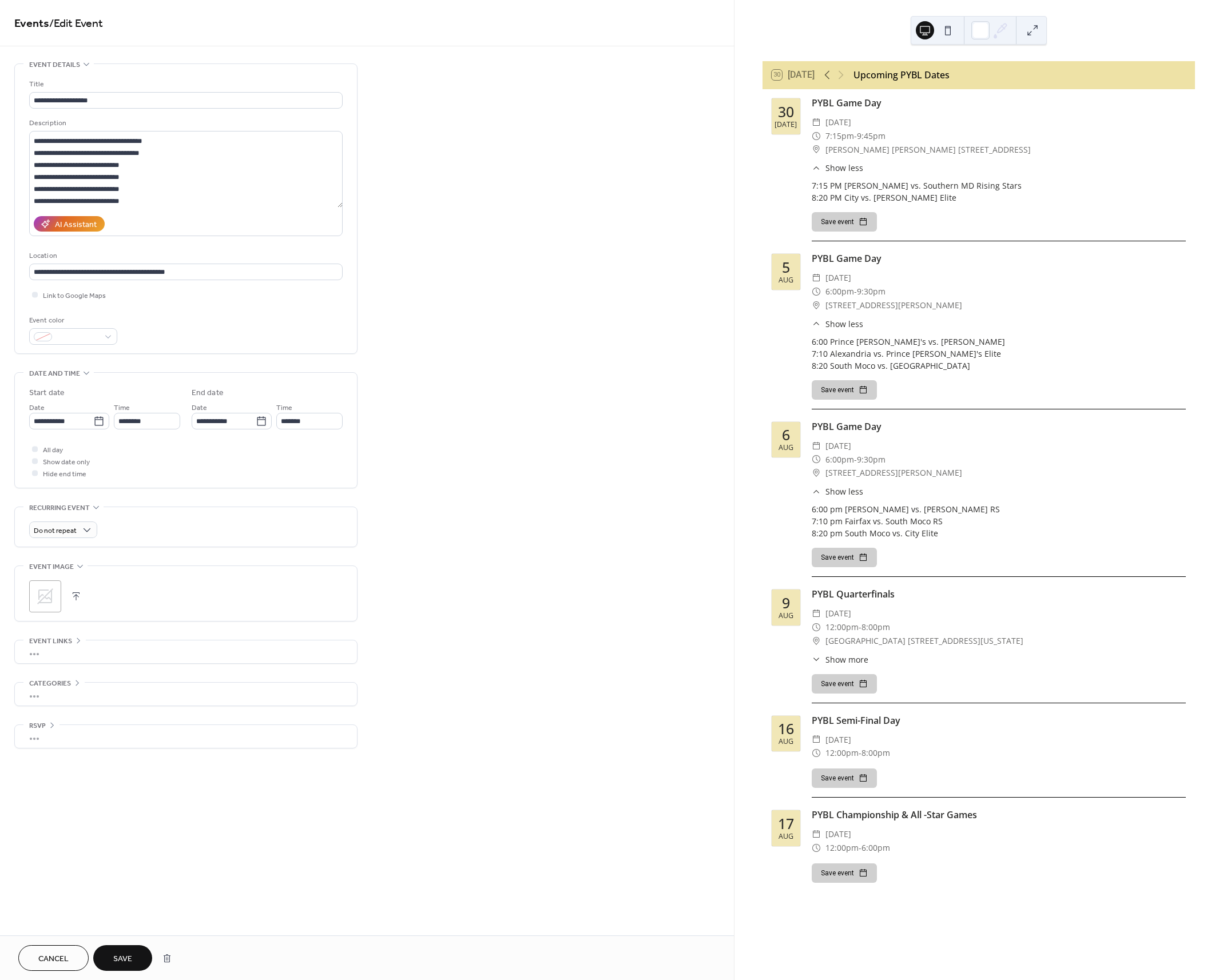 click on "​ 6:00pm - 9:30pm" at bounding box center (999, 292) 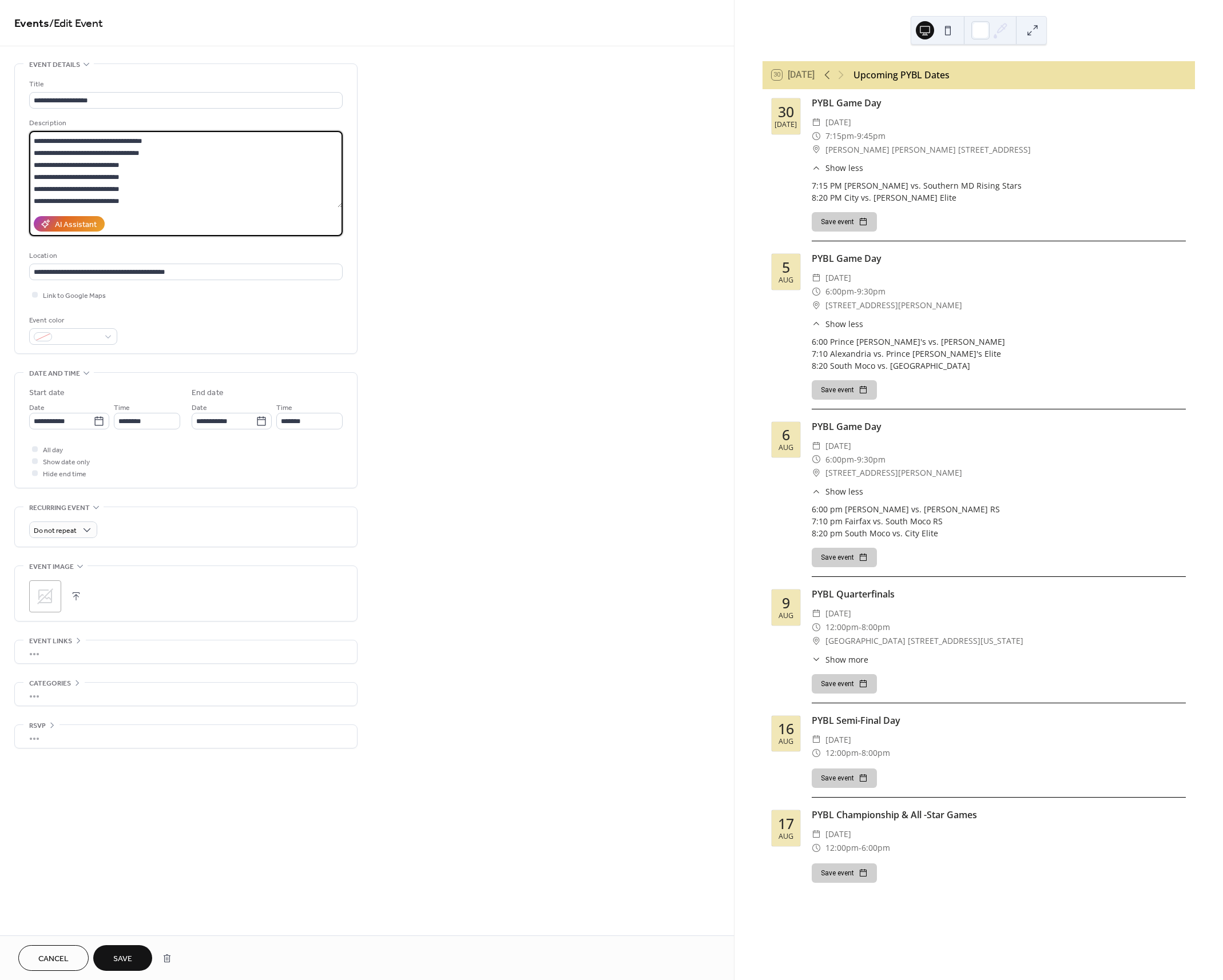 drag, startPoint x: 128, startPoint y: 172, endPoint x: 156, endPoint y: 200, distance: 39.59798 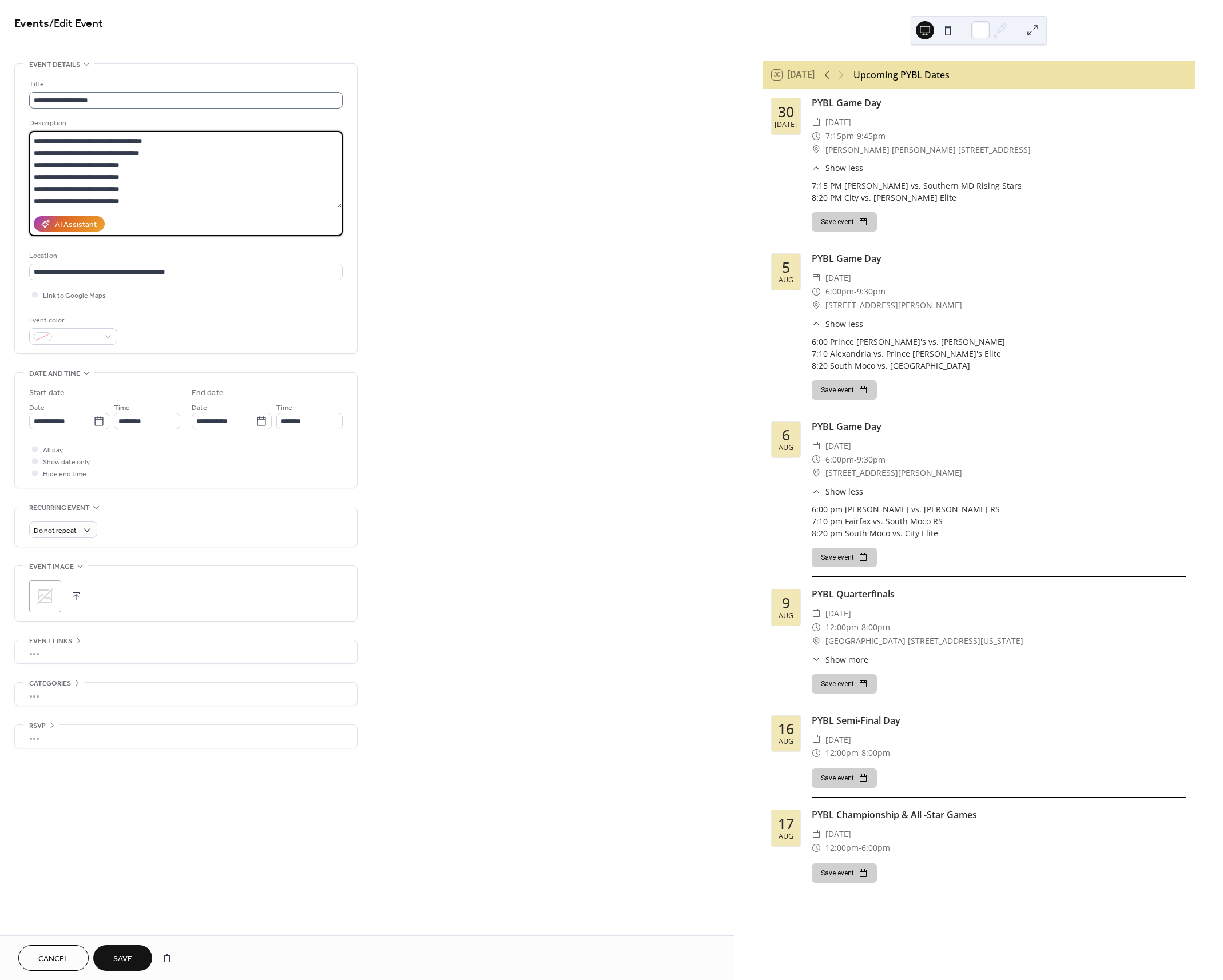 scroll, scrollTop: 0, scrollLeft: 0, axis: both 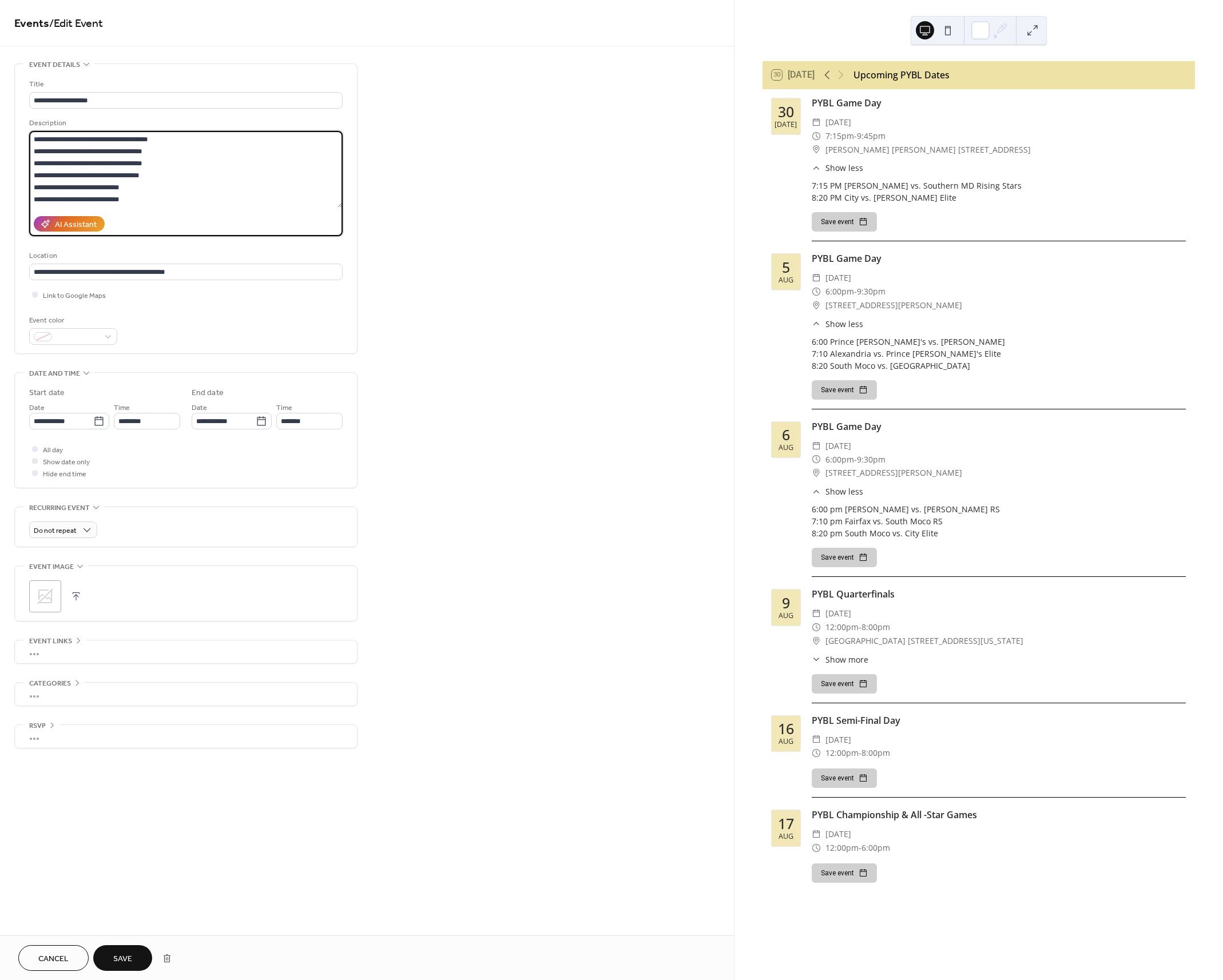 drag, startPoint x: 156, startPoint y: 200, endPoint x: 117, endPoint y: 109, distance: 99.00505 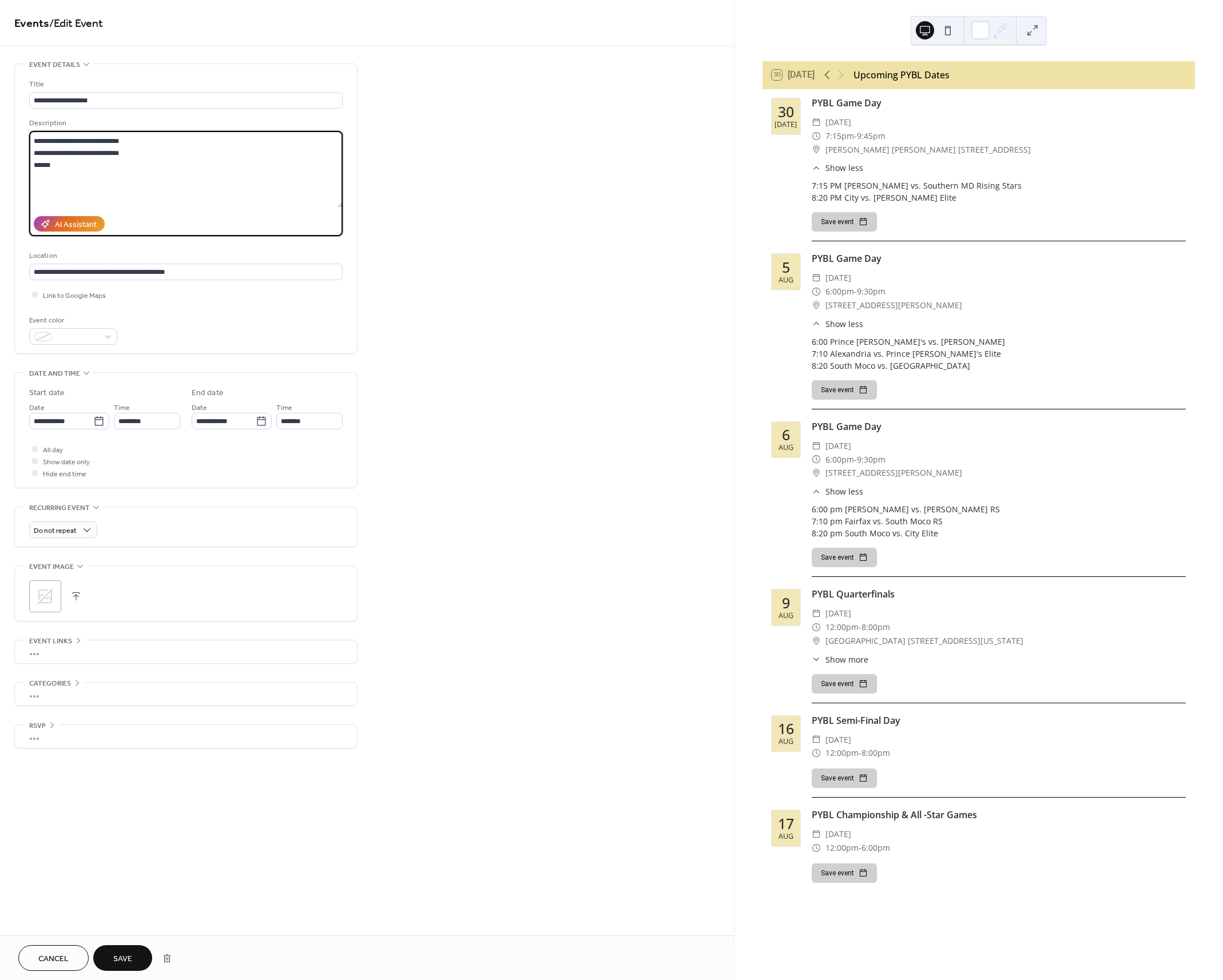 scroll, scrollTop: 82, scrollLeft: 0, axis: vertical 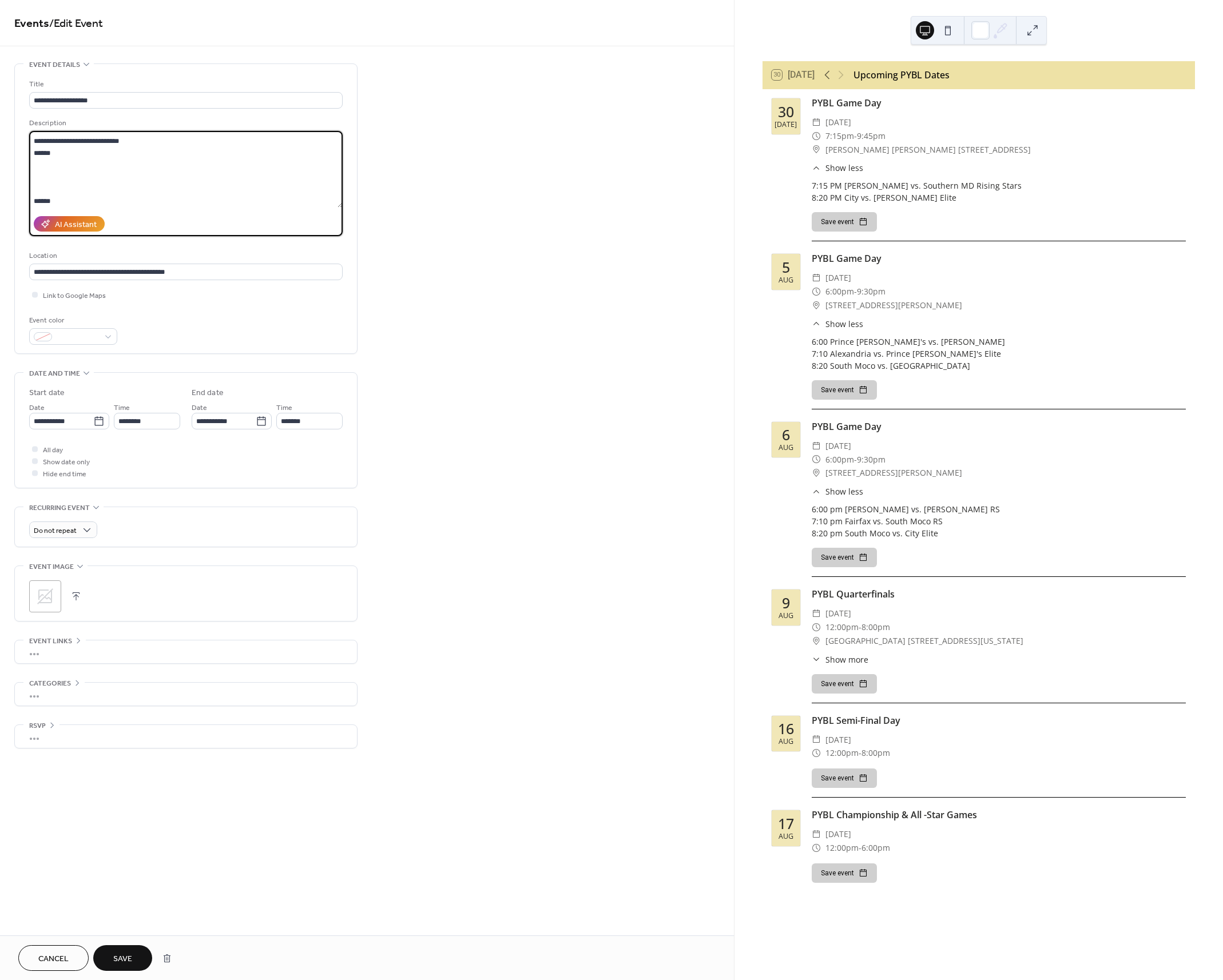 drag, startPoint x: 120, startPoint y: 205, endPoint x: 34, endPoint y: 159, distance: 97.52948 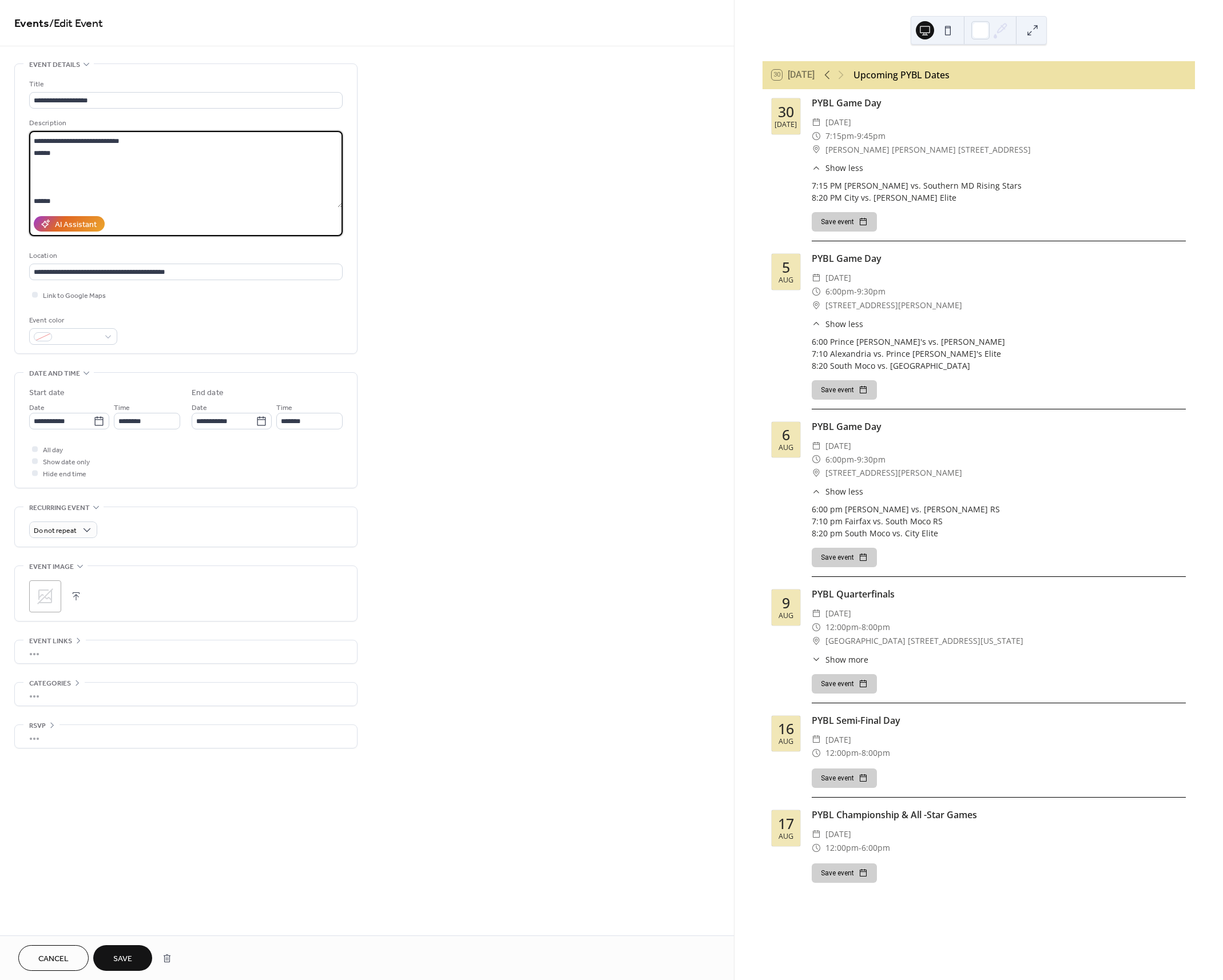 click on "**********" at bounding box center [186, 169] 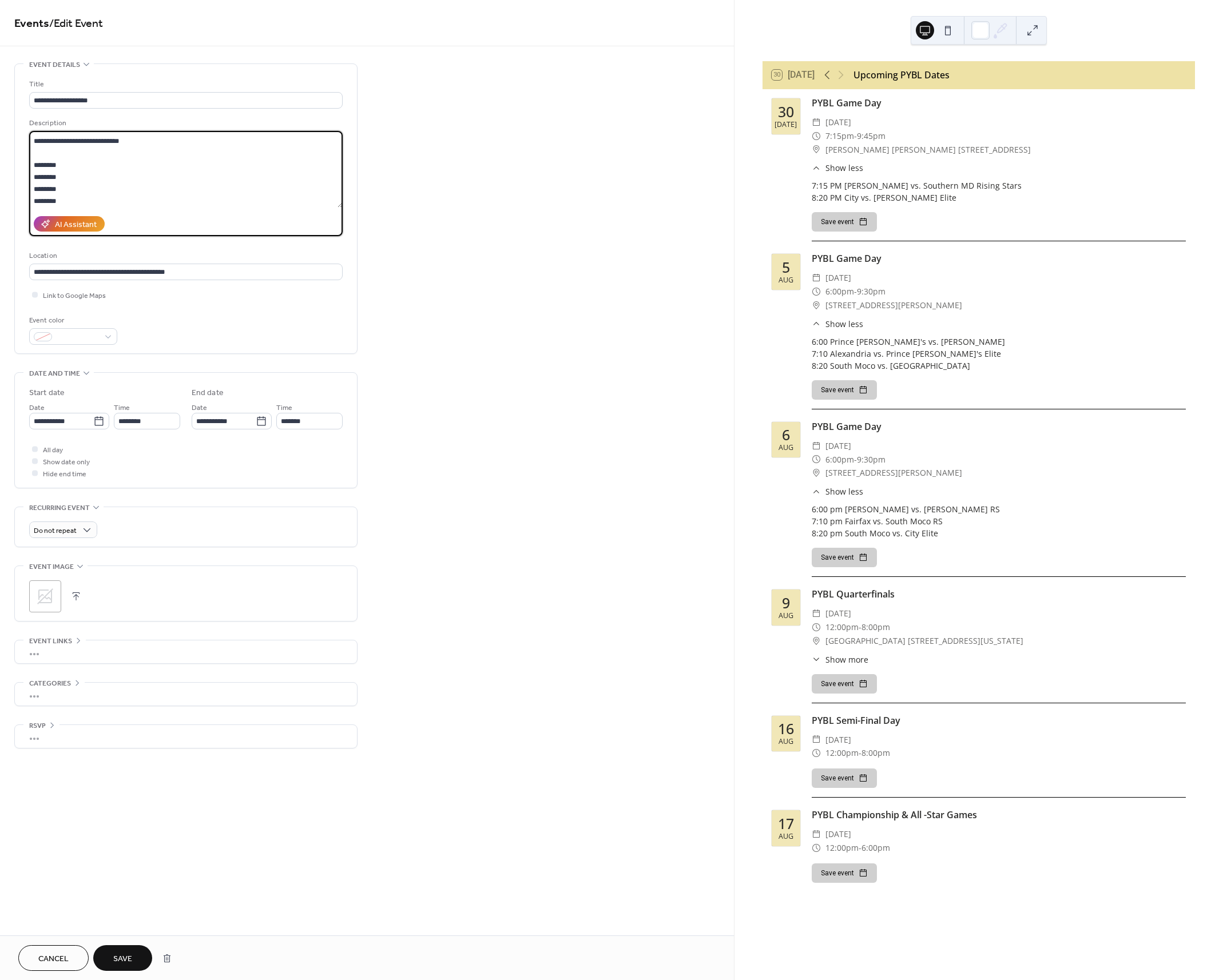 scroll, scrollTop: 84, scrollLeft: 0, axis: vertical 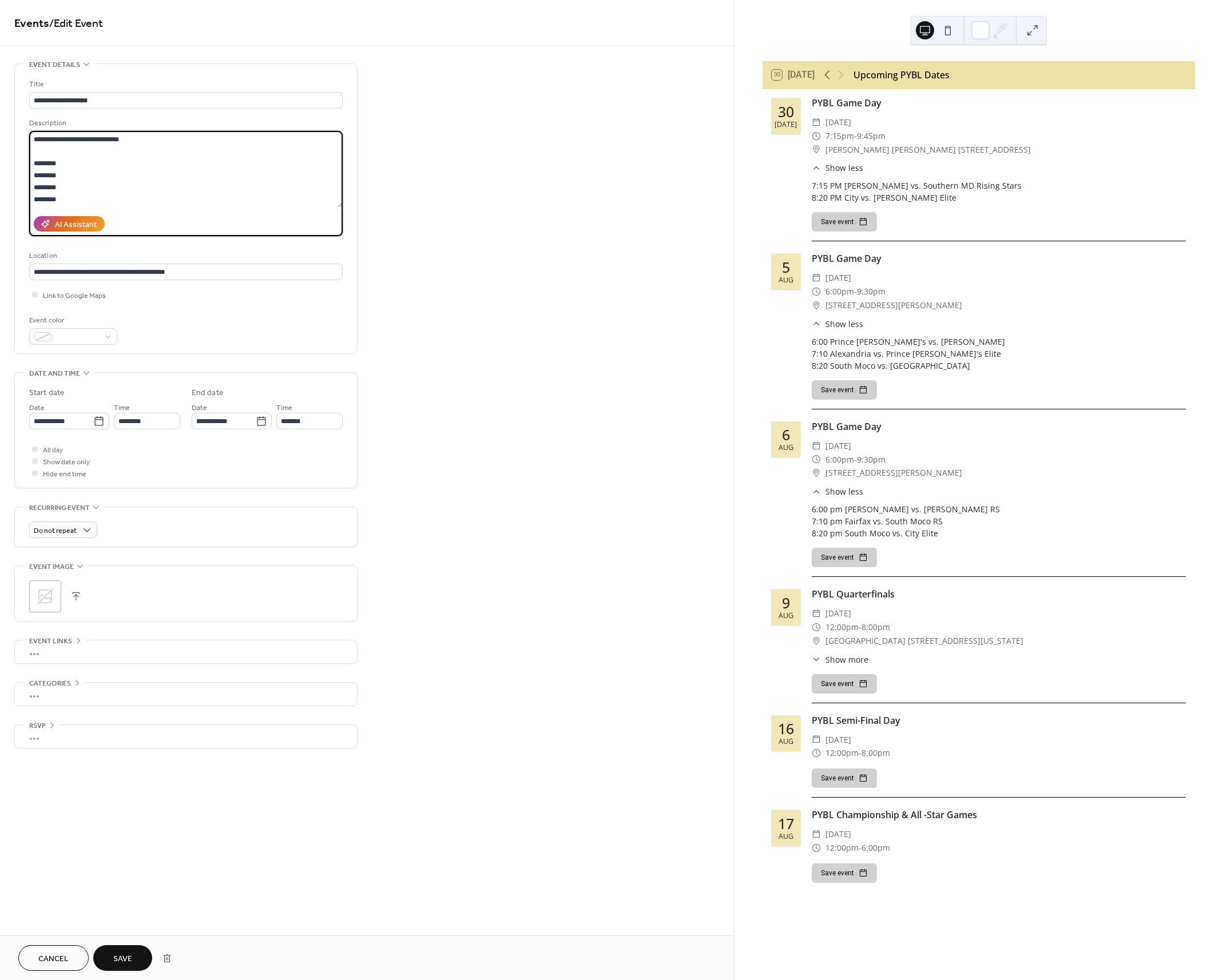 drag, startPoint x: 34, startPoint y: 161, endPoint x: 237, endPoint y: 244, distance: 219.31256 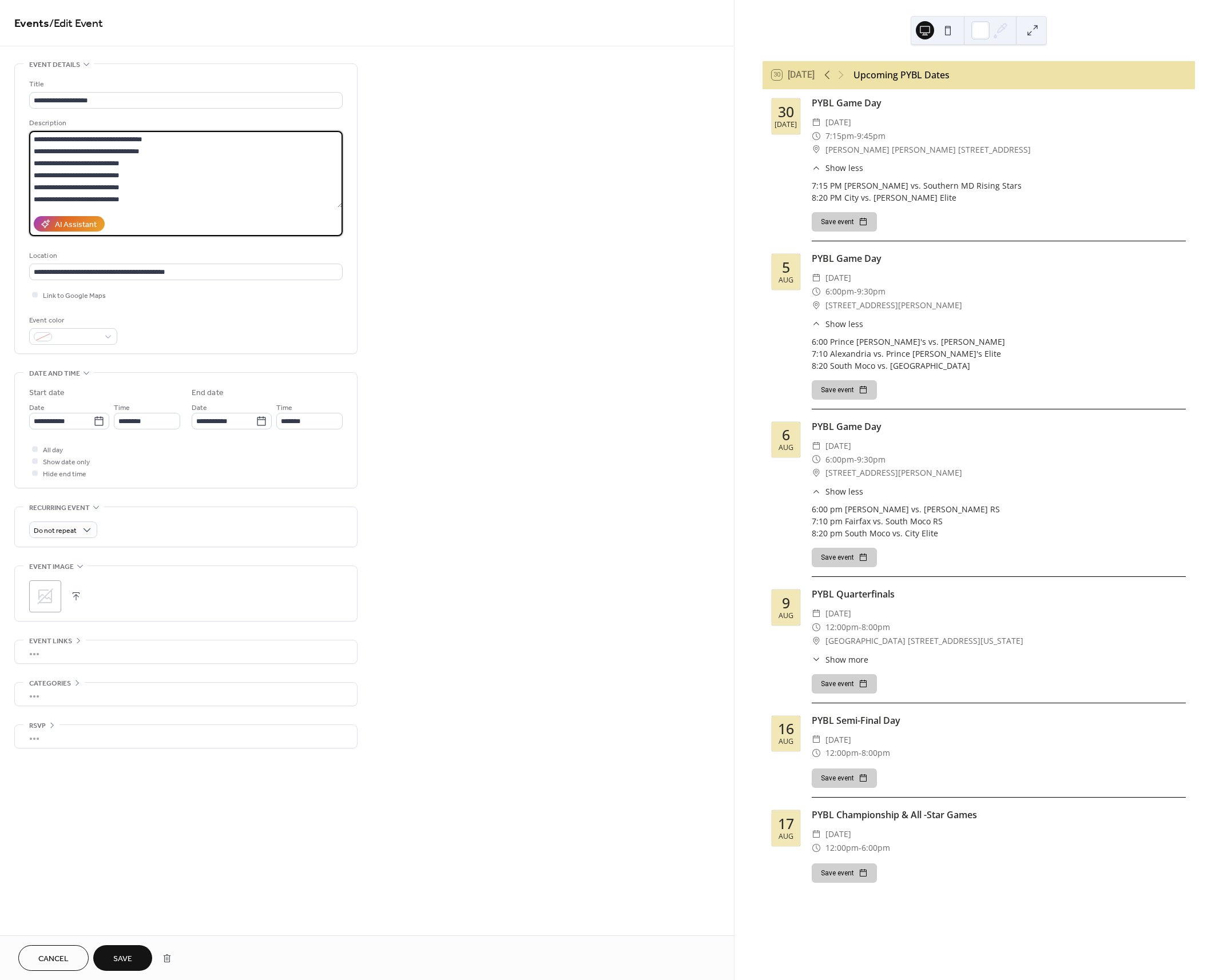 scroll, scrollTop: 24, scrollLeft: 0, axis: vertical 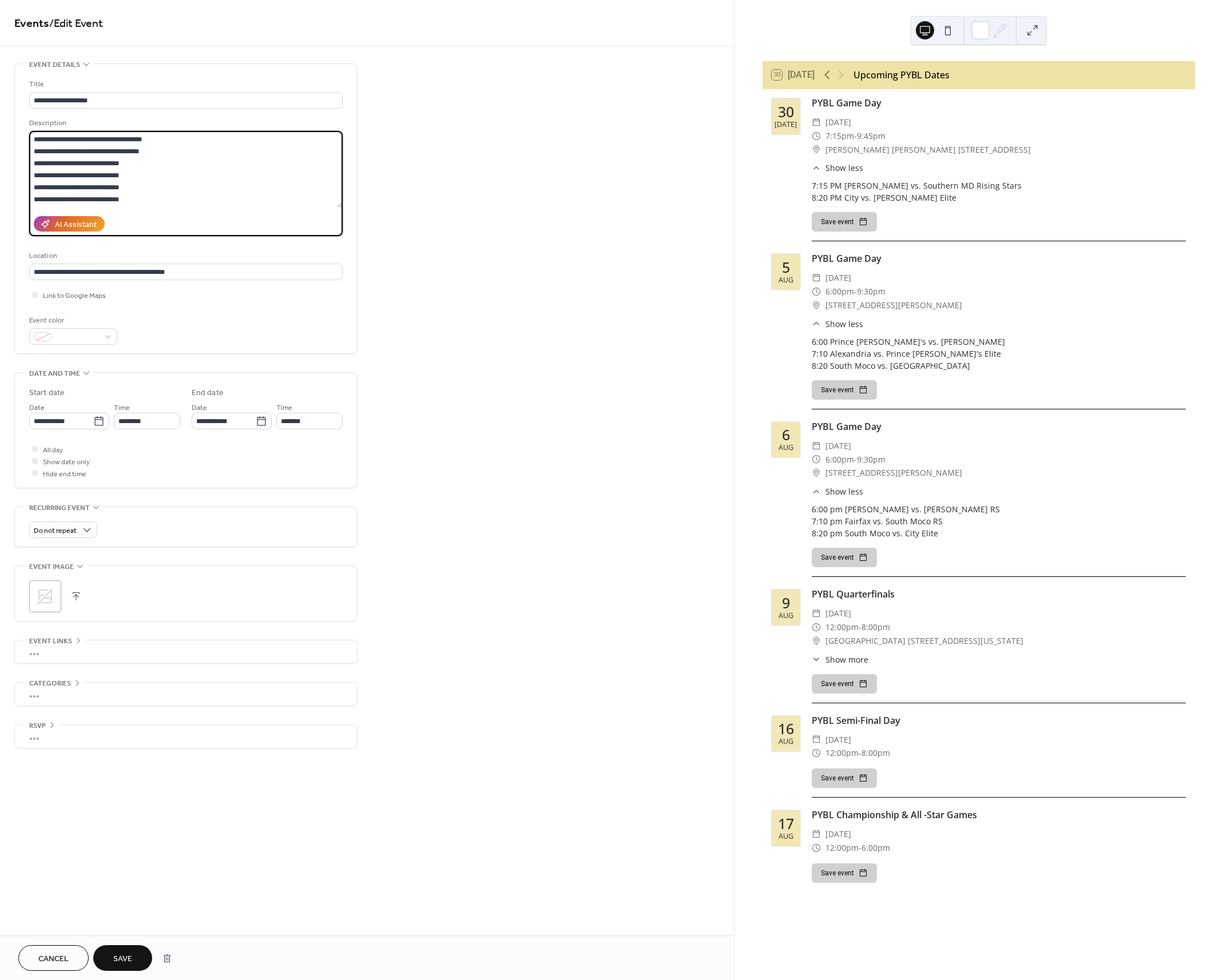 type on "**********" 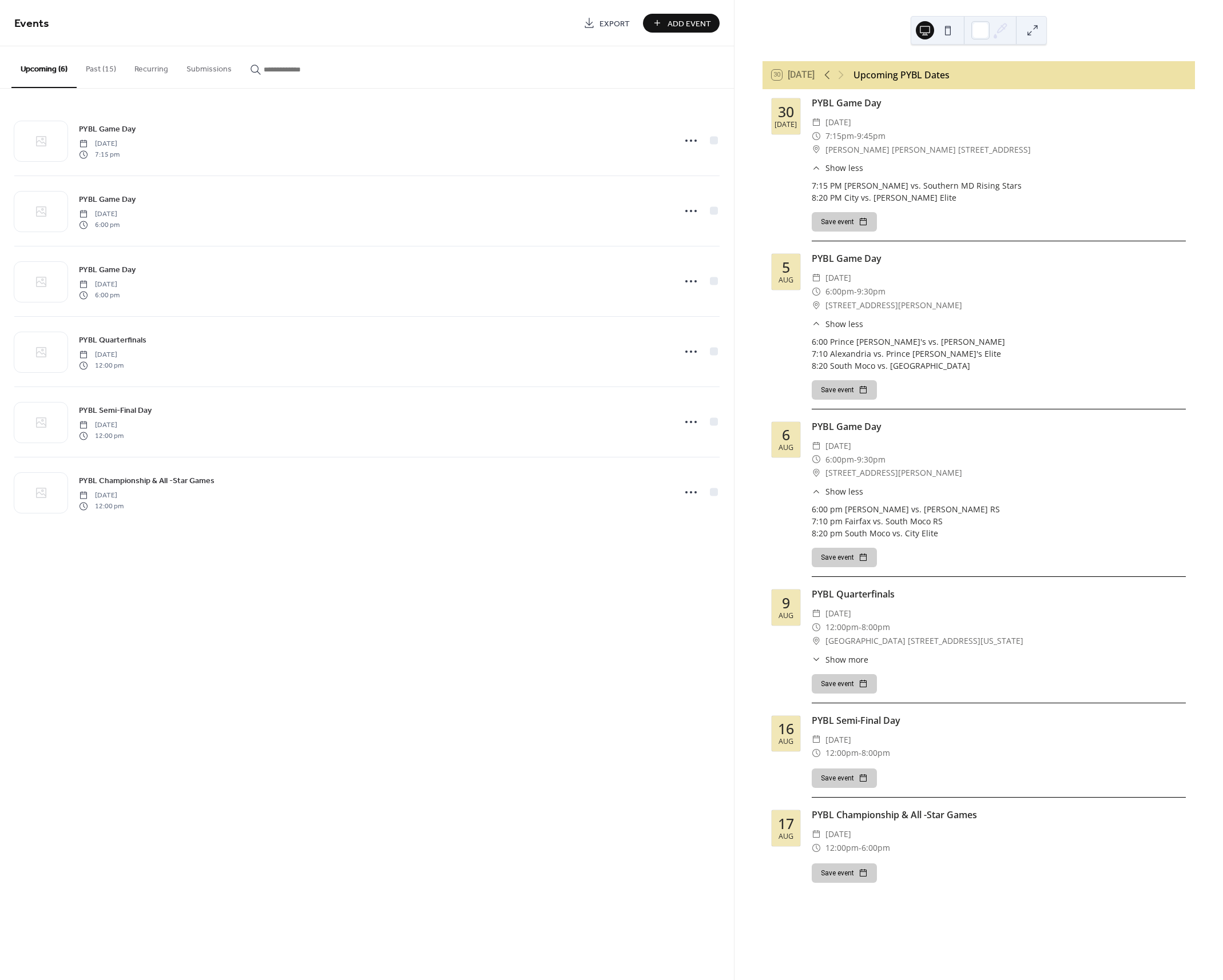 click 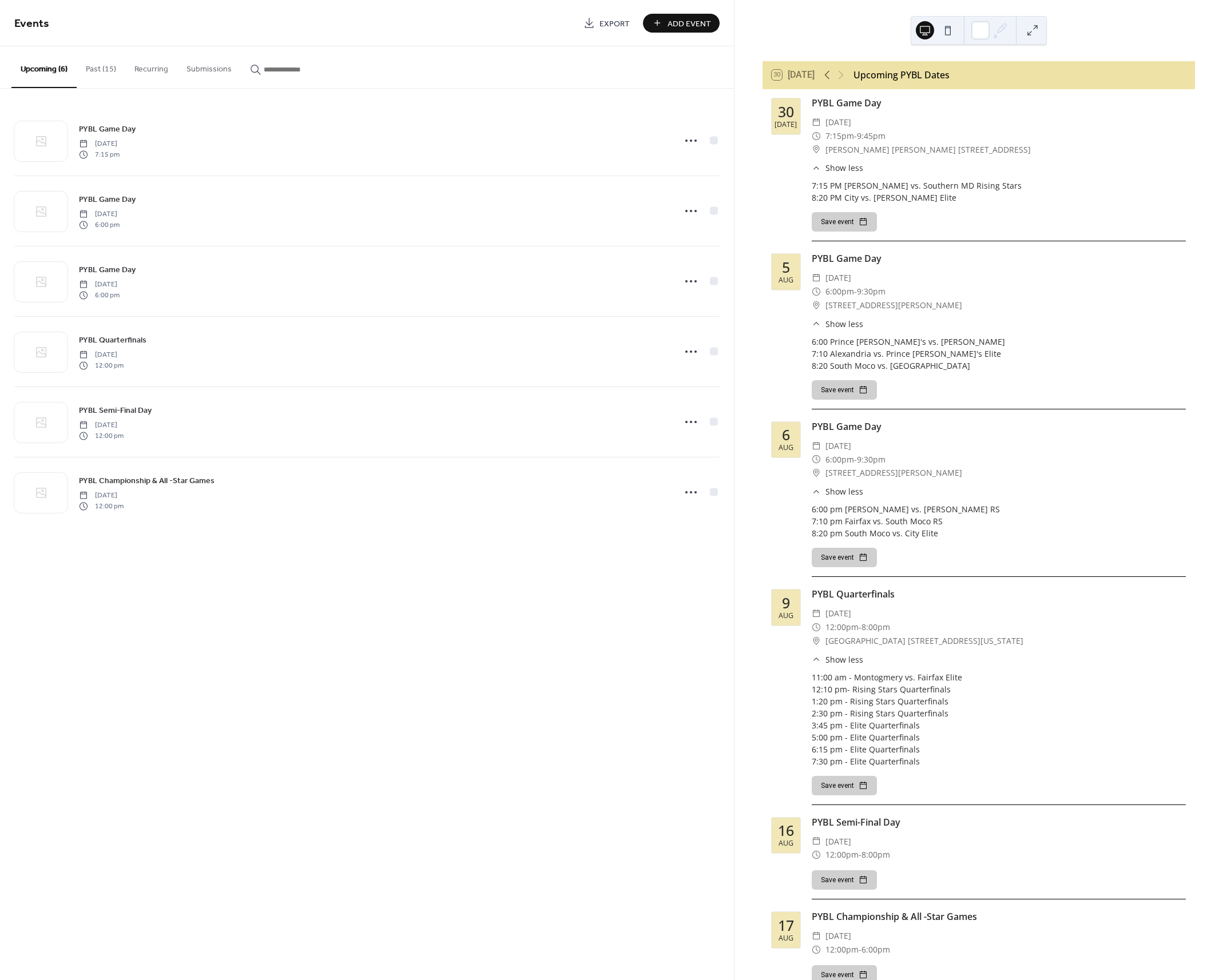 click on "​ 12:00pm - 8:00pm" at bounding box center (999, 855) 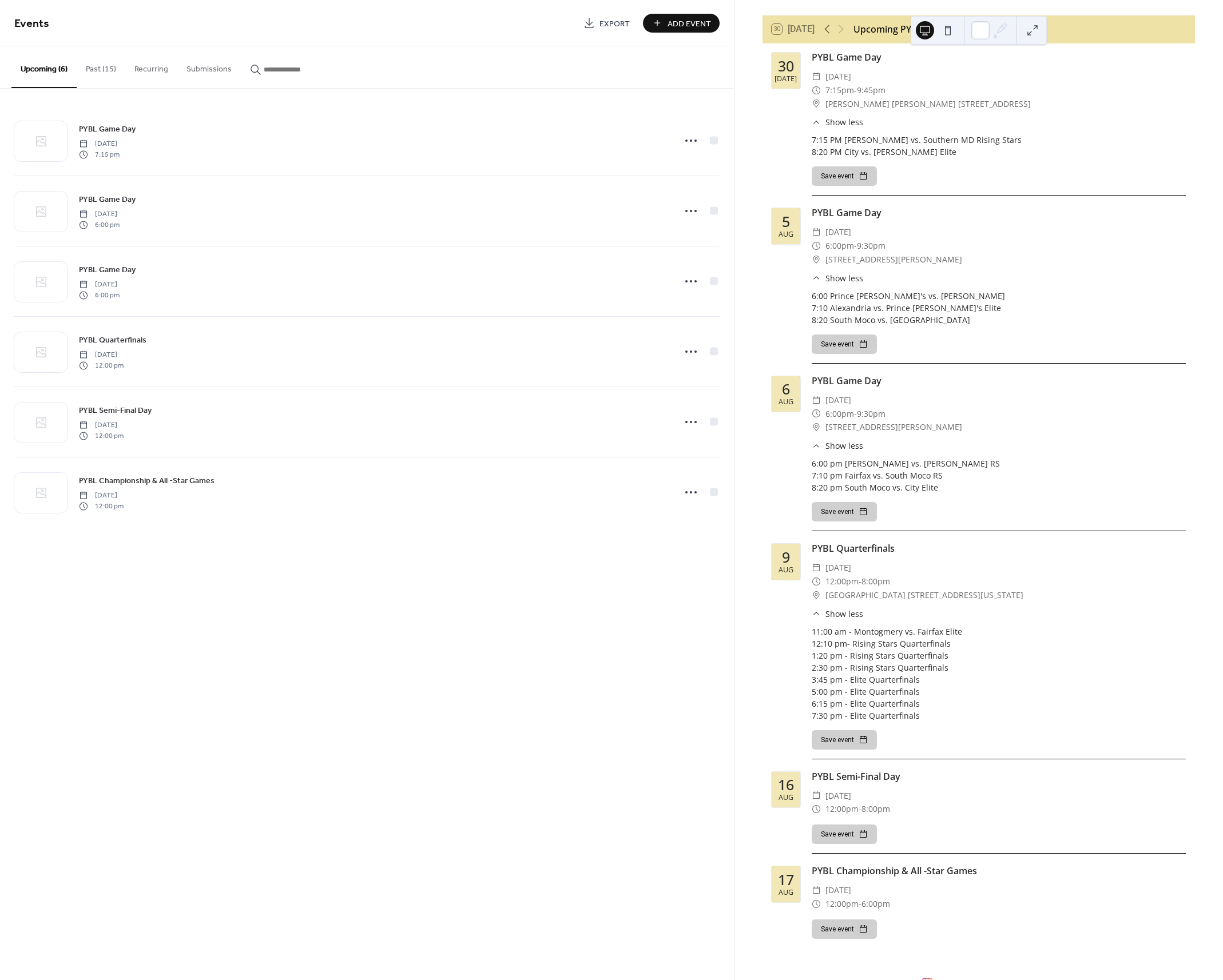 scroll, scrollTop: 79, scrollLeft: 0, axis: vertical 